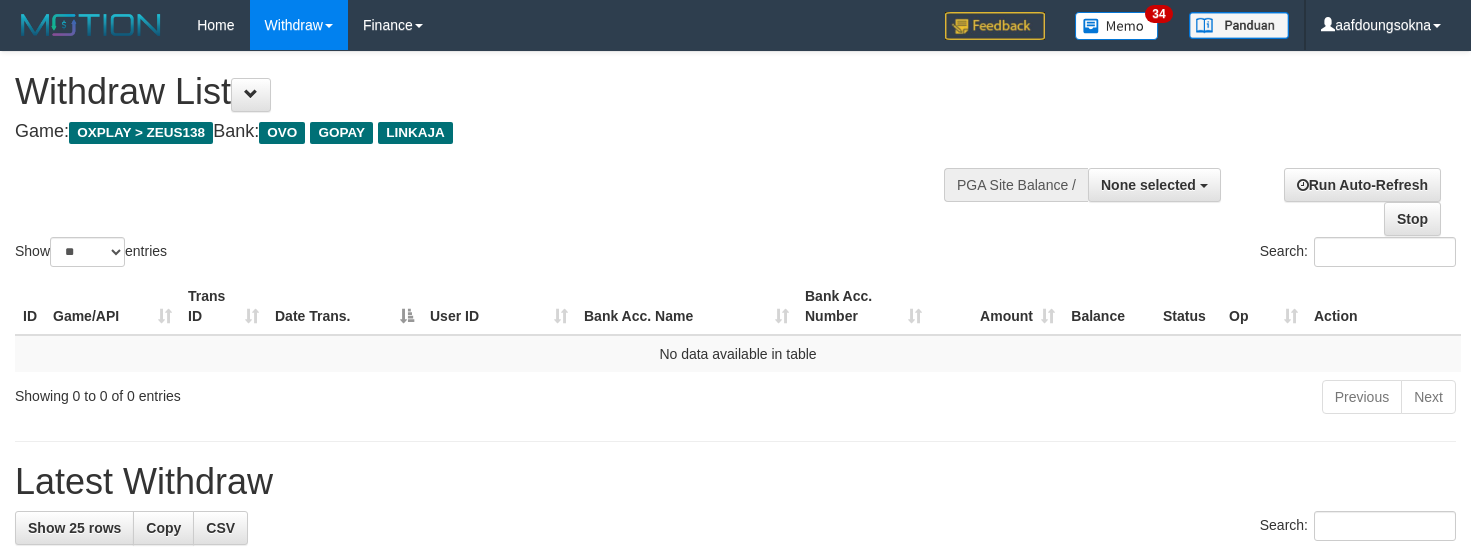 select 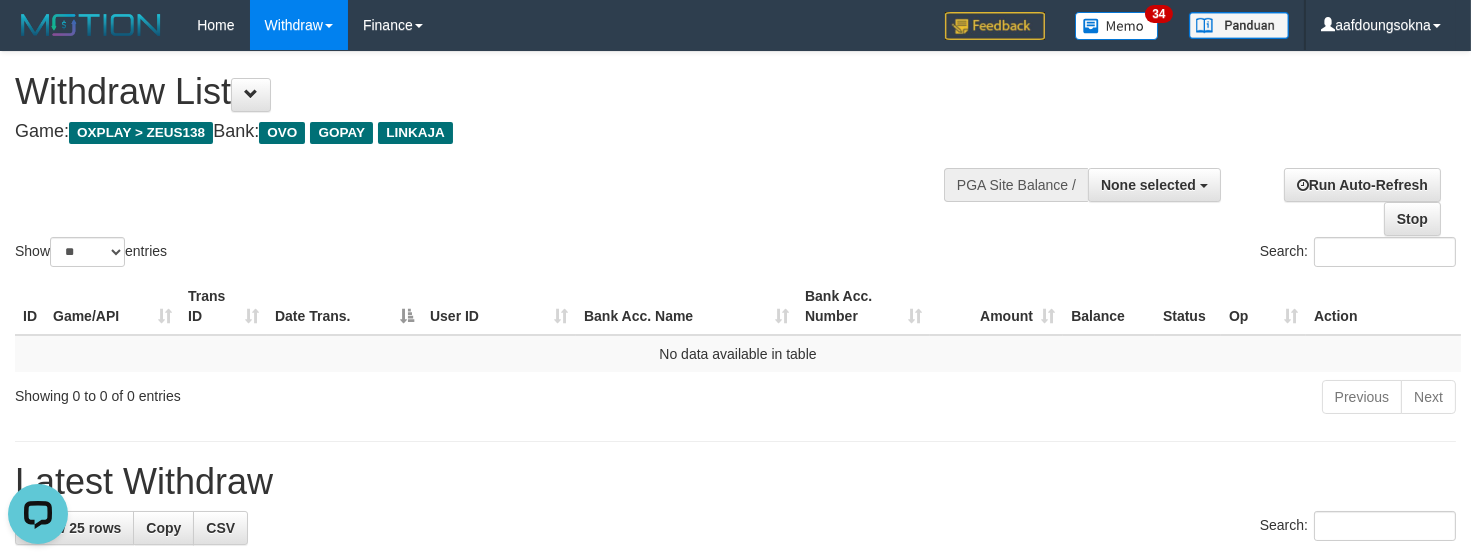 scroll, scrollTop: 0, scrollLeft: 0, axis: both 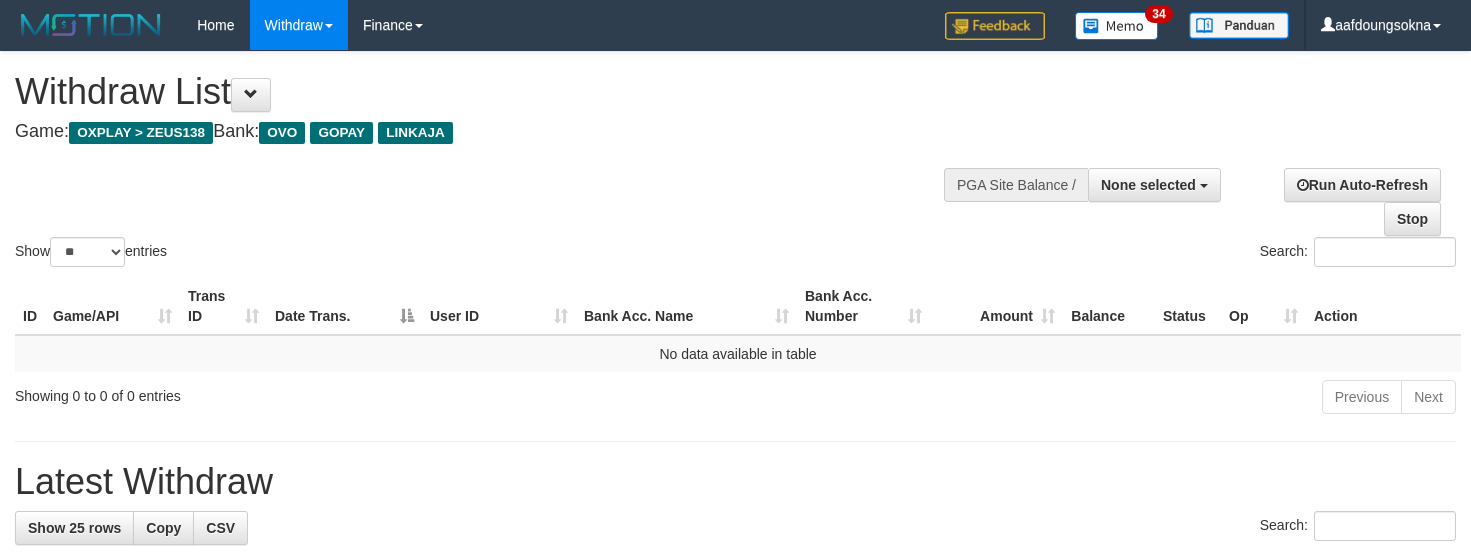 select 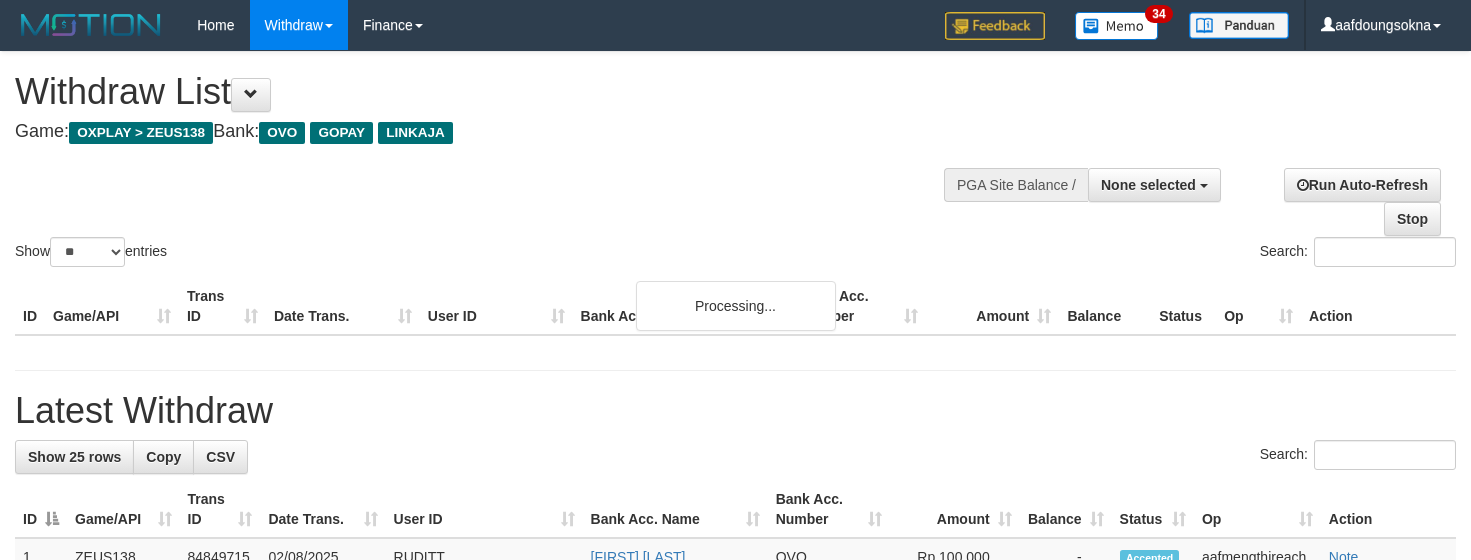 select 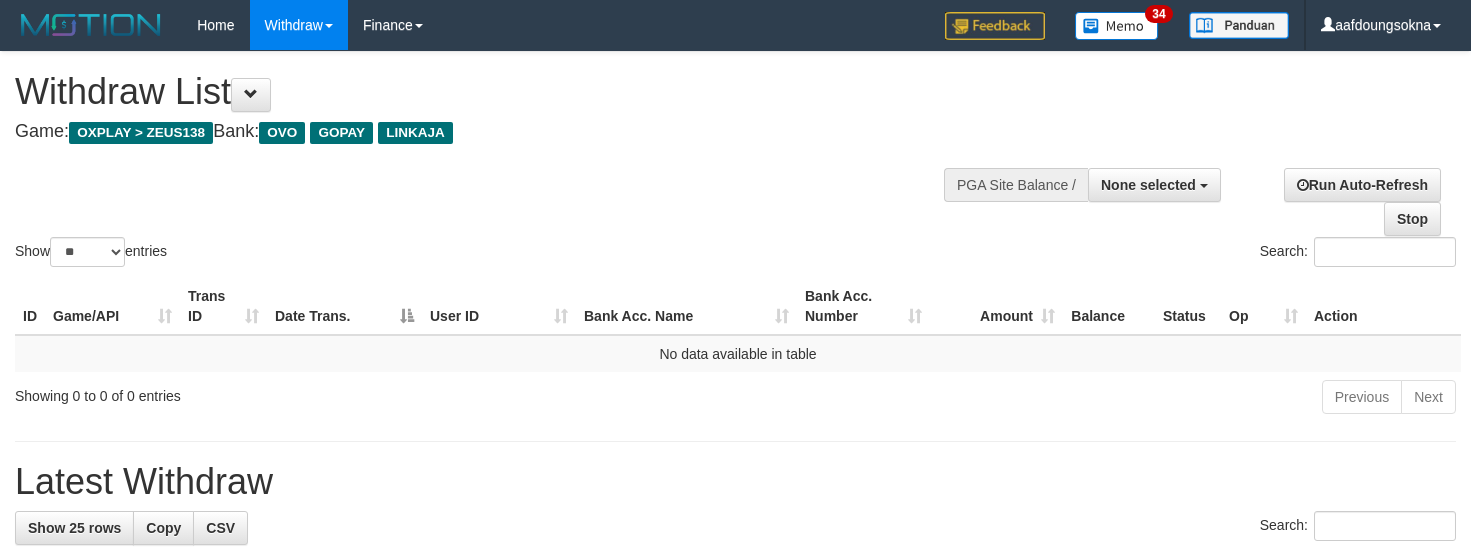 select 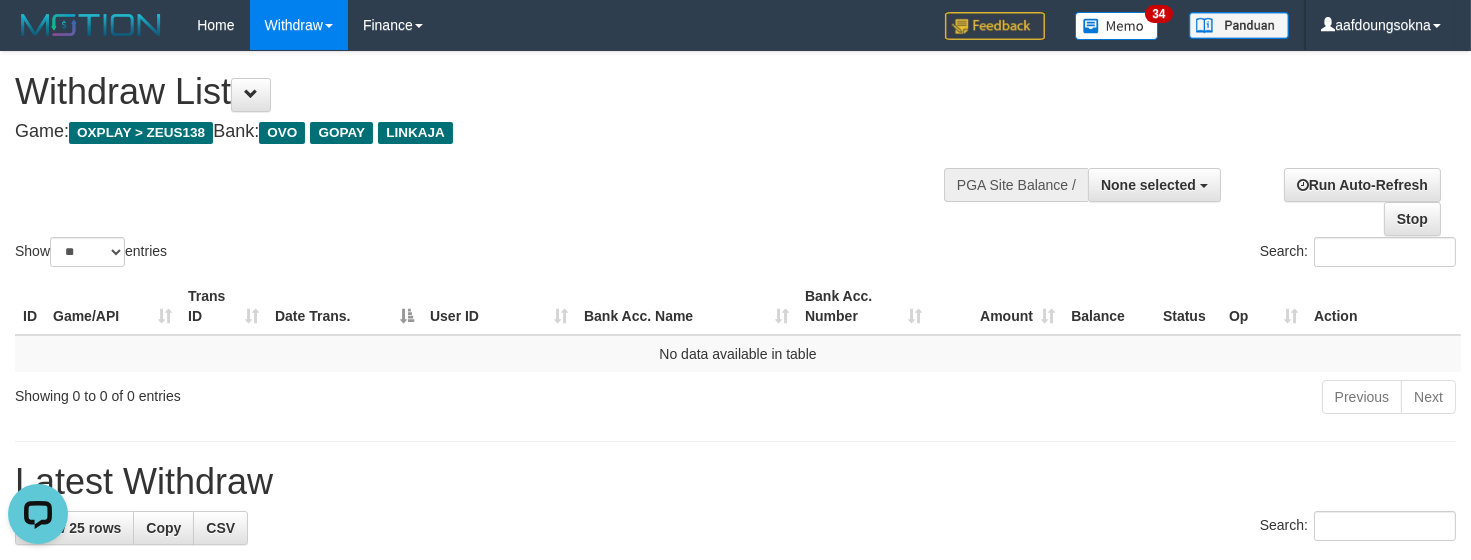 scroll, scrollTop: 0, scrollLeft: 0, axis: both 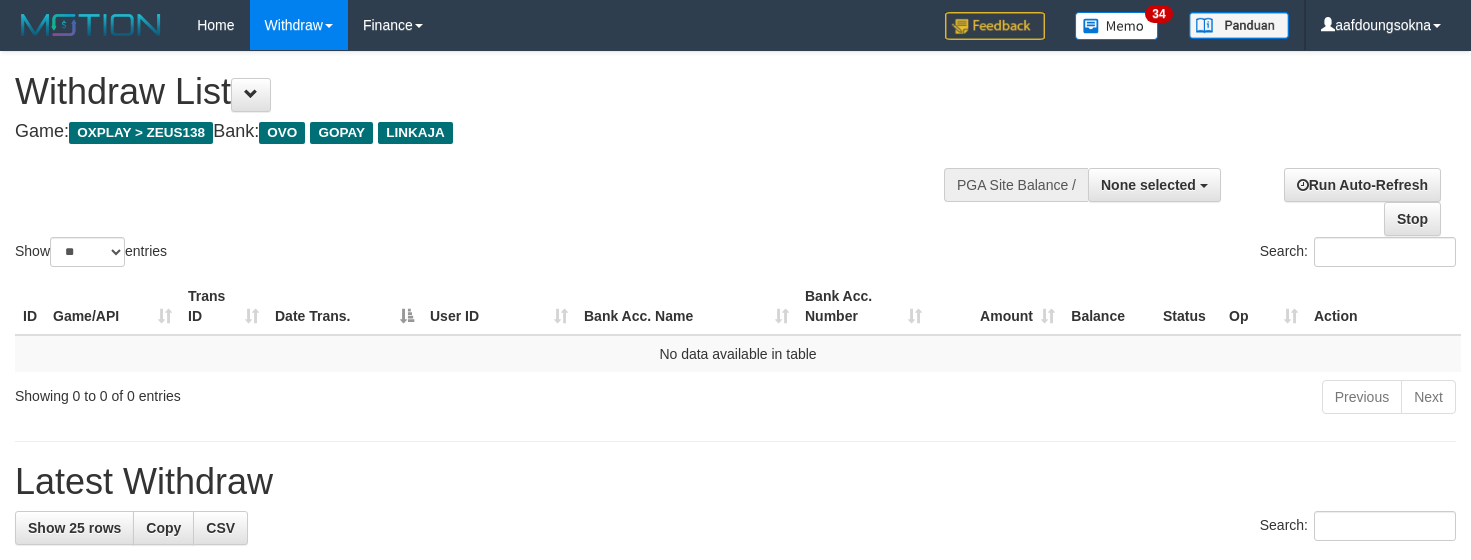 select 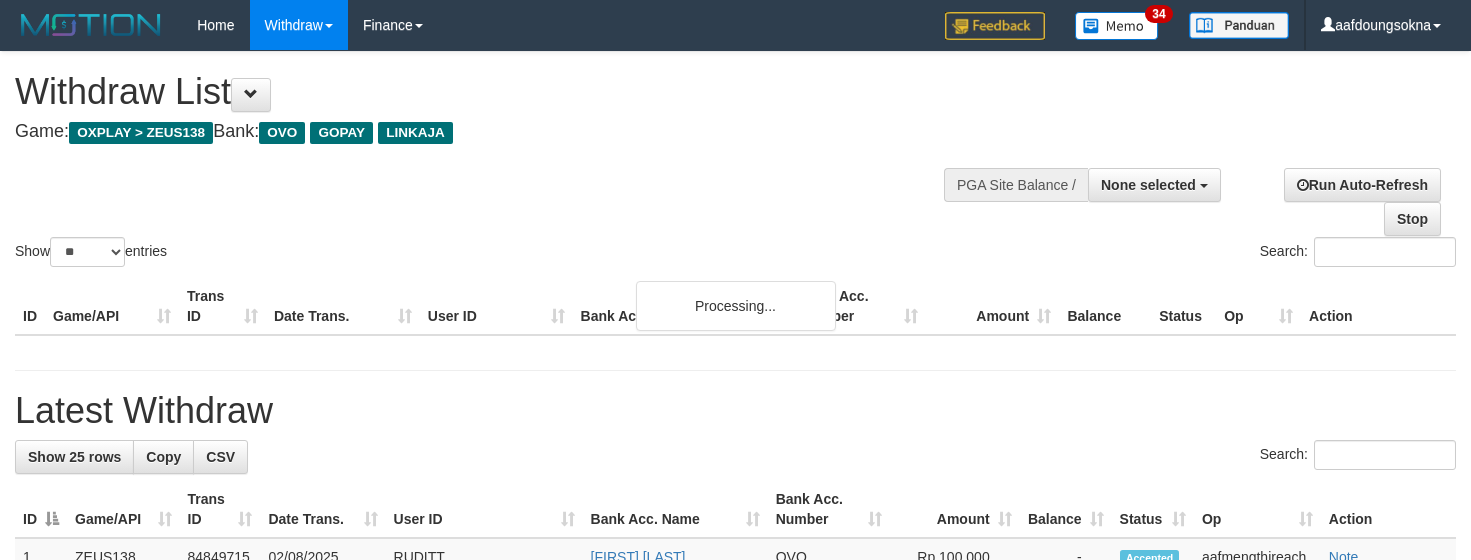 select 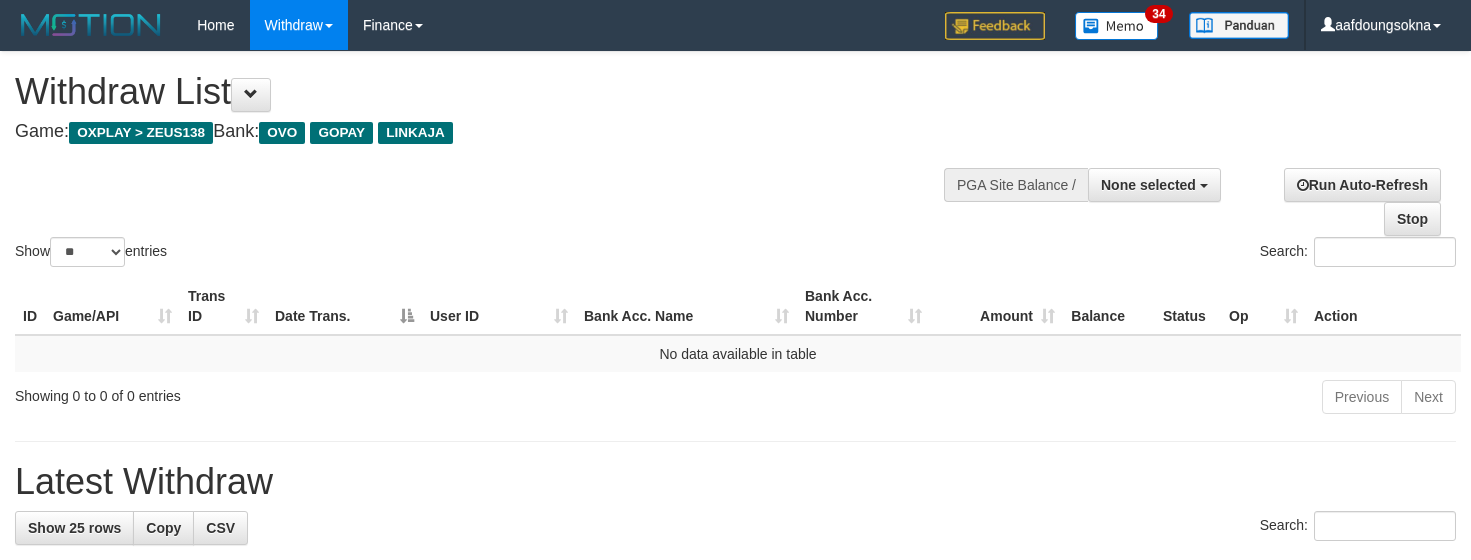 select 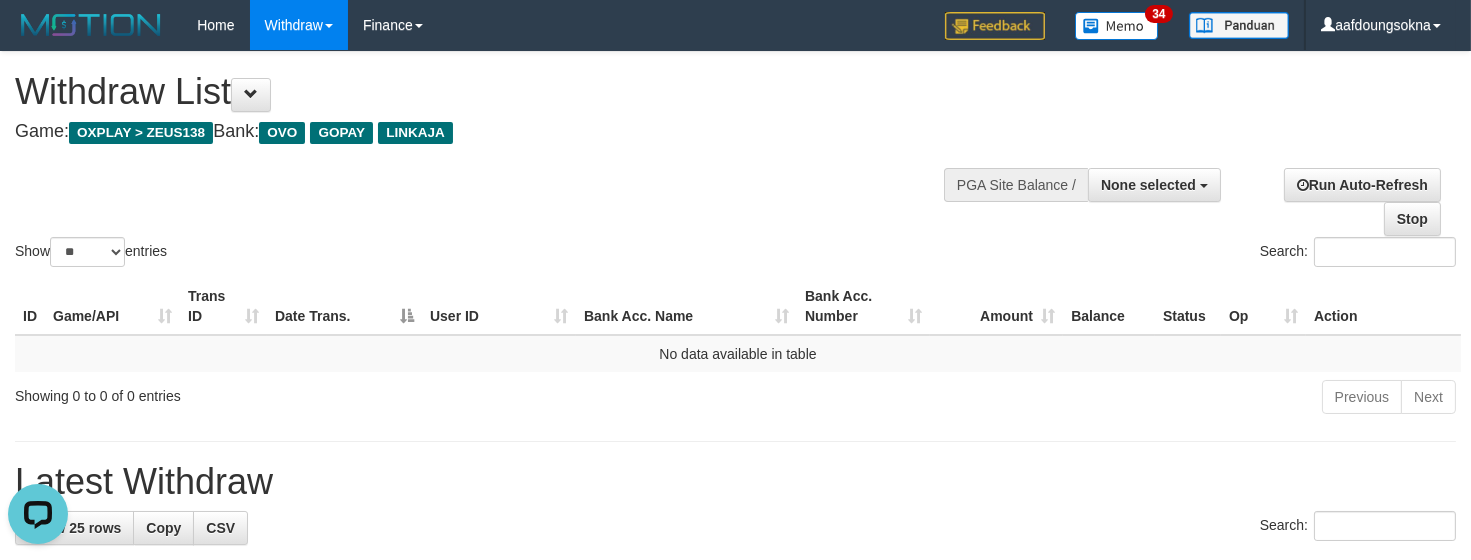 scroll, scrollTop: 0, scrollLeft: 0, axis: both 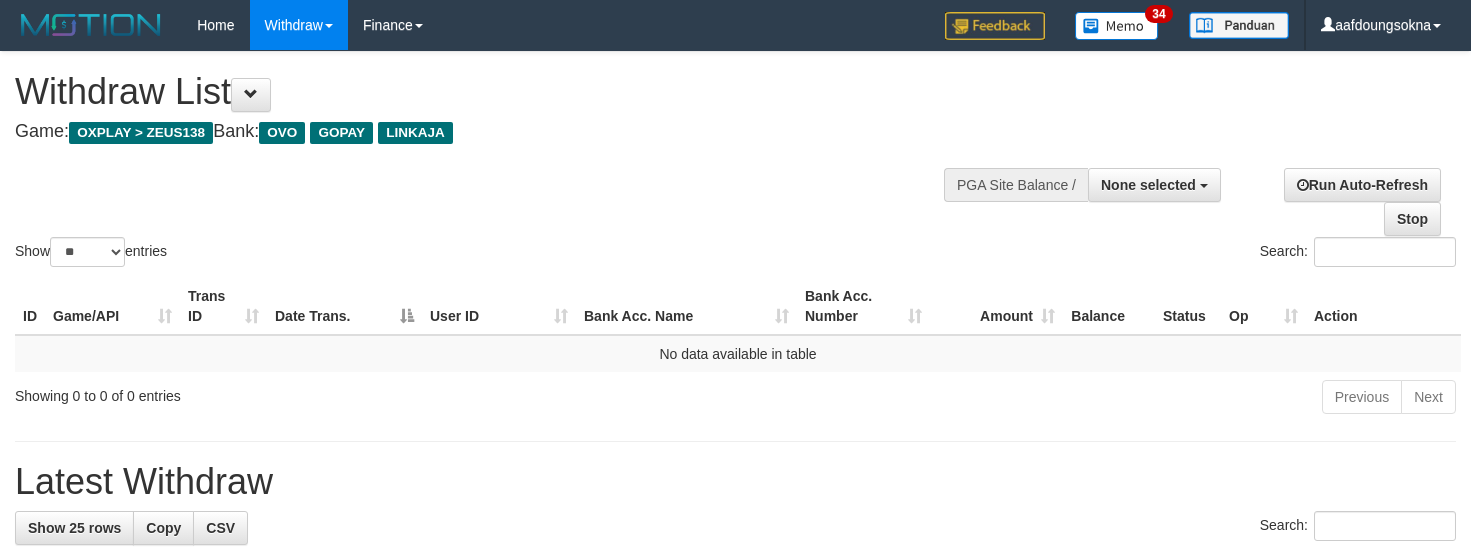 select 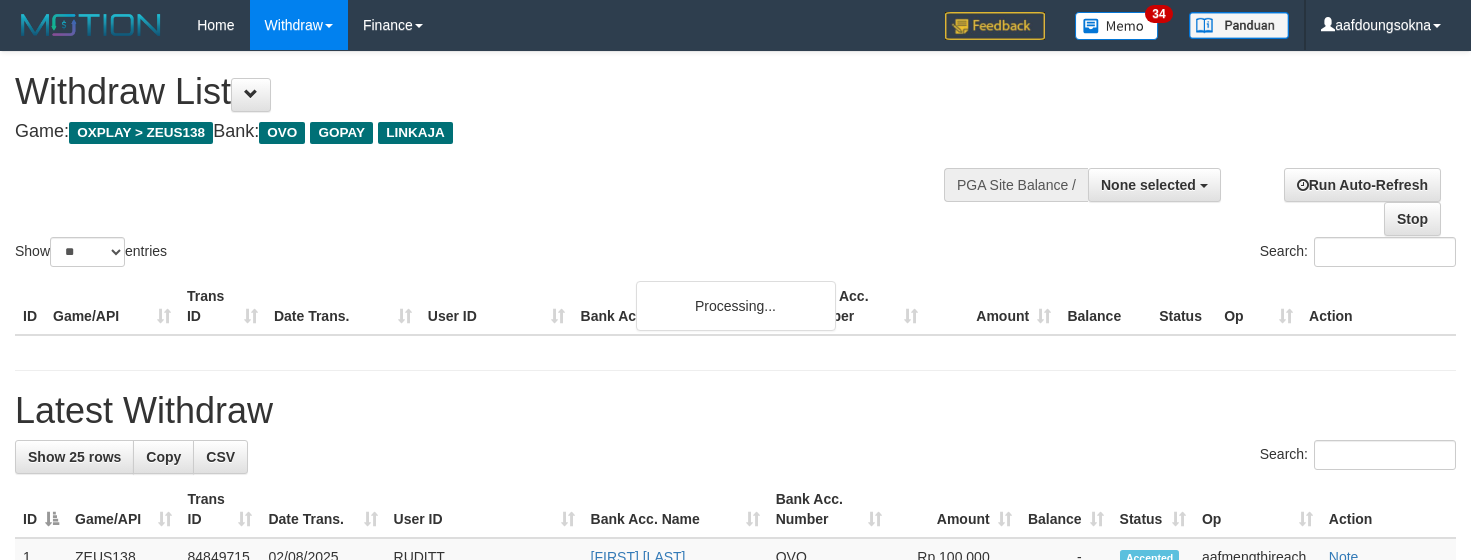 select 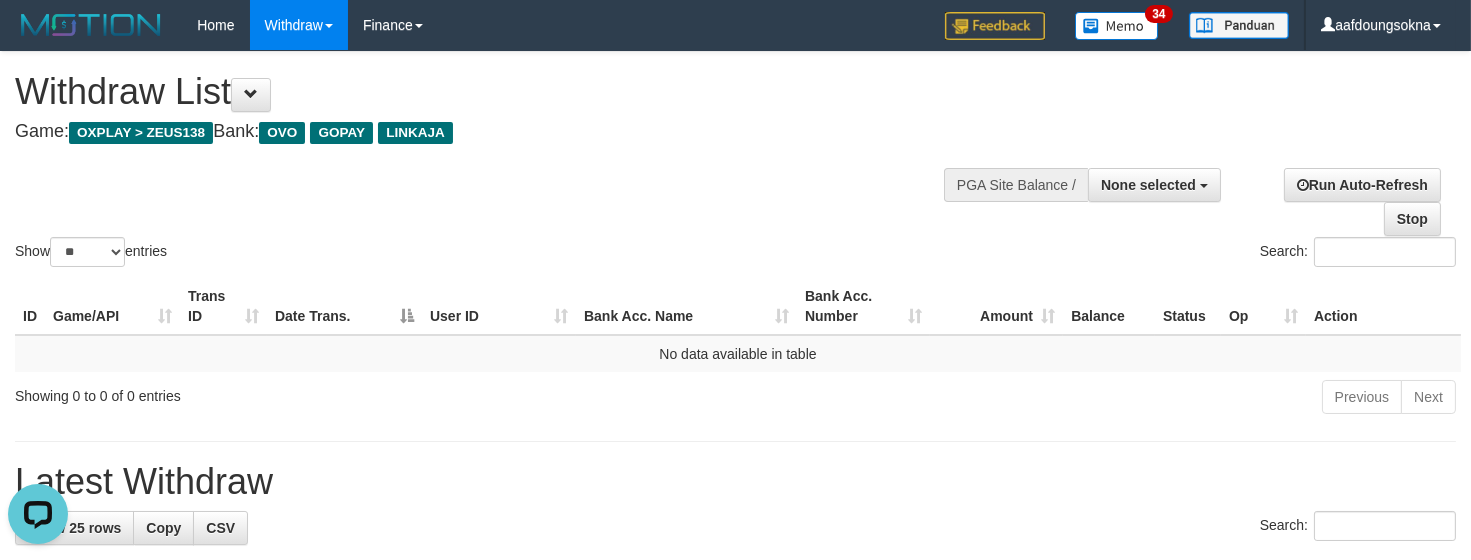 scroll, scrollTop: 0, scrollLeft: 0, axis: both 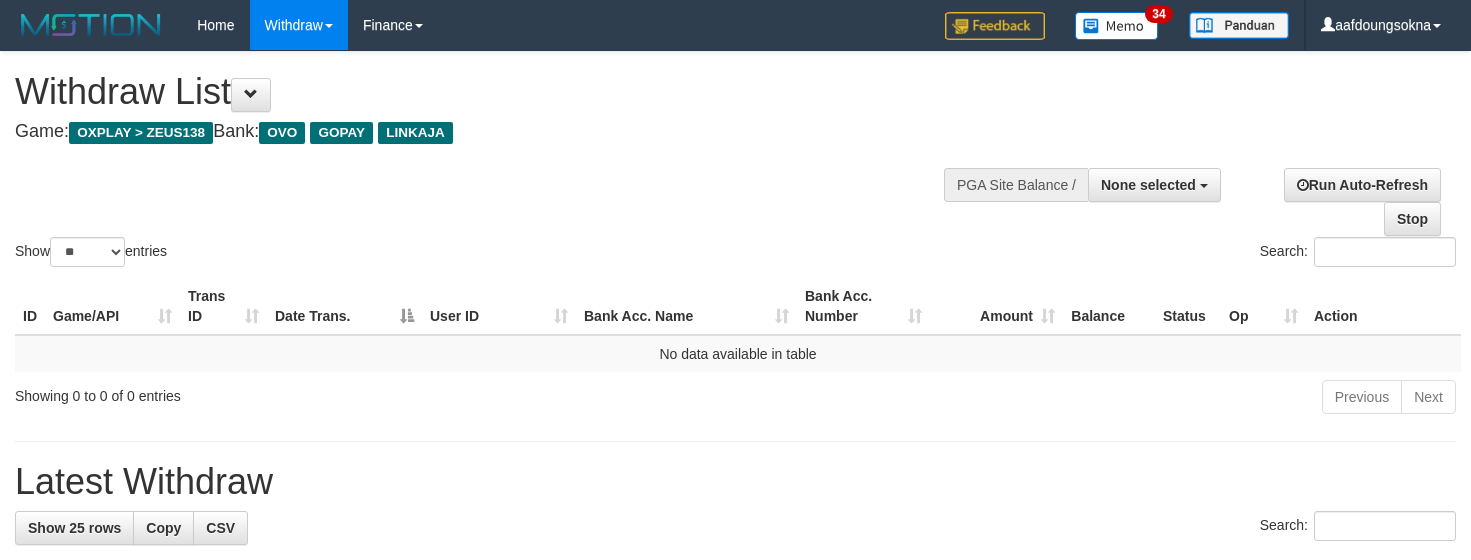 select 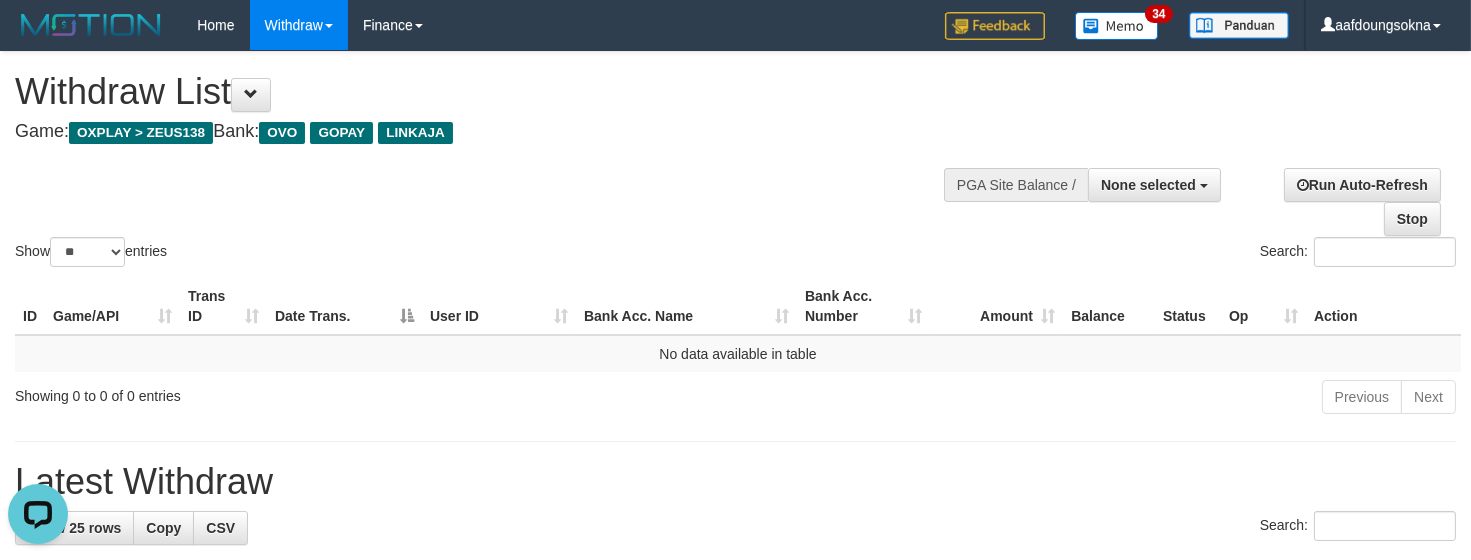 scroll, scrollTop: 0, scrollLeft: 0, axis: both 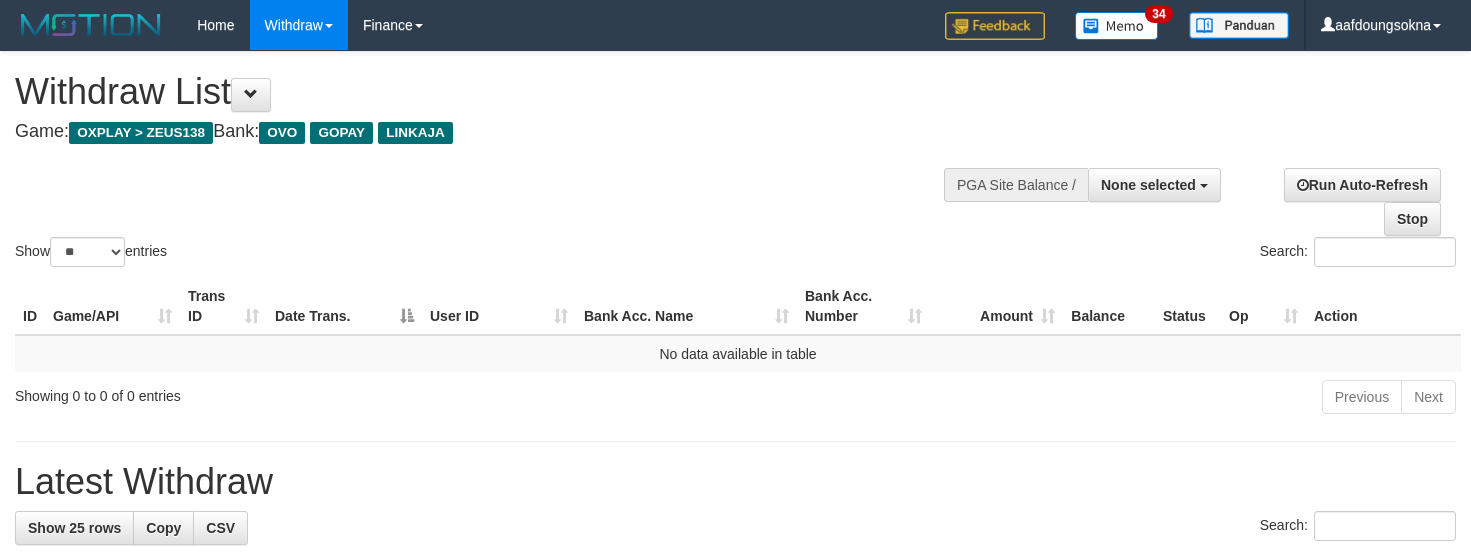 select 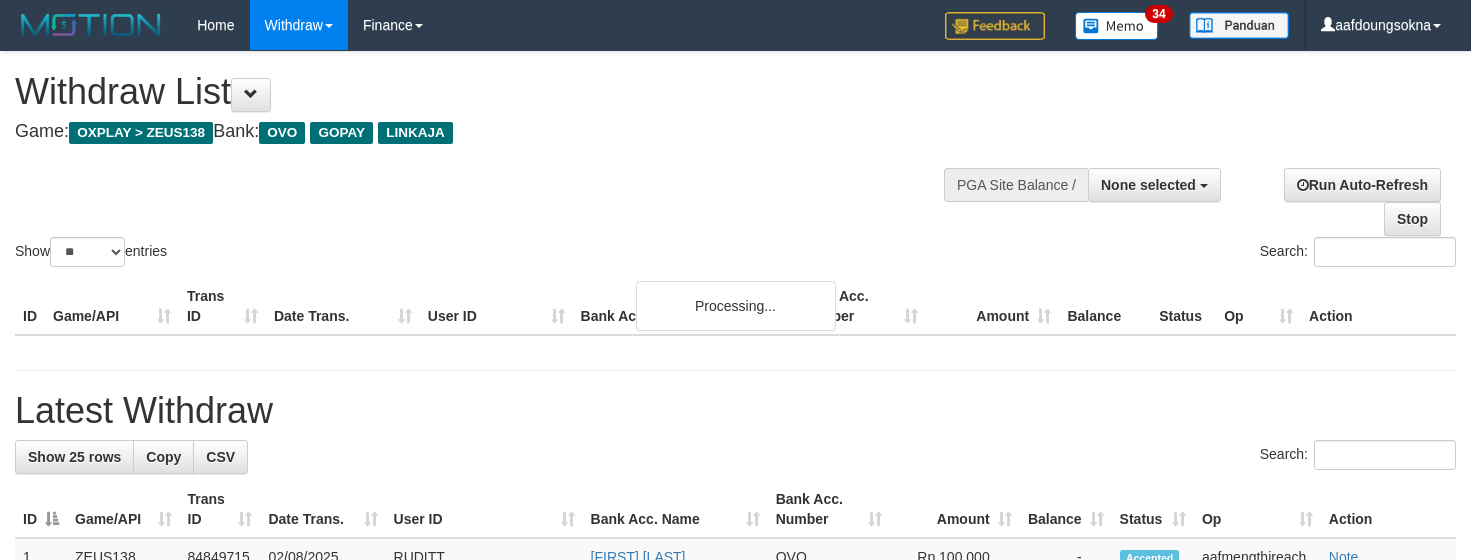 select 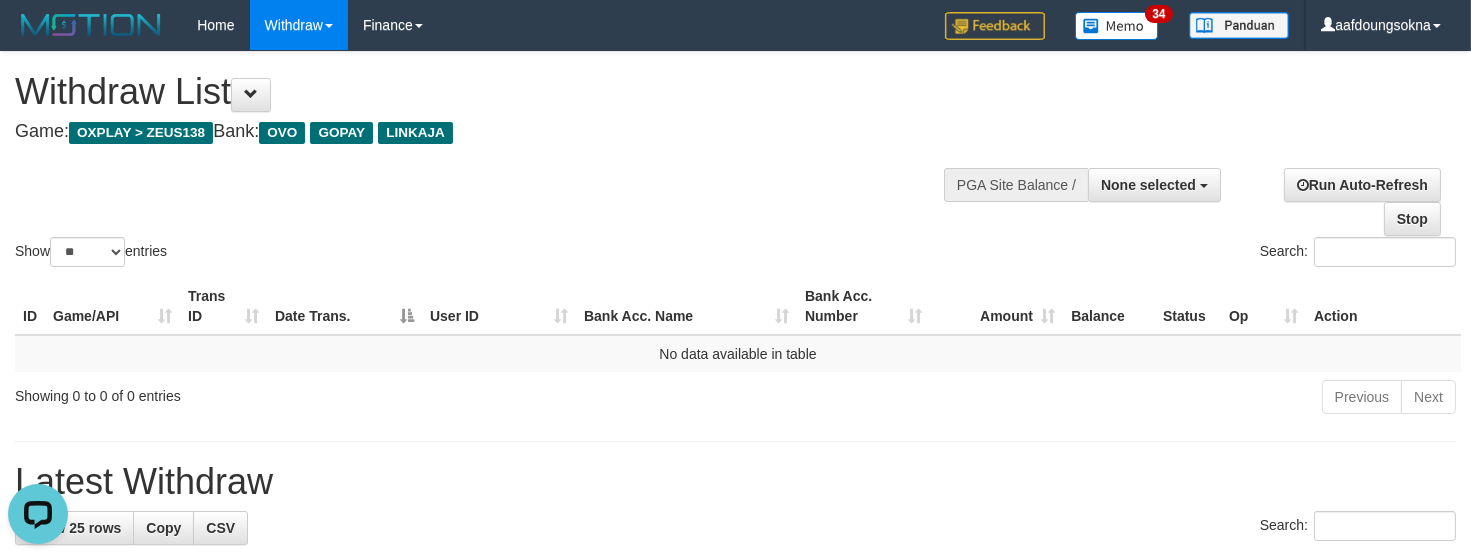 scroll, scrollTop: 0, scrollLeft: 0, axis: both 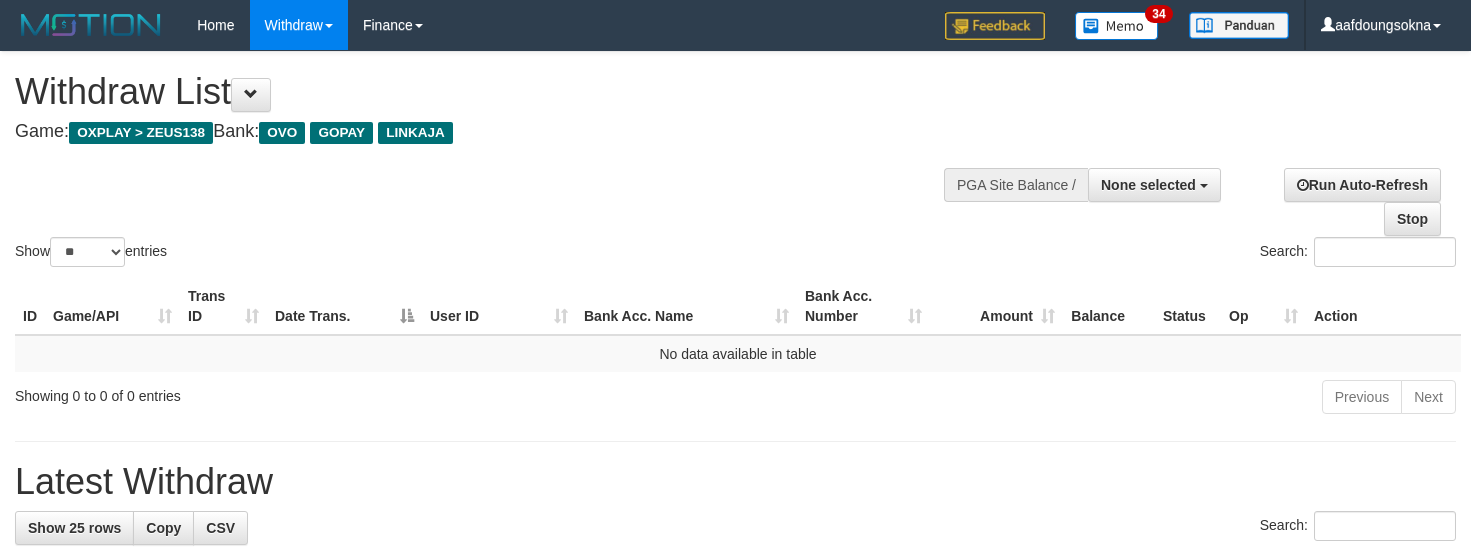 select 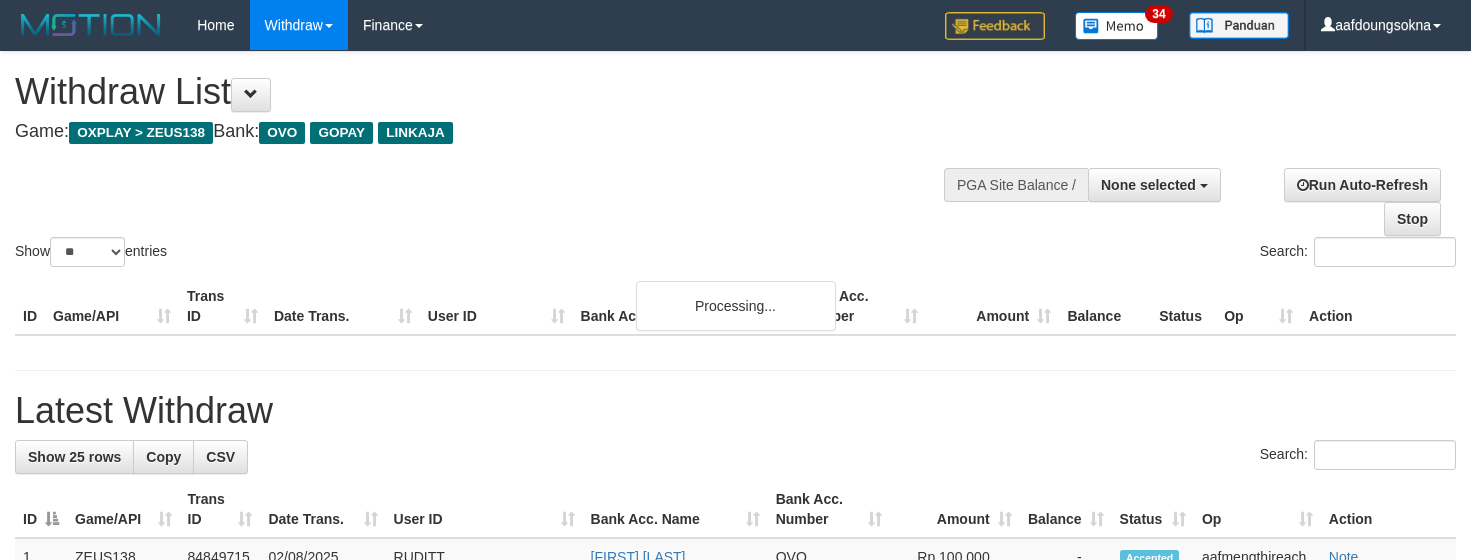 select 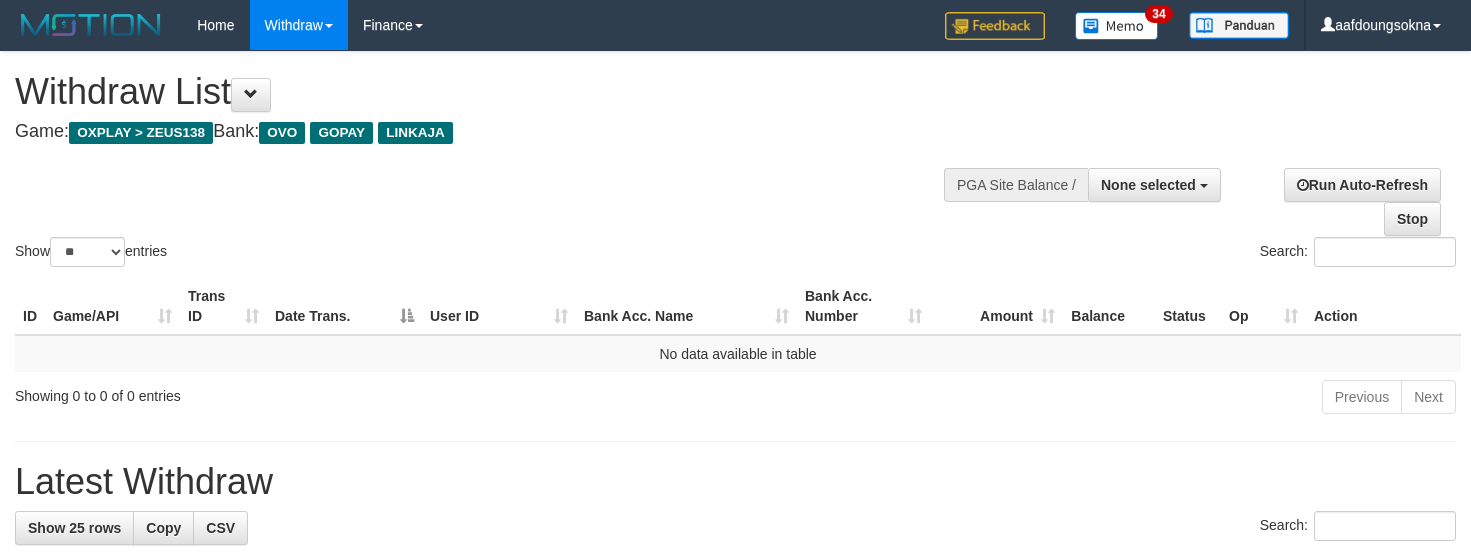 select 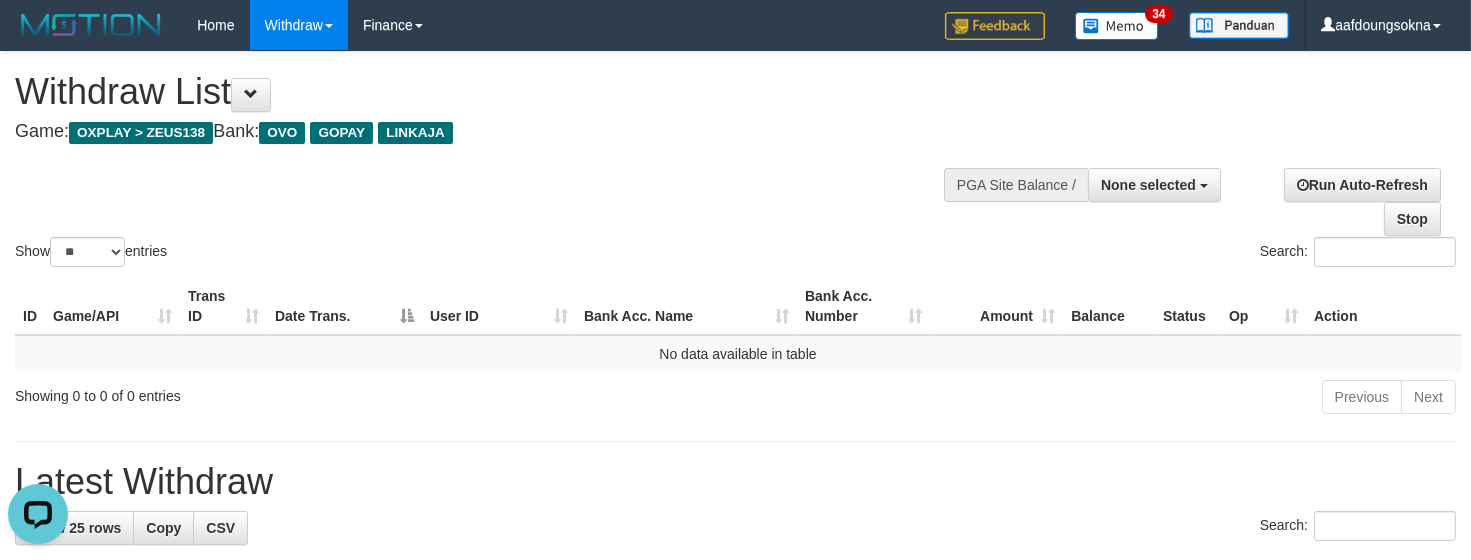 scroll, scrollTop: 0, scrollLeft: 0, axis: both 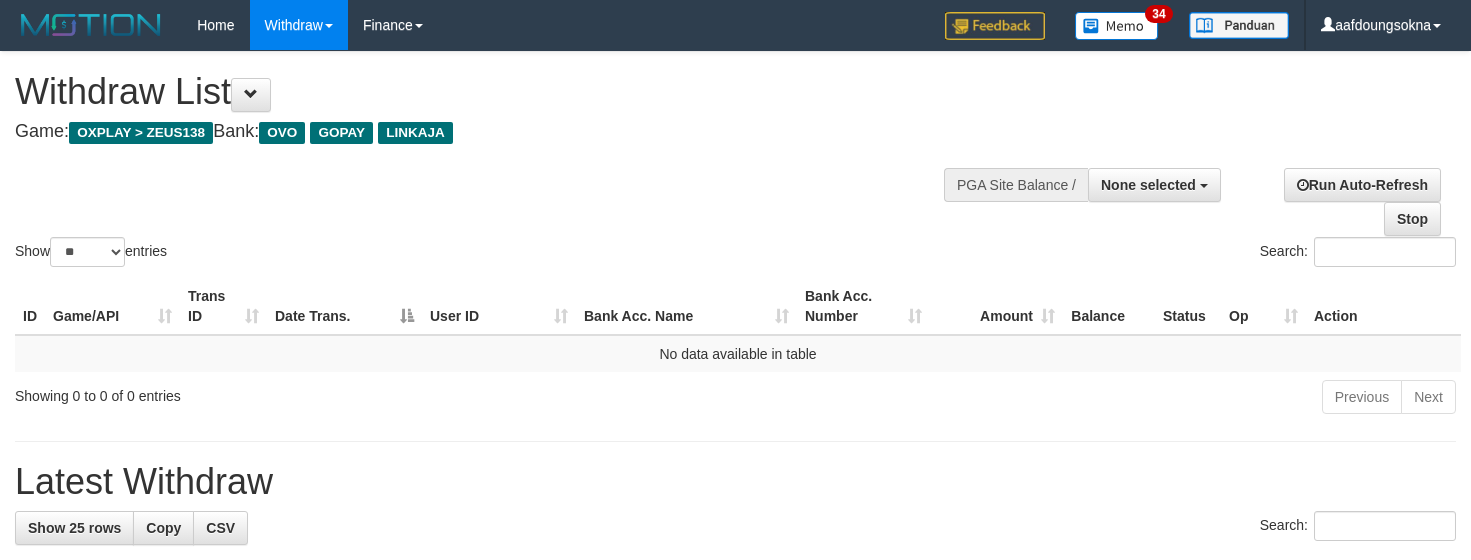 select 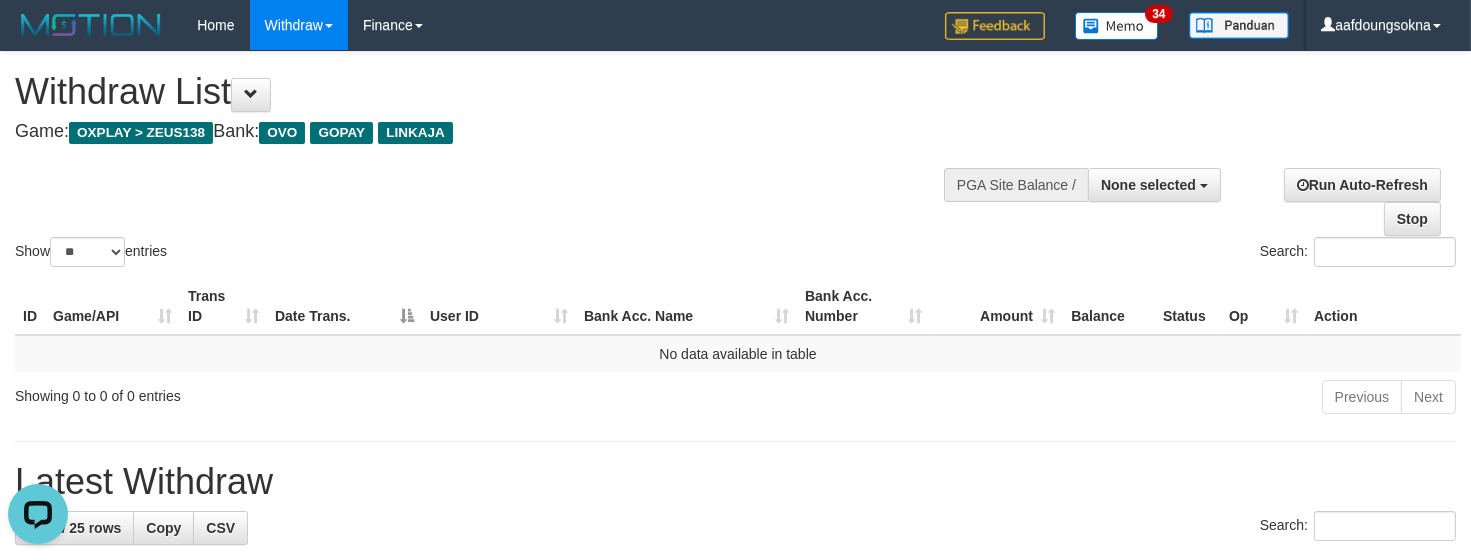 scroll, scrollTop: 0, scrollLeft: 0, axis: both 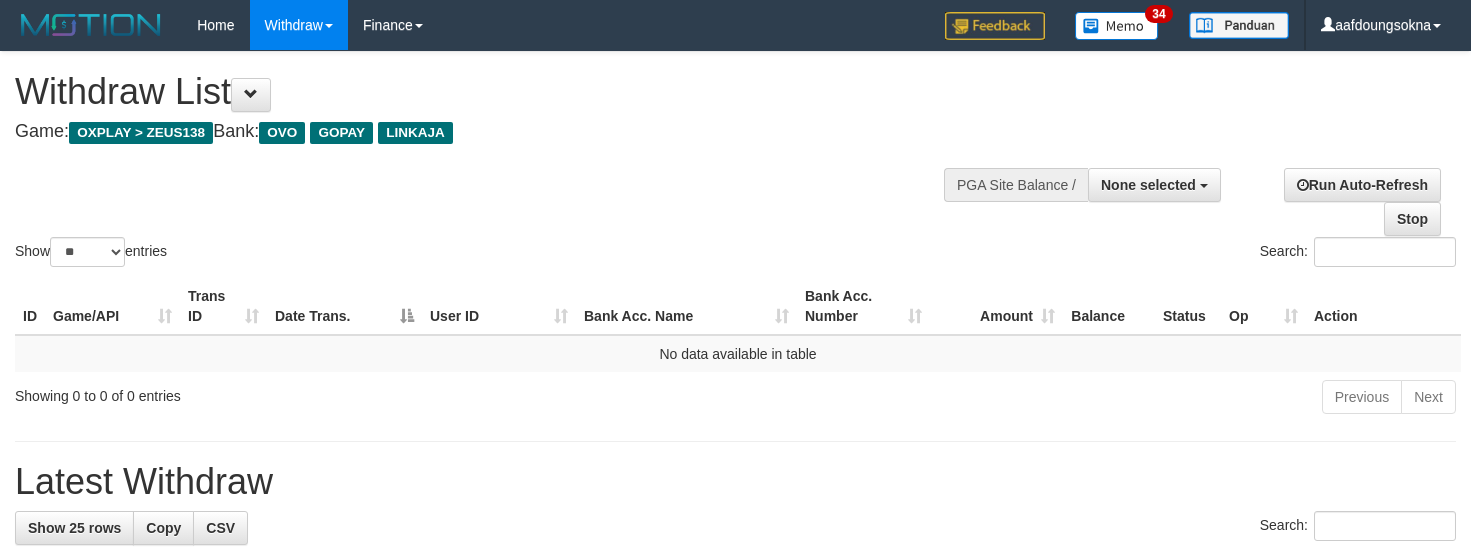 select 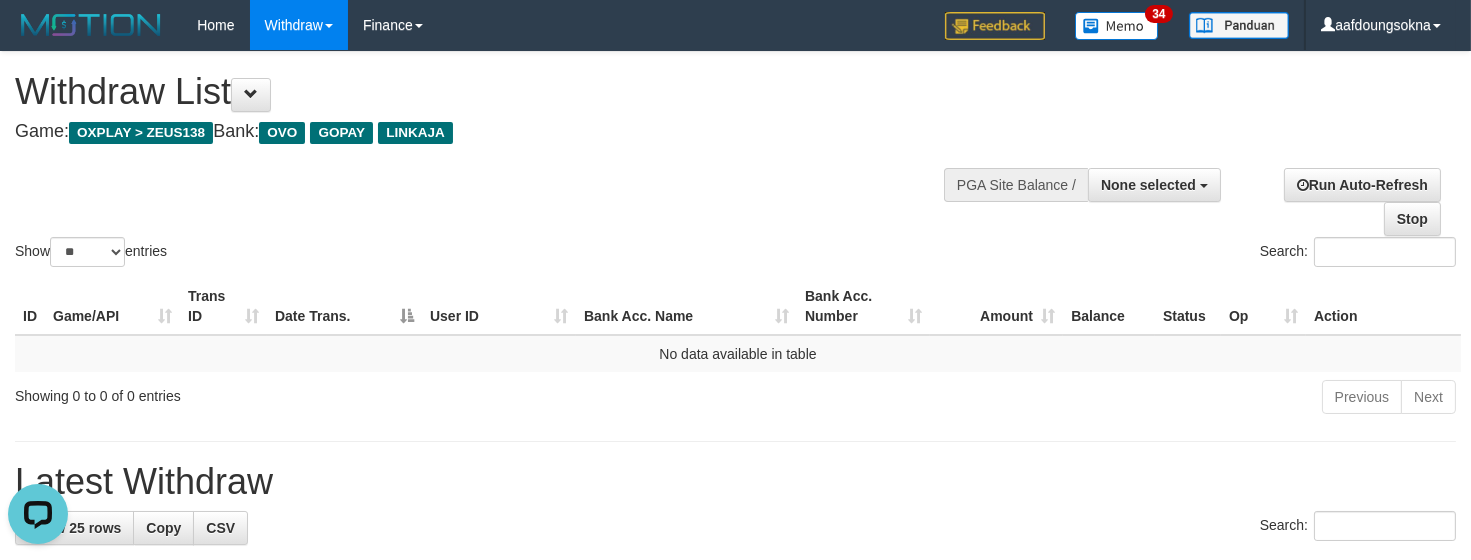scroll, scrollTop: 0, scrollLeft: 0, axis: both 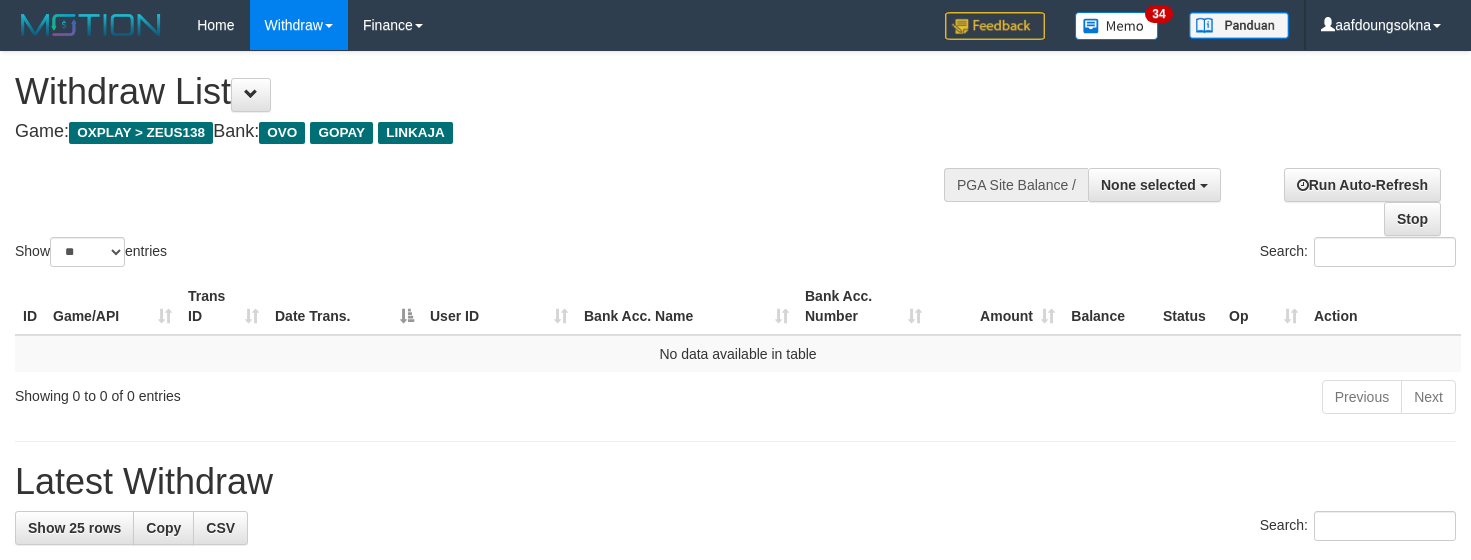 select 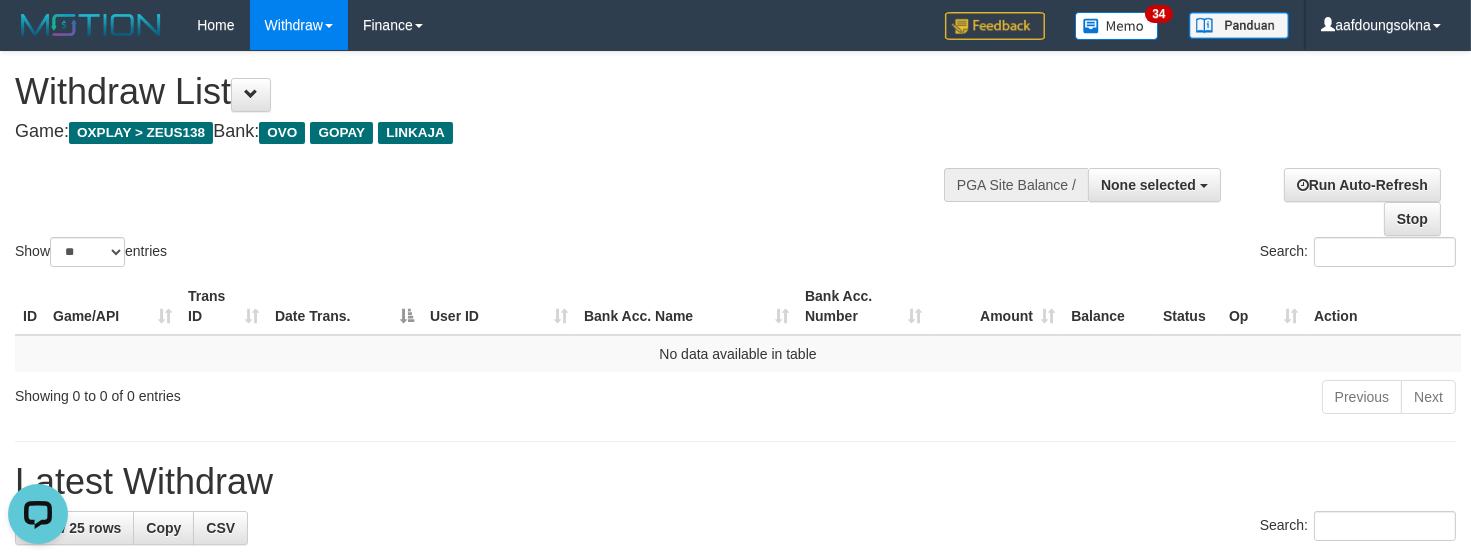 scroll, scrollTop: 0, scrollLeft: 0, axis: both 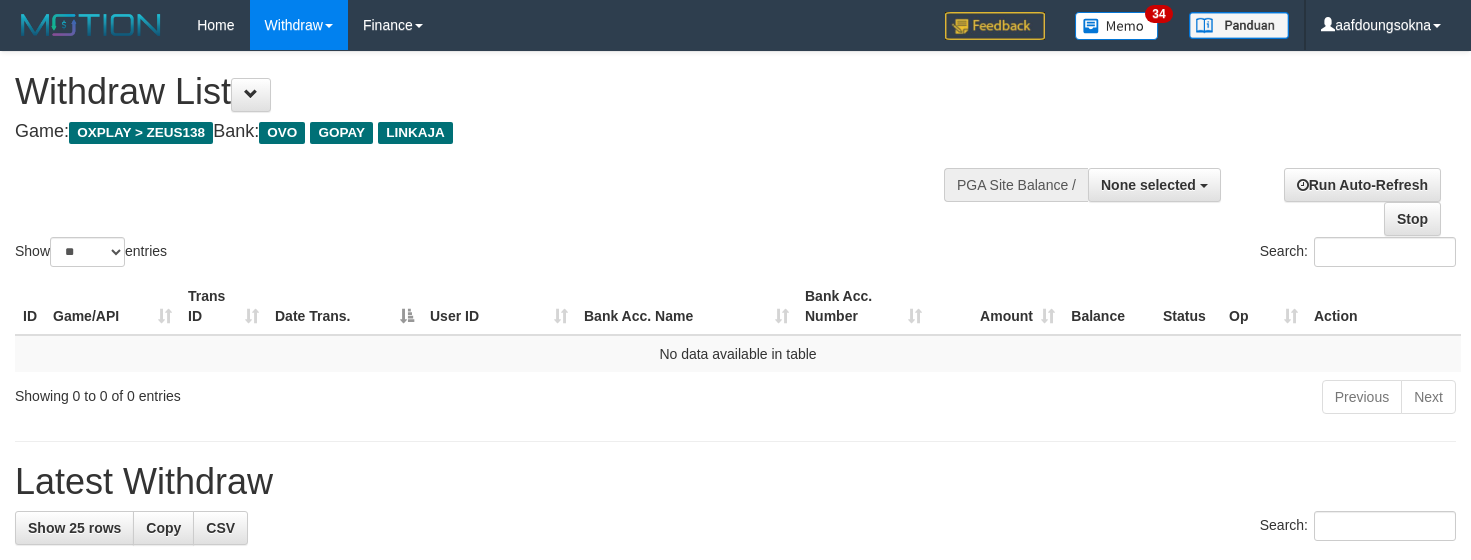 select 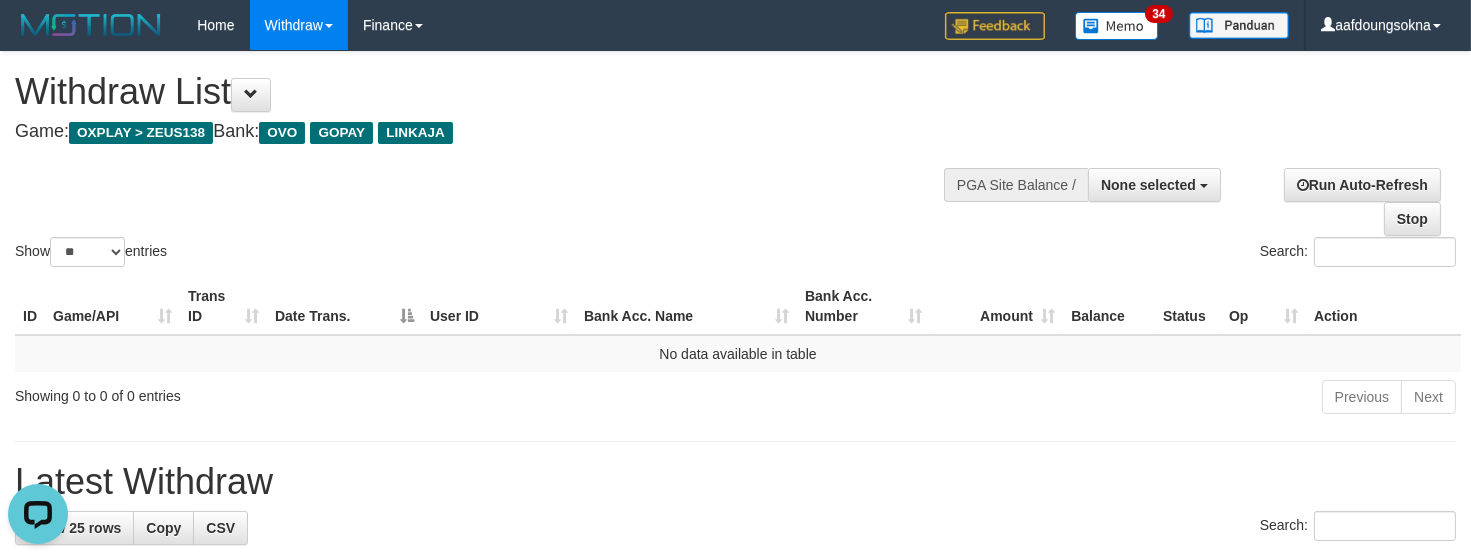scroll, scrollTop: 0, scrollLeft: 0, axis: both 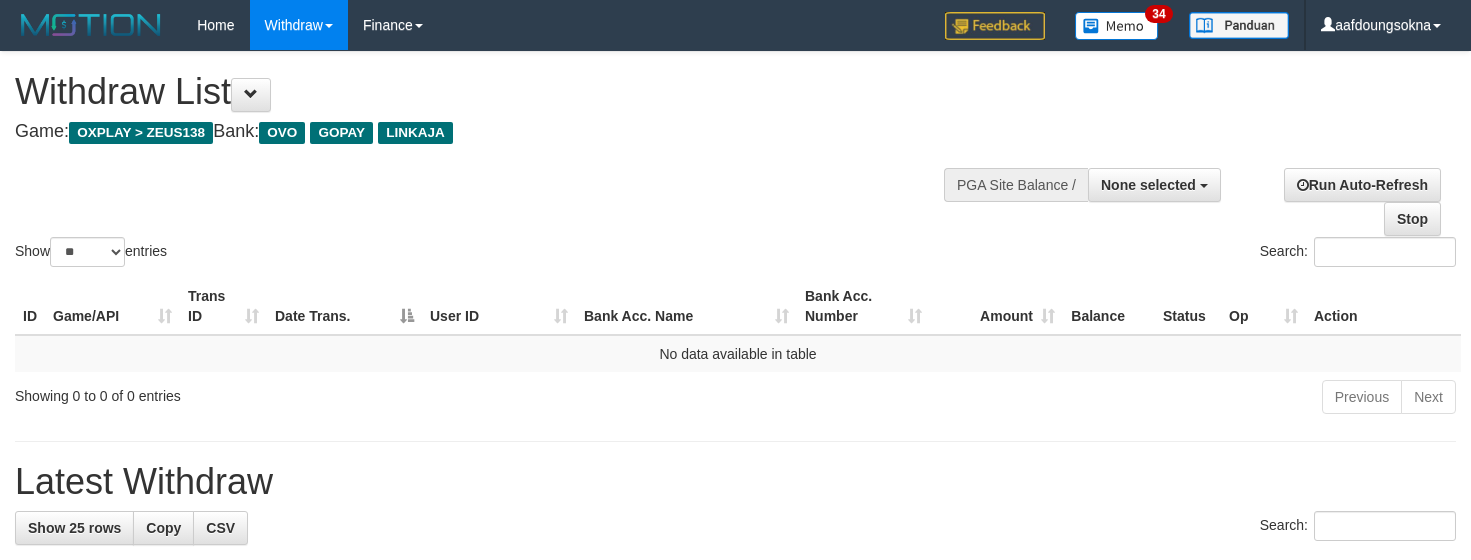 select 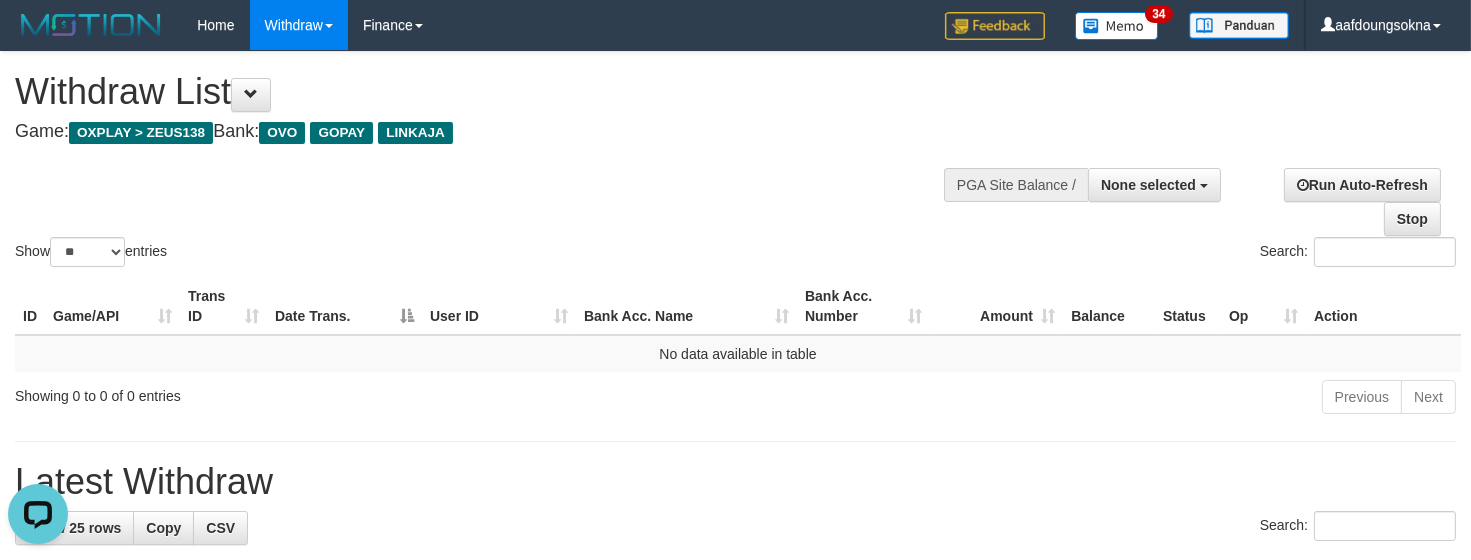 scroll, scrollTop: 0, scrollLeft: 0, axis: both 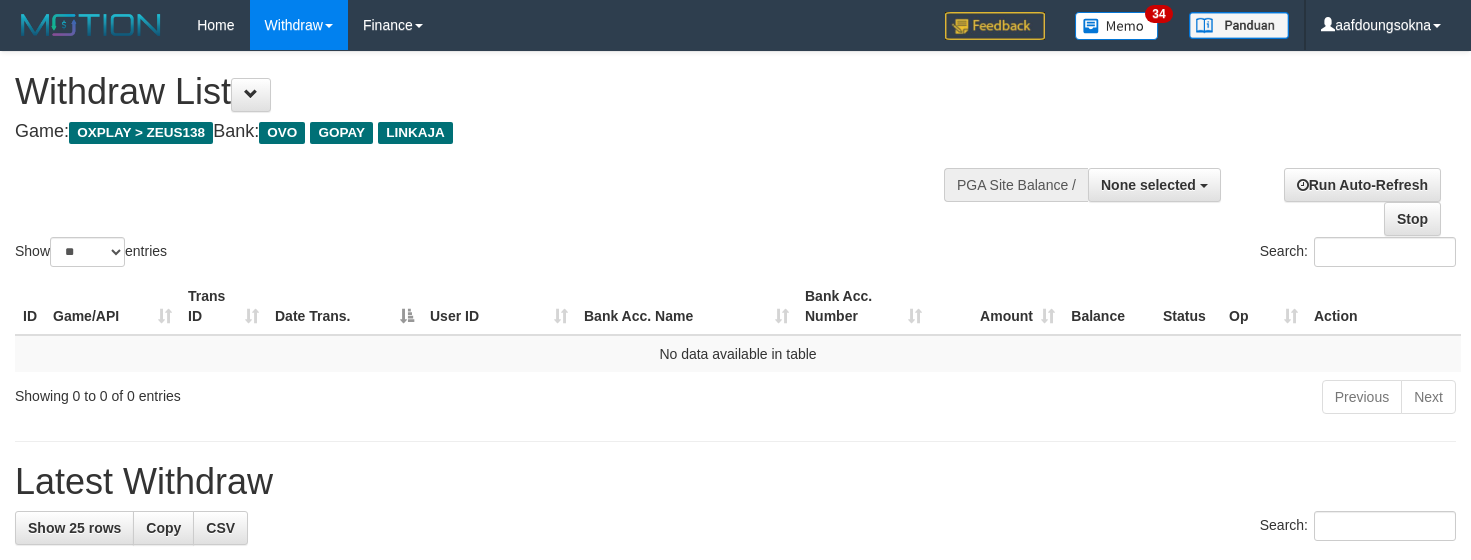 select 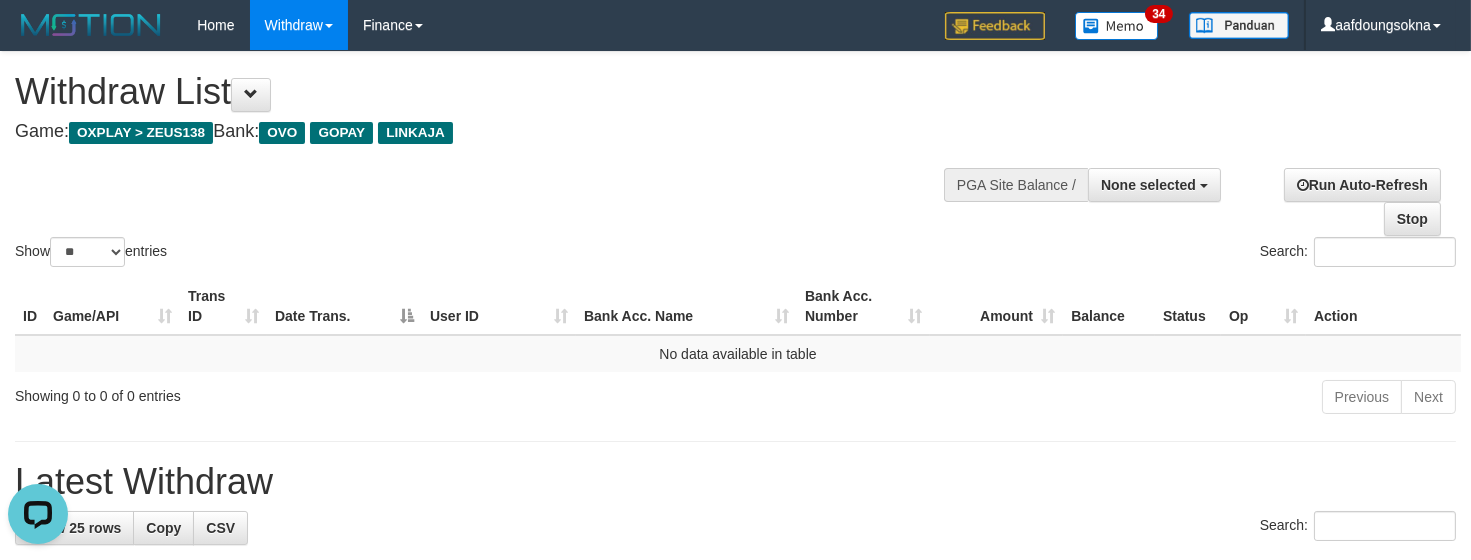 scroll, scrollTop: 0, scrollLeft: 0, axis: both 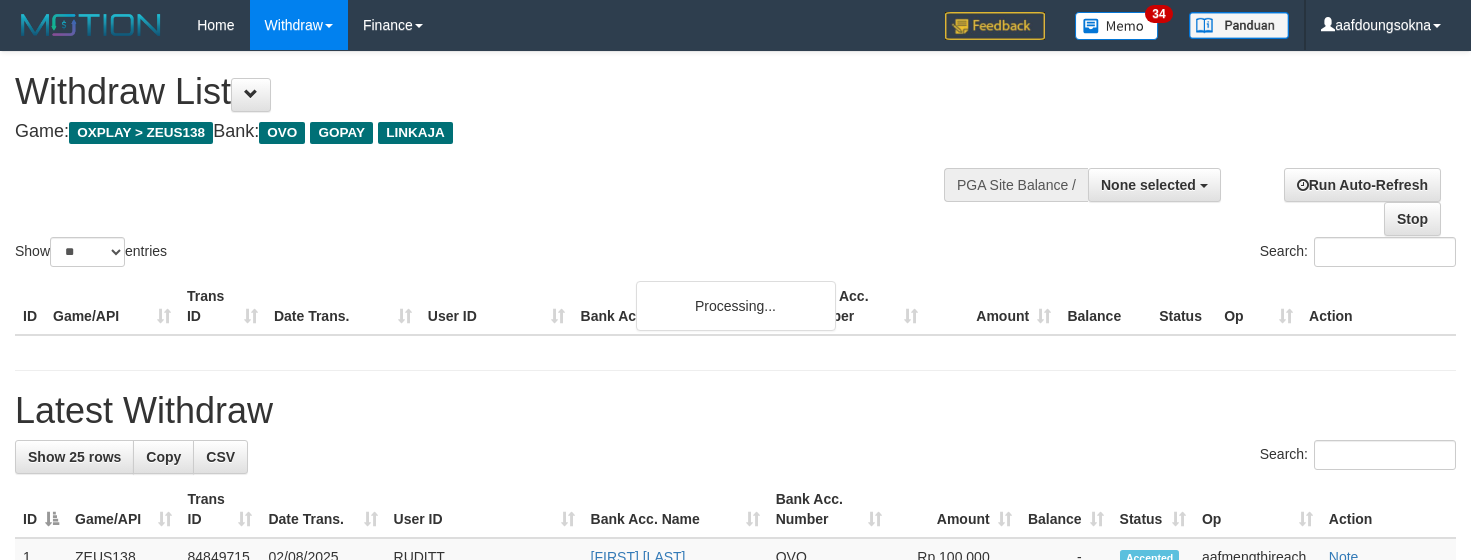 select 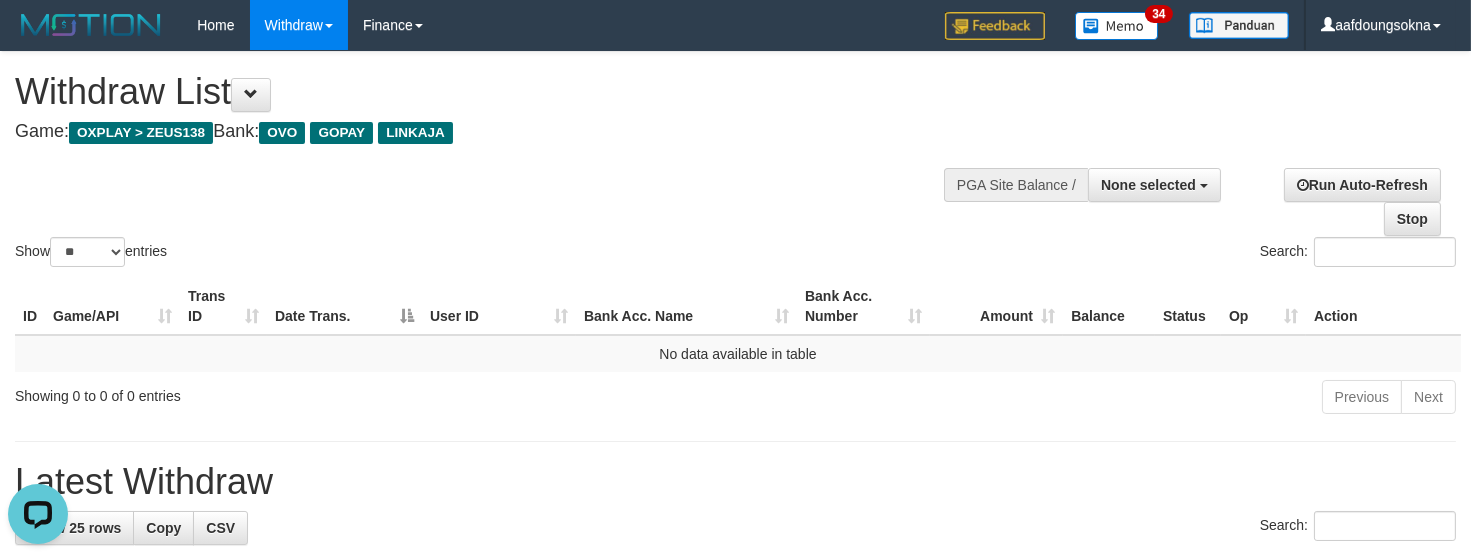 scroll, scrollTop: 0, scrollLeft: 0, axis: both 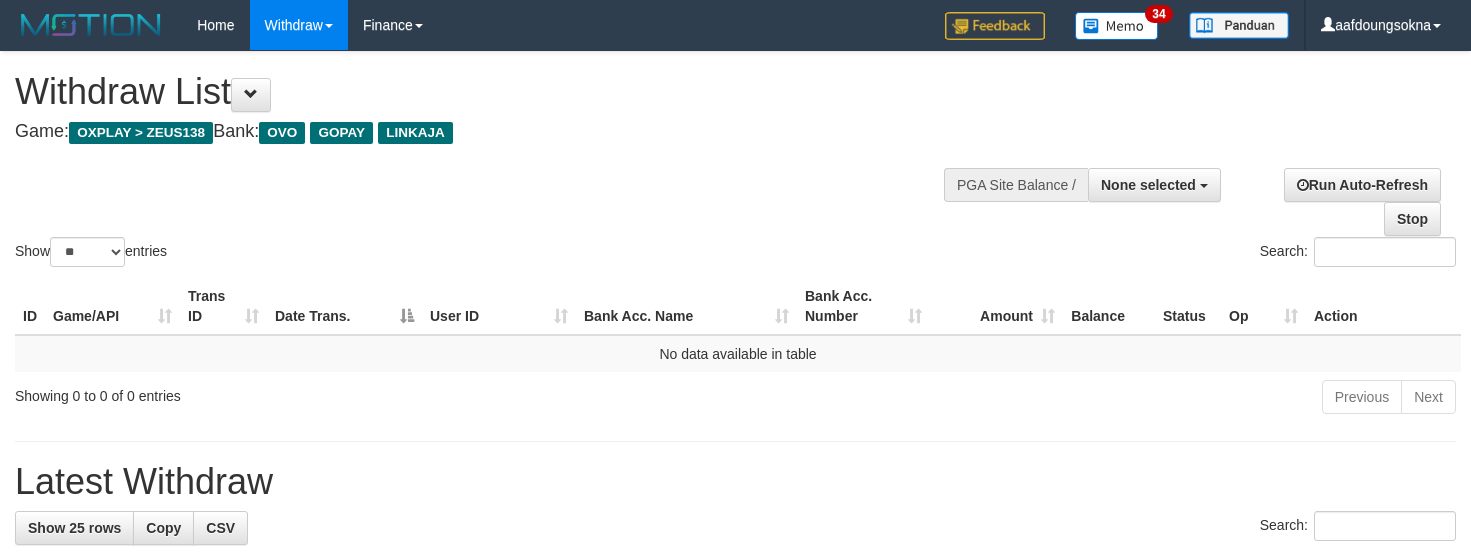 select 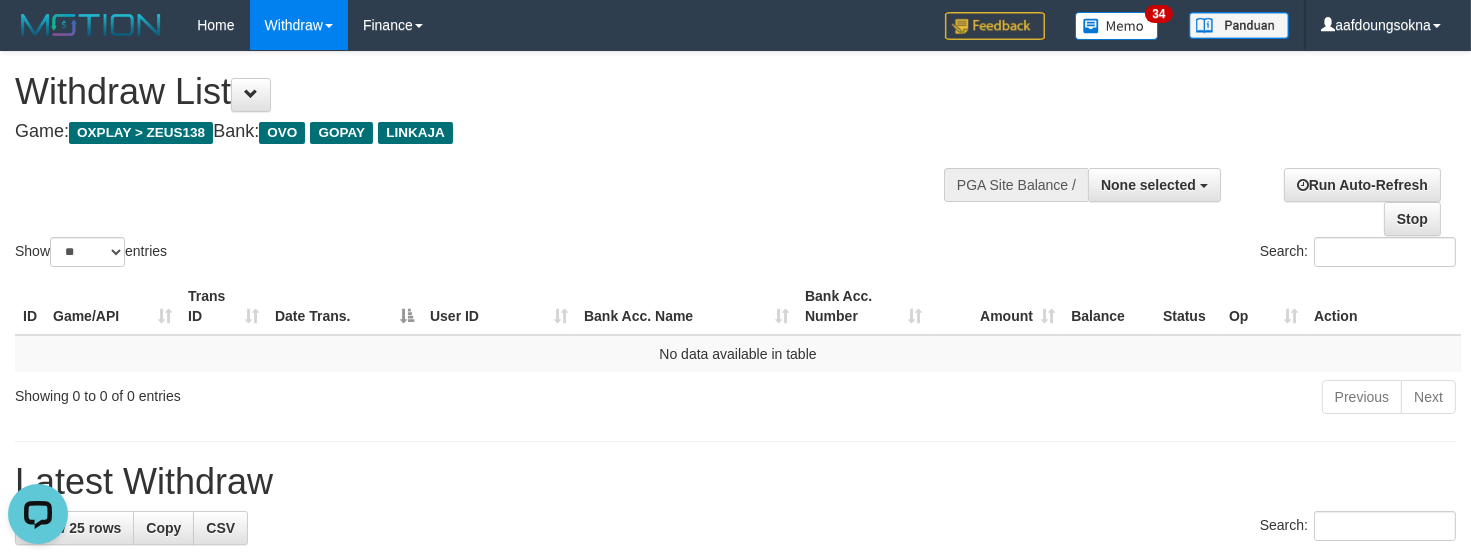 scroll, scrollTop: 0, scrollLeft: 0, axis: both 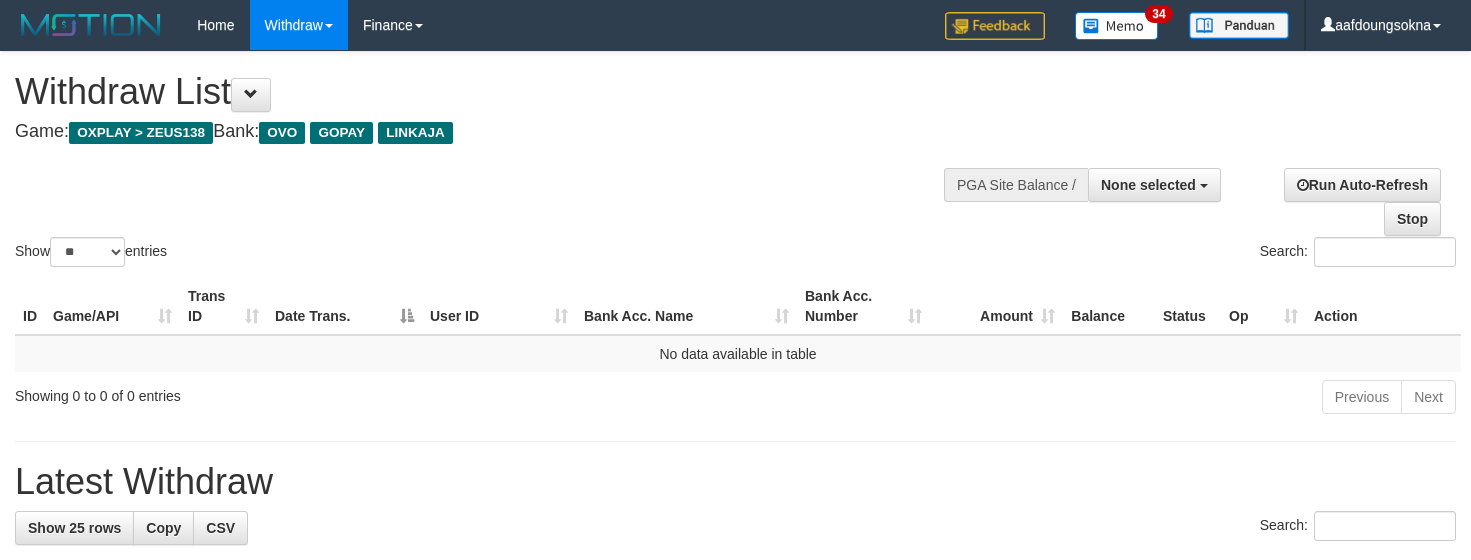 select 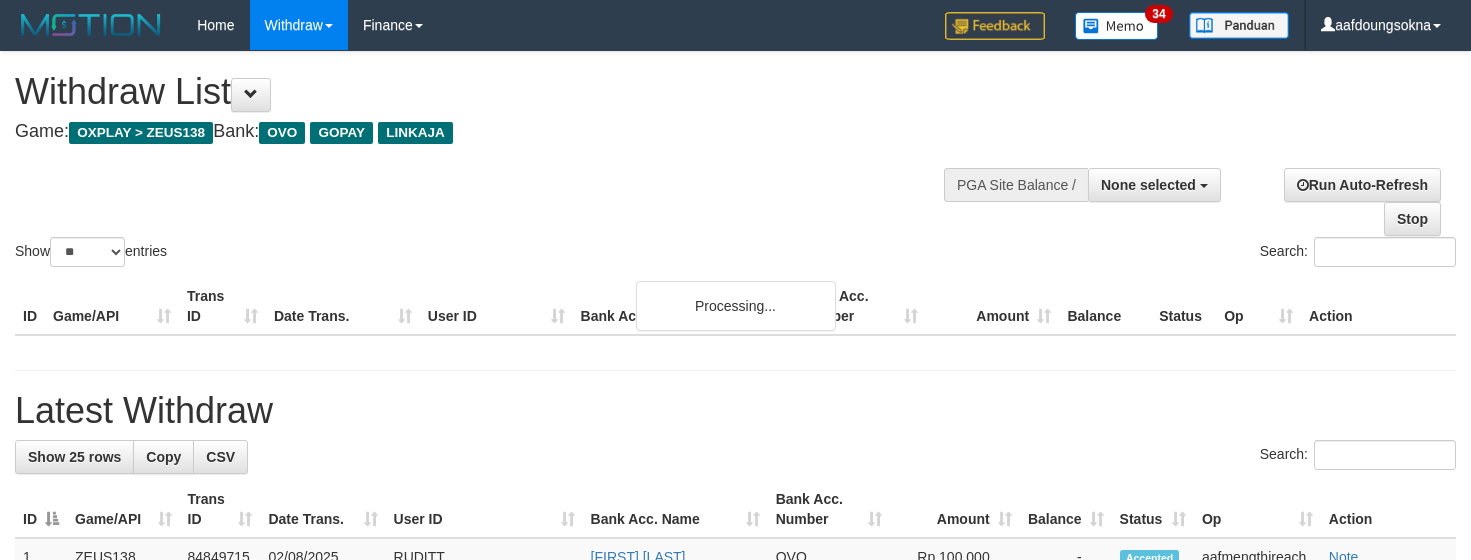 select 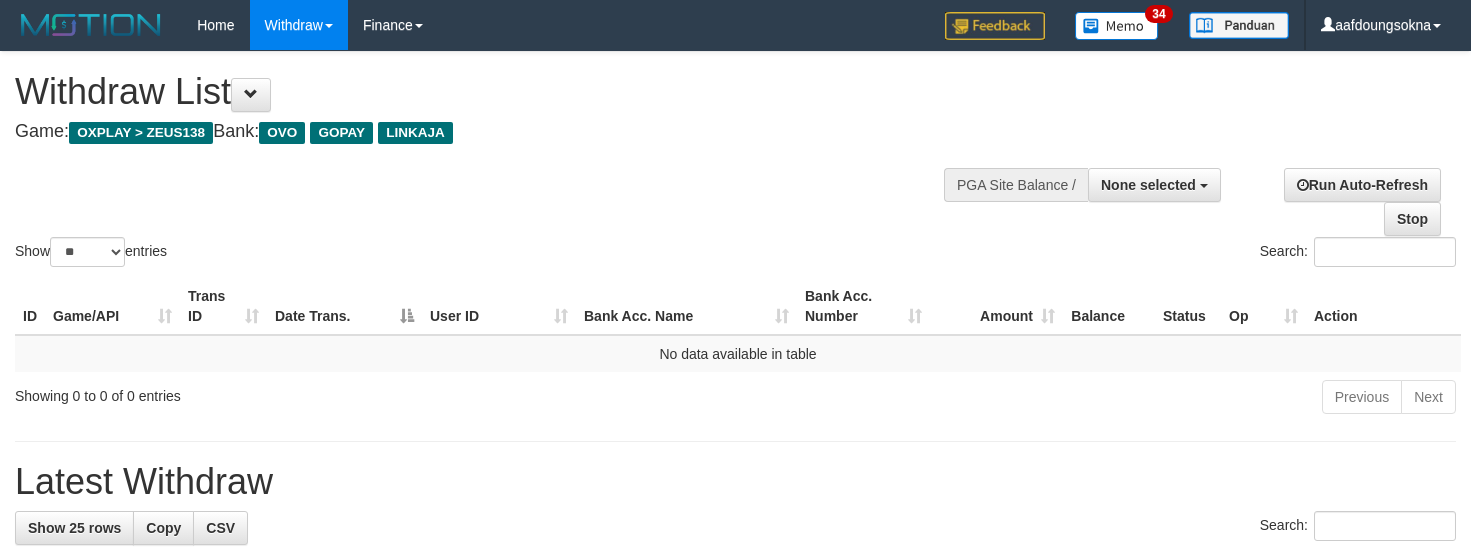 select 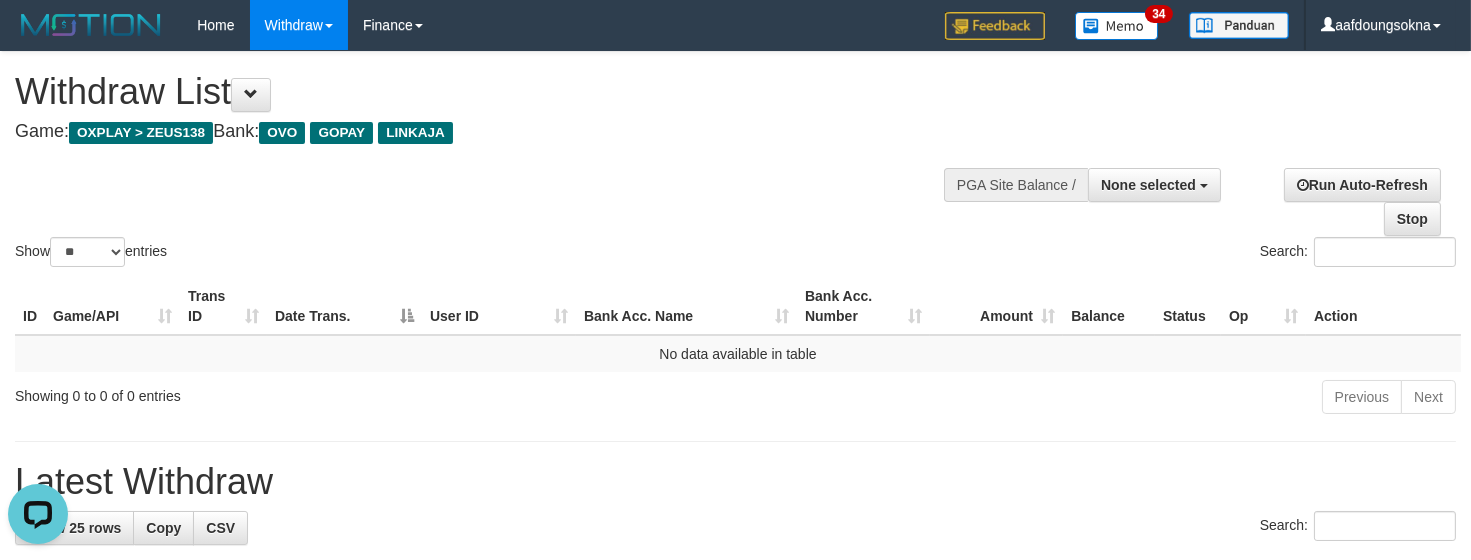 scroll, scrollTop: 0, scrollLeft: 0, axis: both 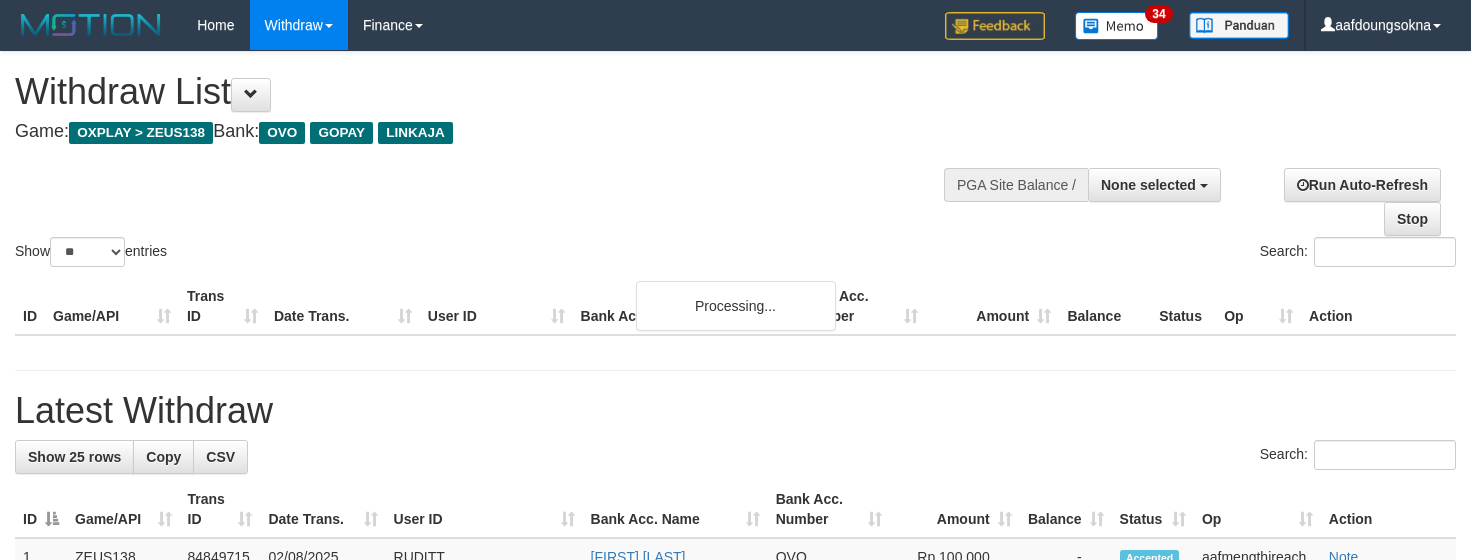 select 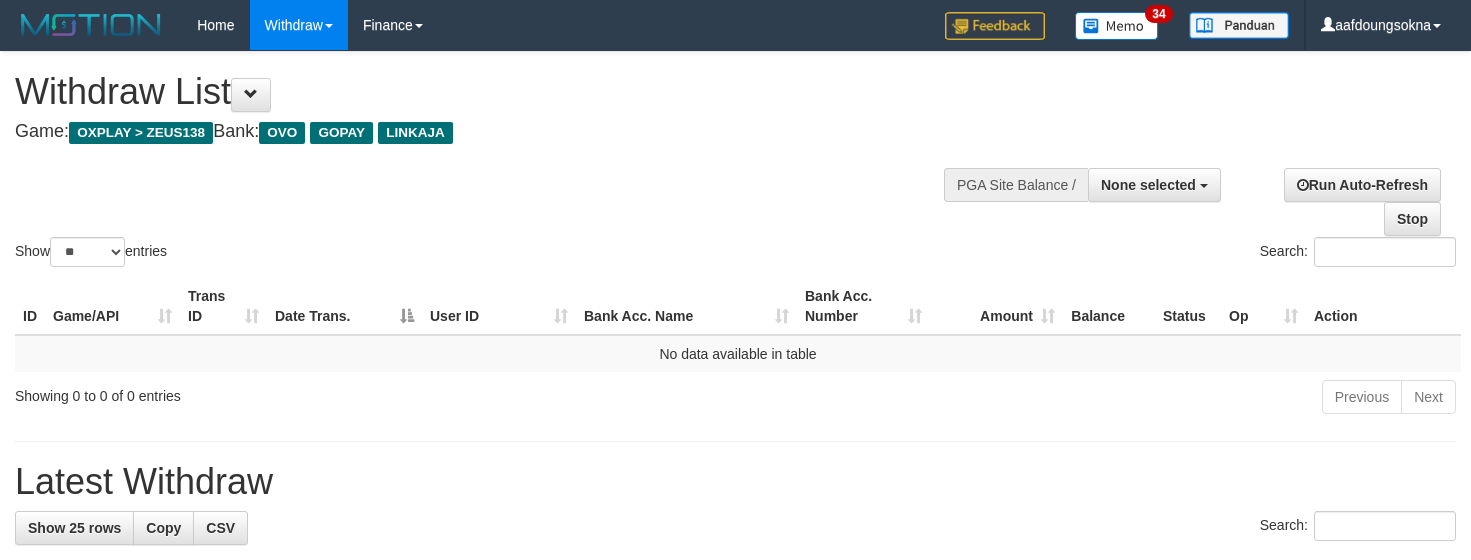 select 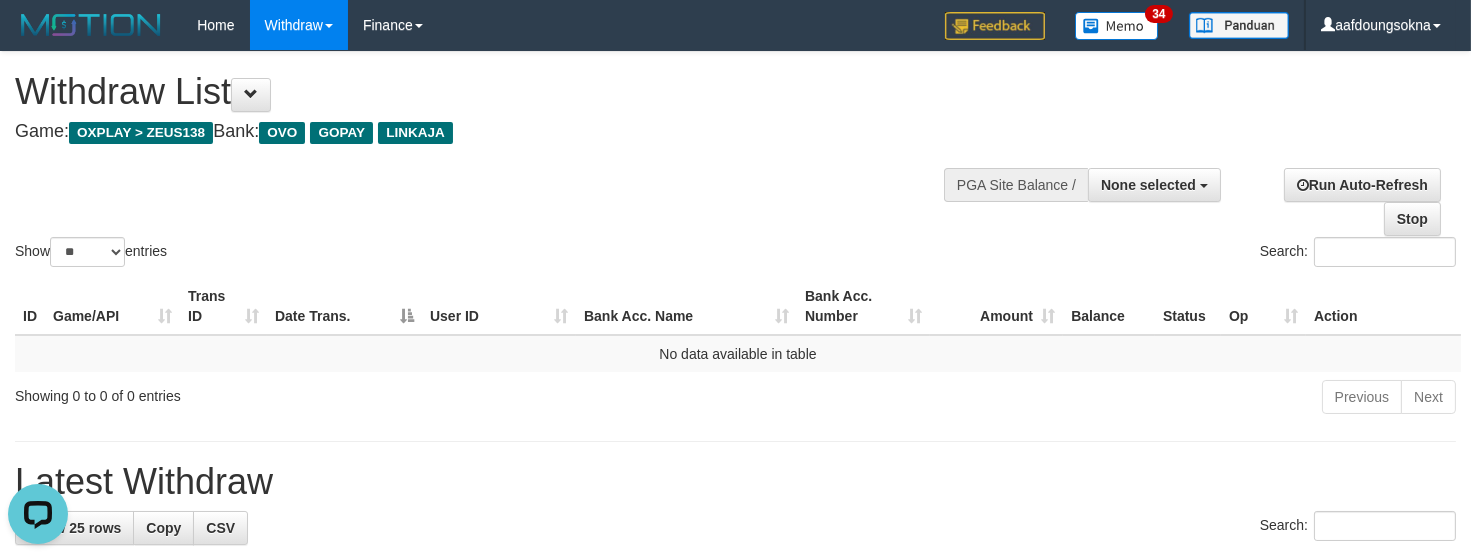scroll, scrollTop: 0, scrollLeft: 0, axis: both 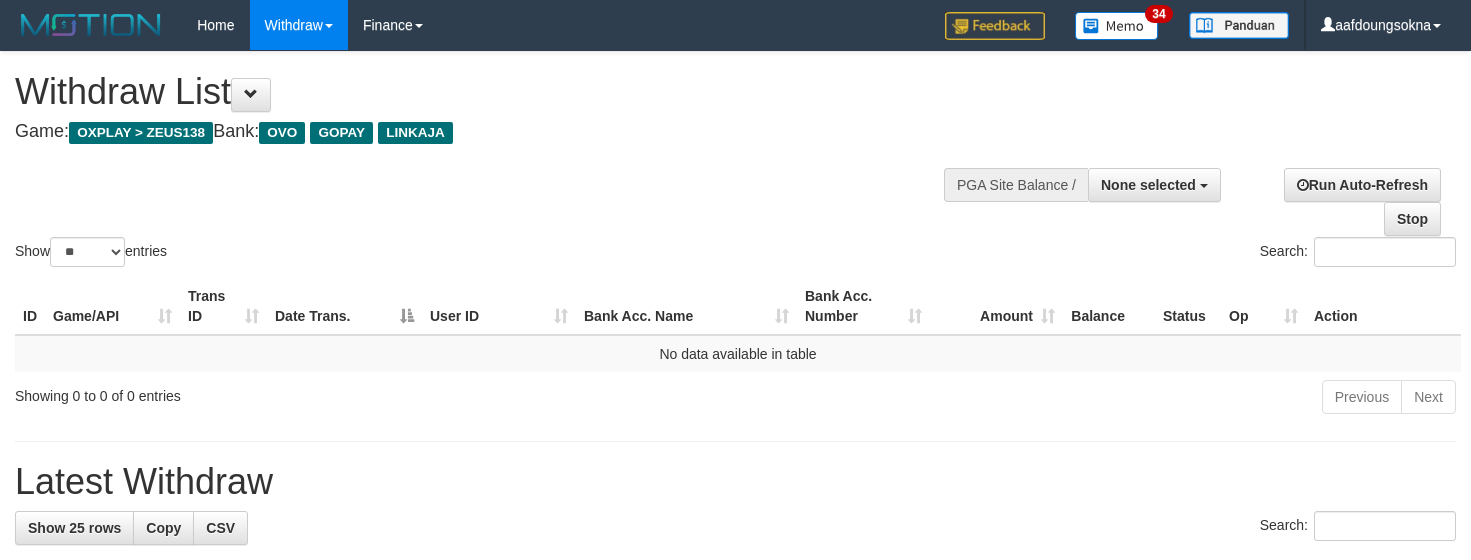 select 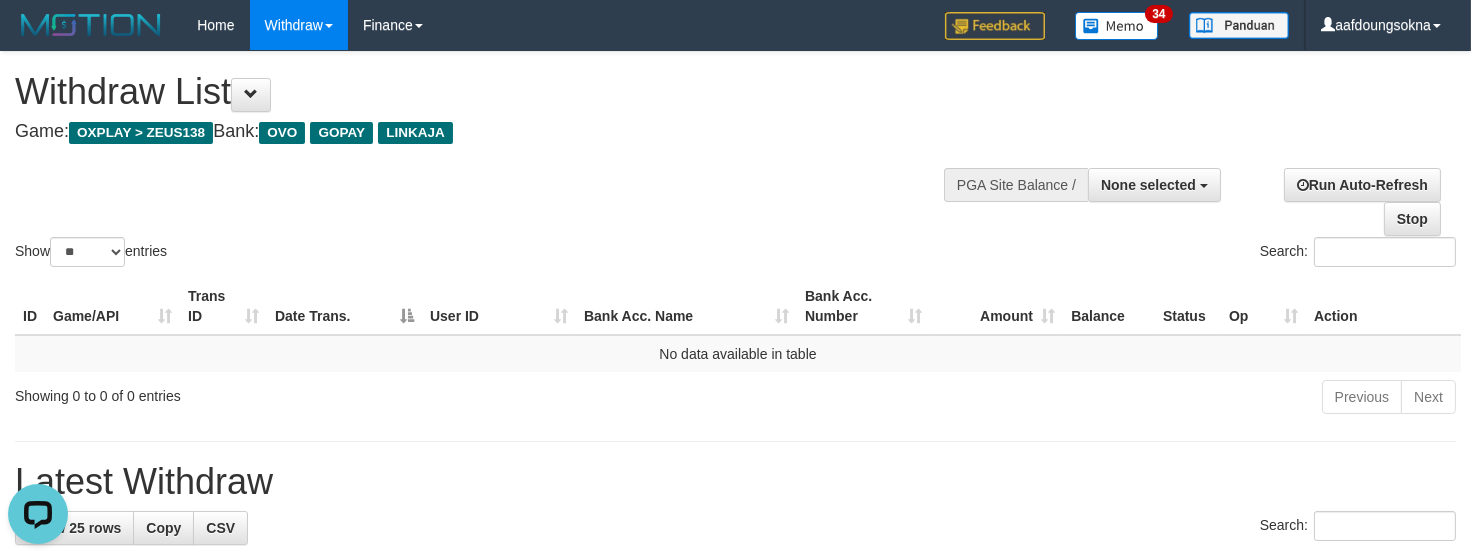 scroll, scrollTop: 0, scrollLeft: 0, axis: both 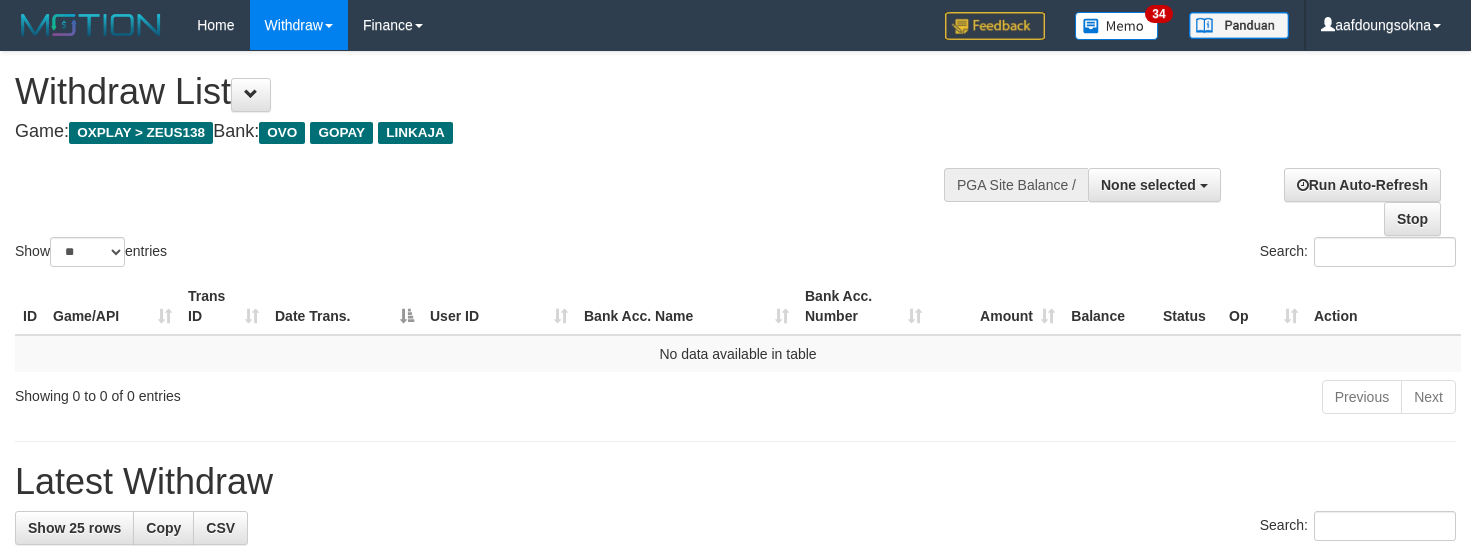 select 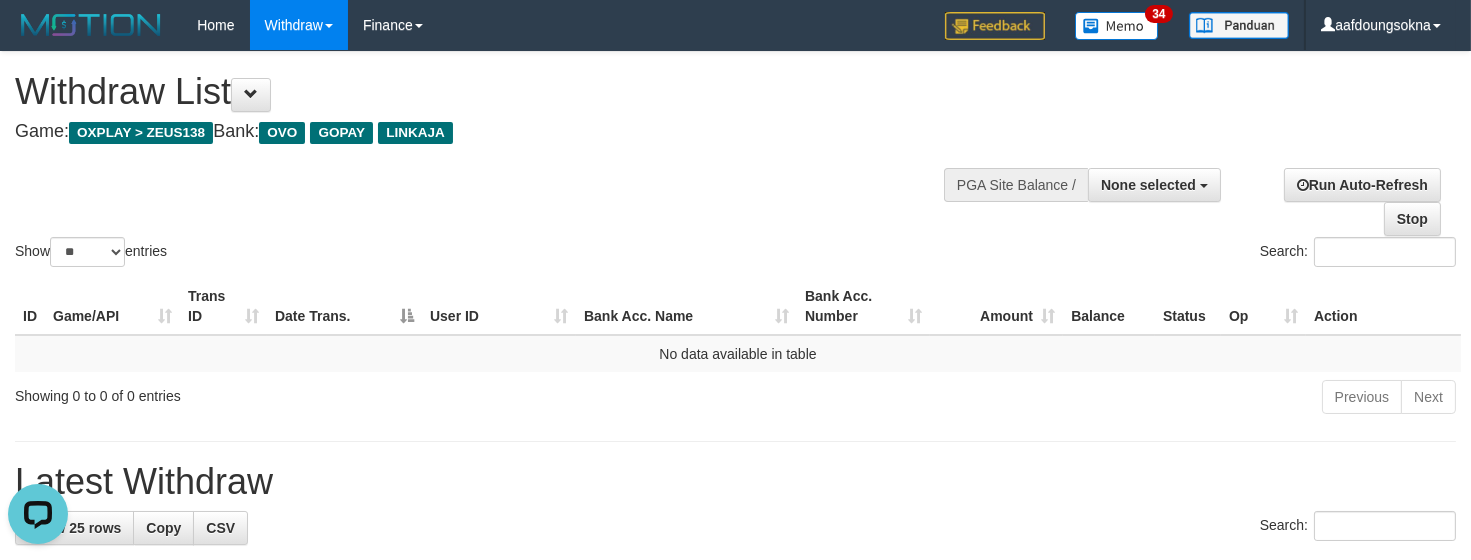 scroll, scrollTop: 0, scrollLeft: 0, axis: both 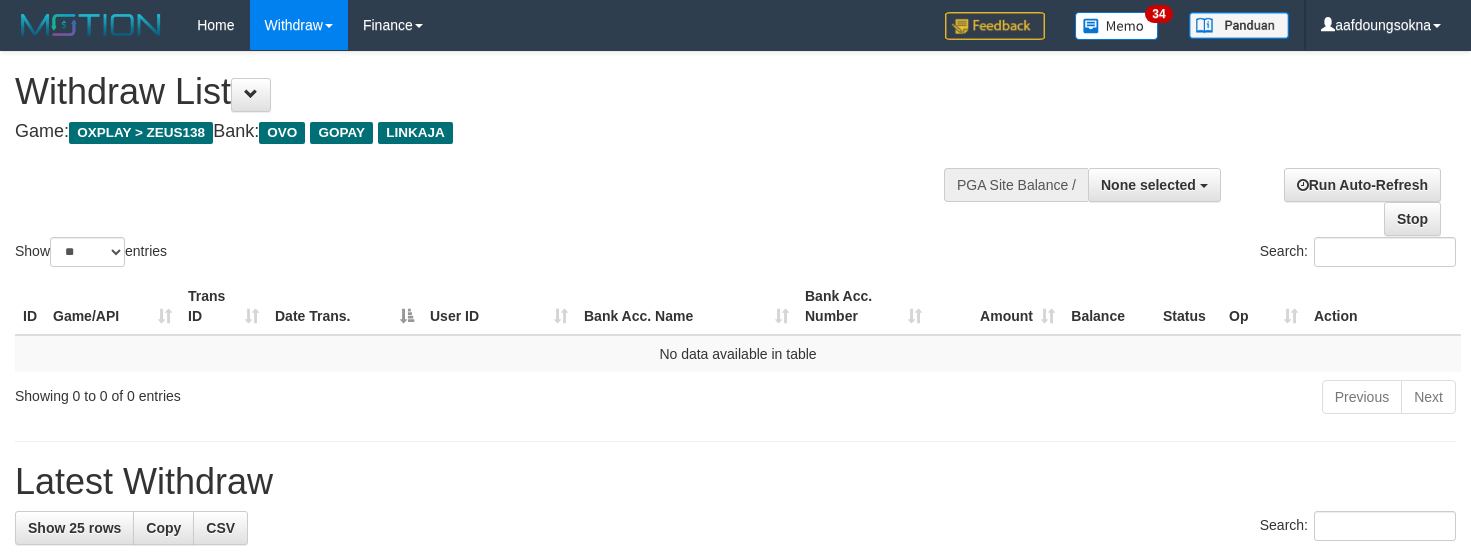 select 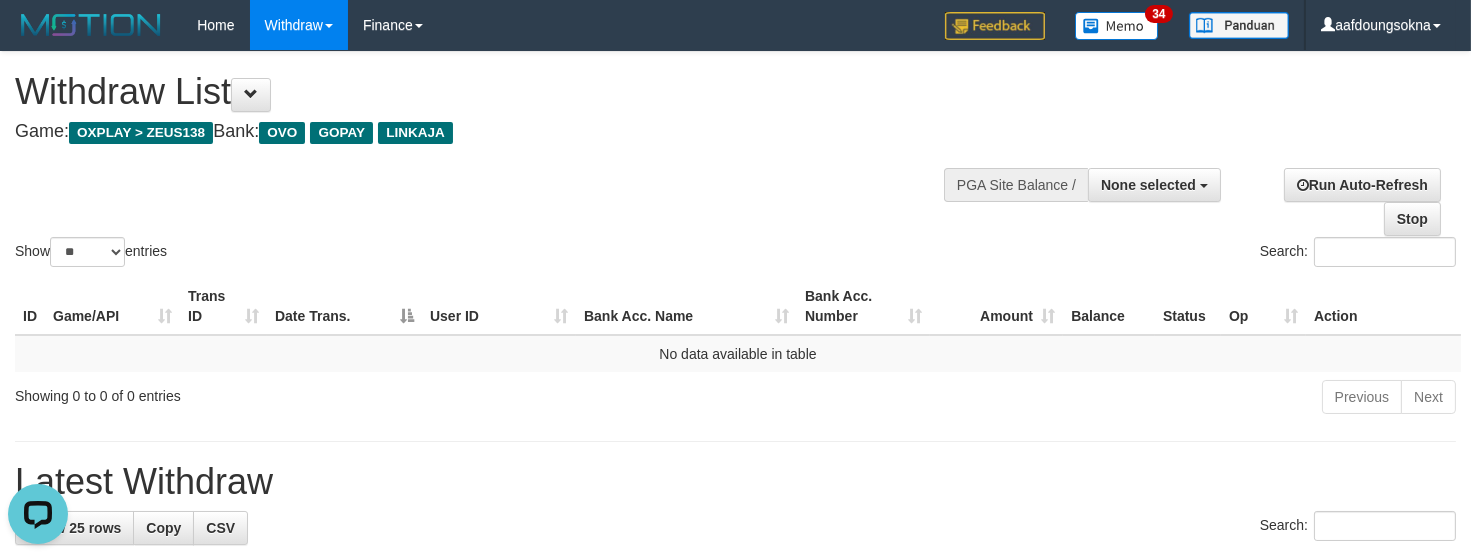scroll, scrollTop: 0, scrollLeft: 0, axis: both 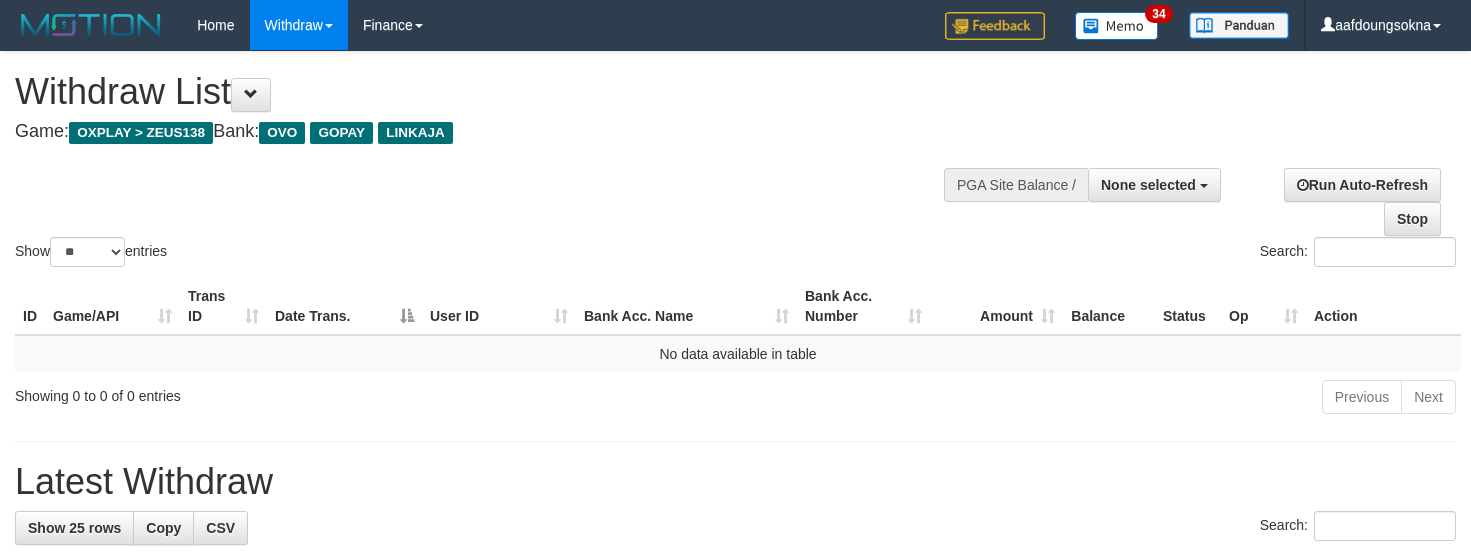 select 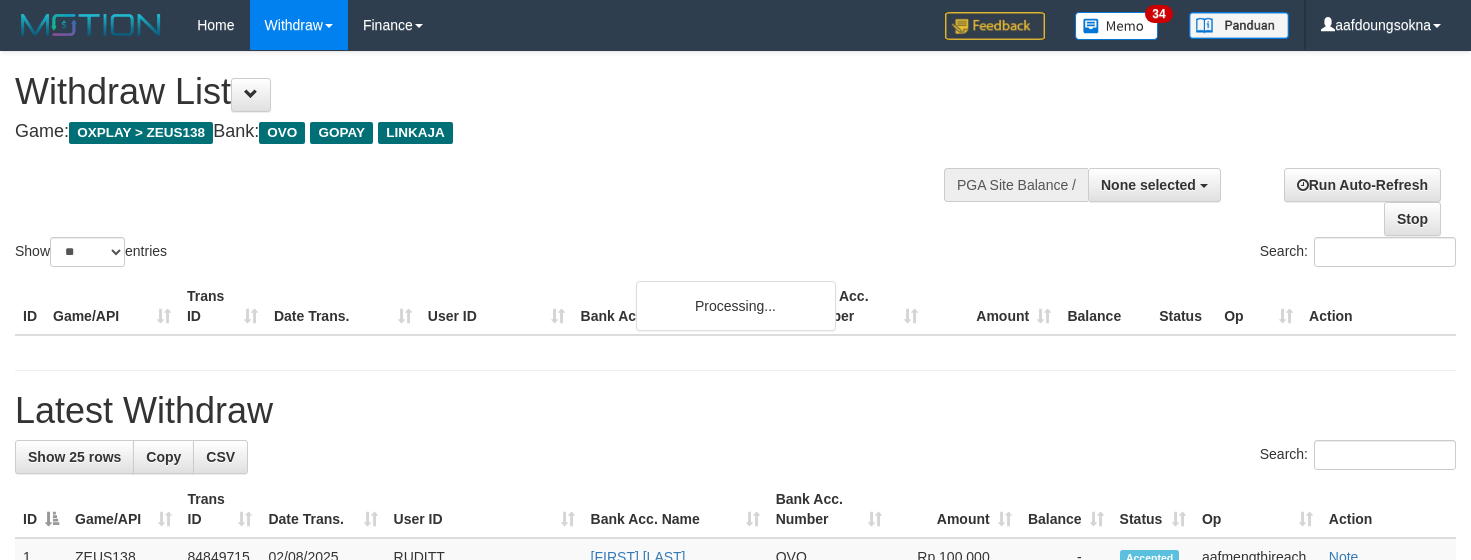 select 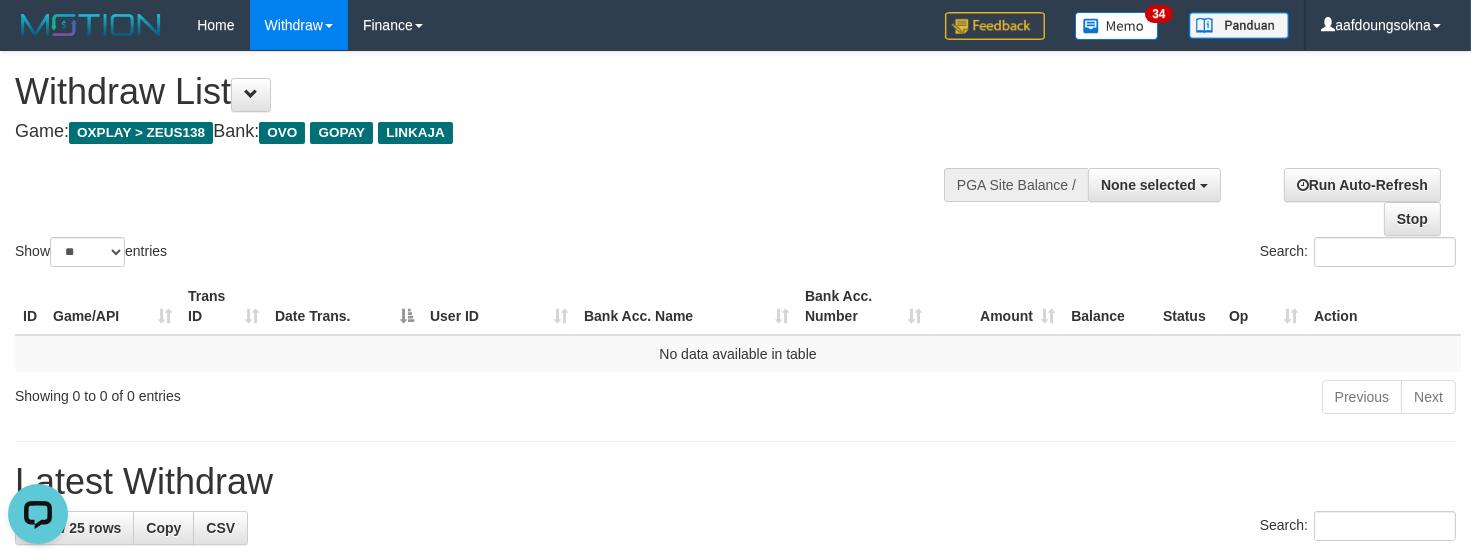 scroll, scrollTop: 0, scrollLeft: 0, axis: both 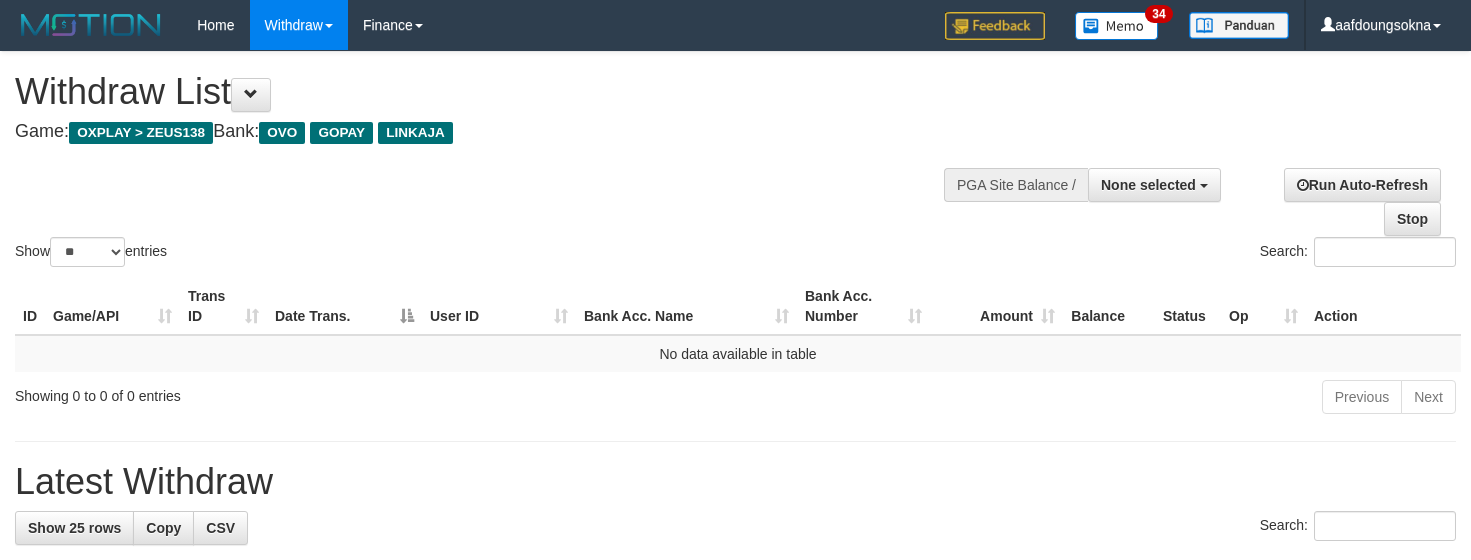 select 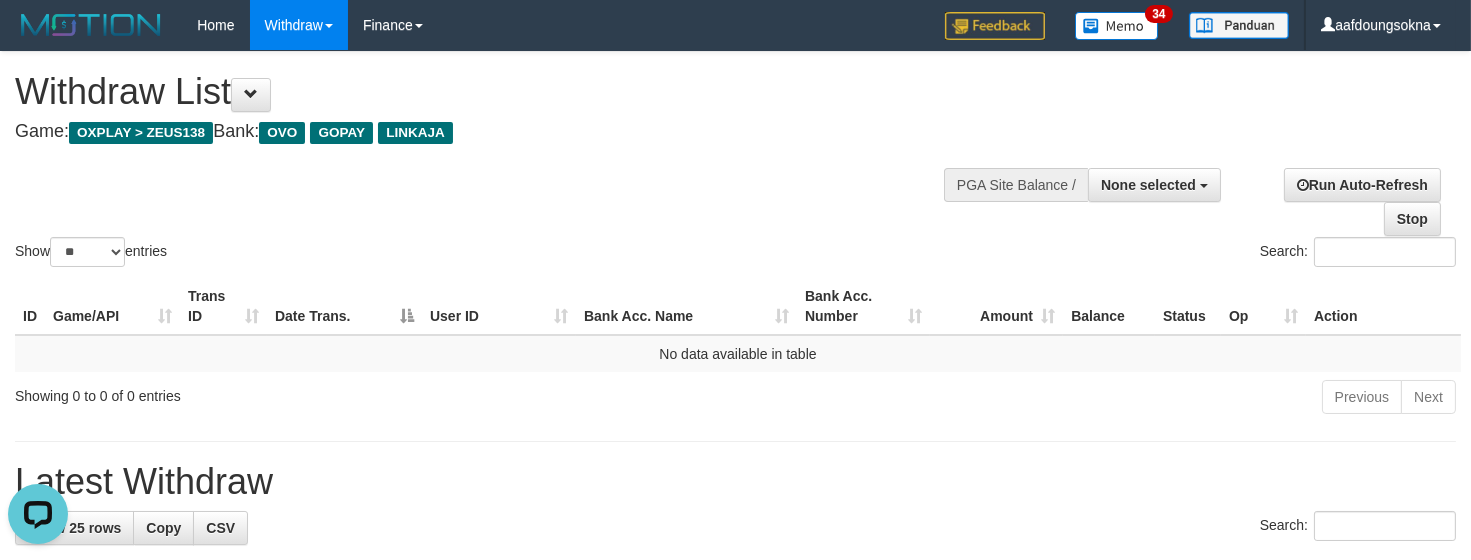 scroll, scrollTop: 0, scrollLeft: 0, axis: both 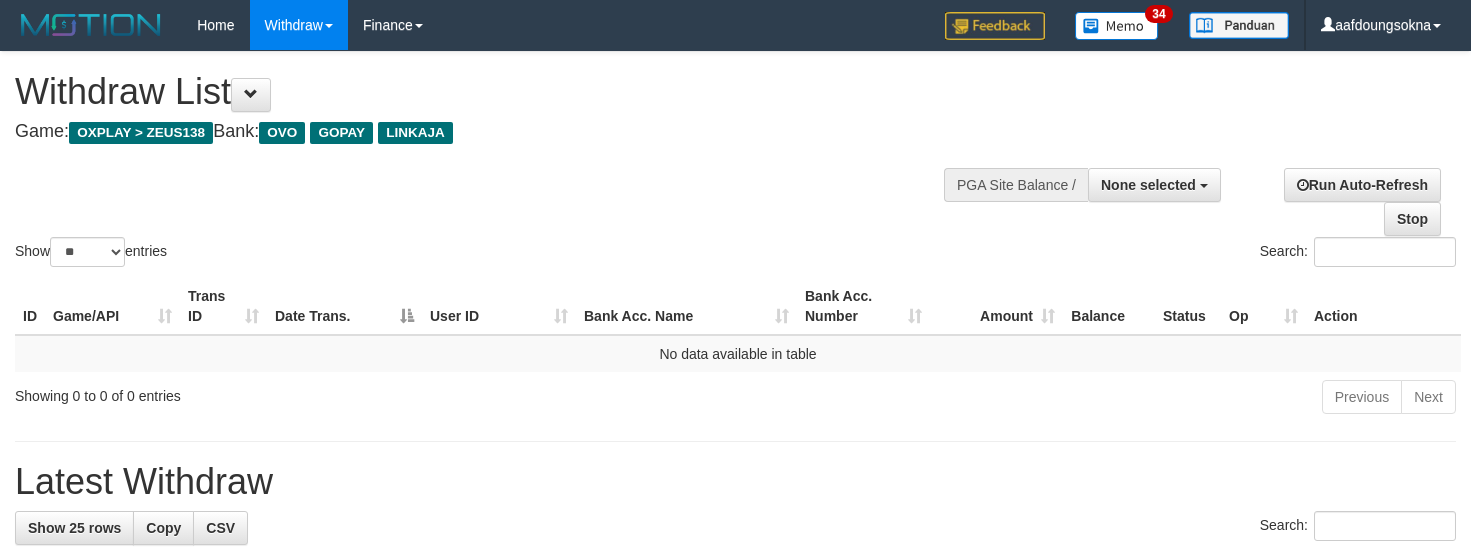 select 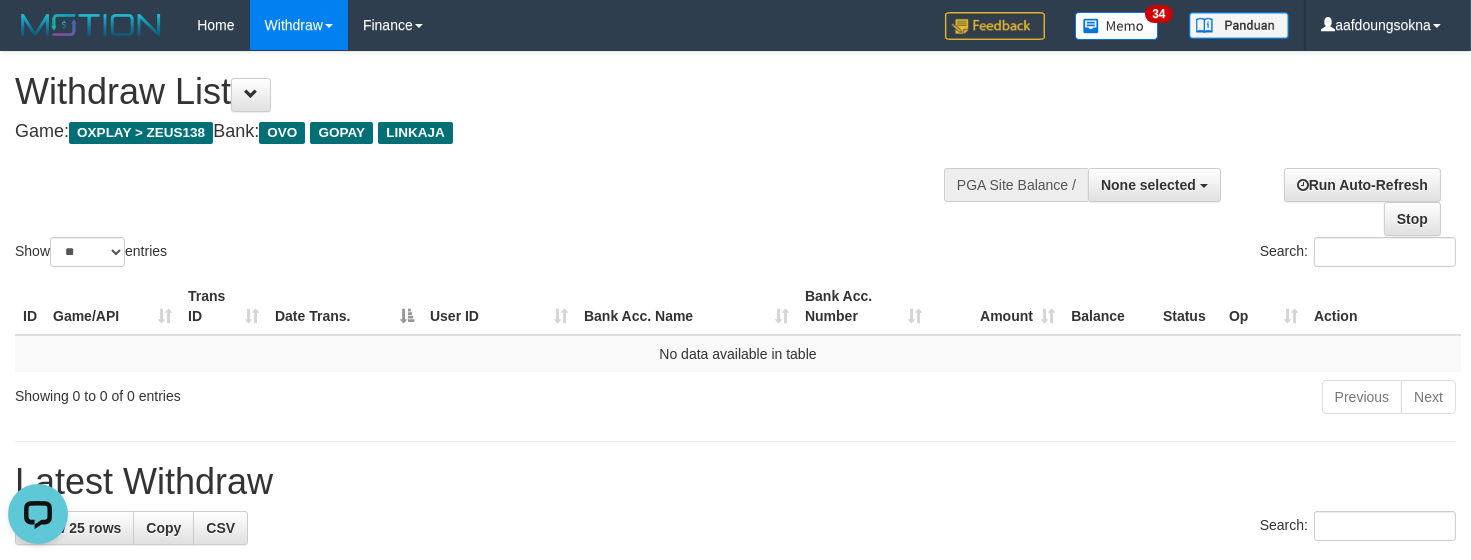 scroll, scrollTop: 0, scrollLeft: 0, axis: both 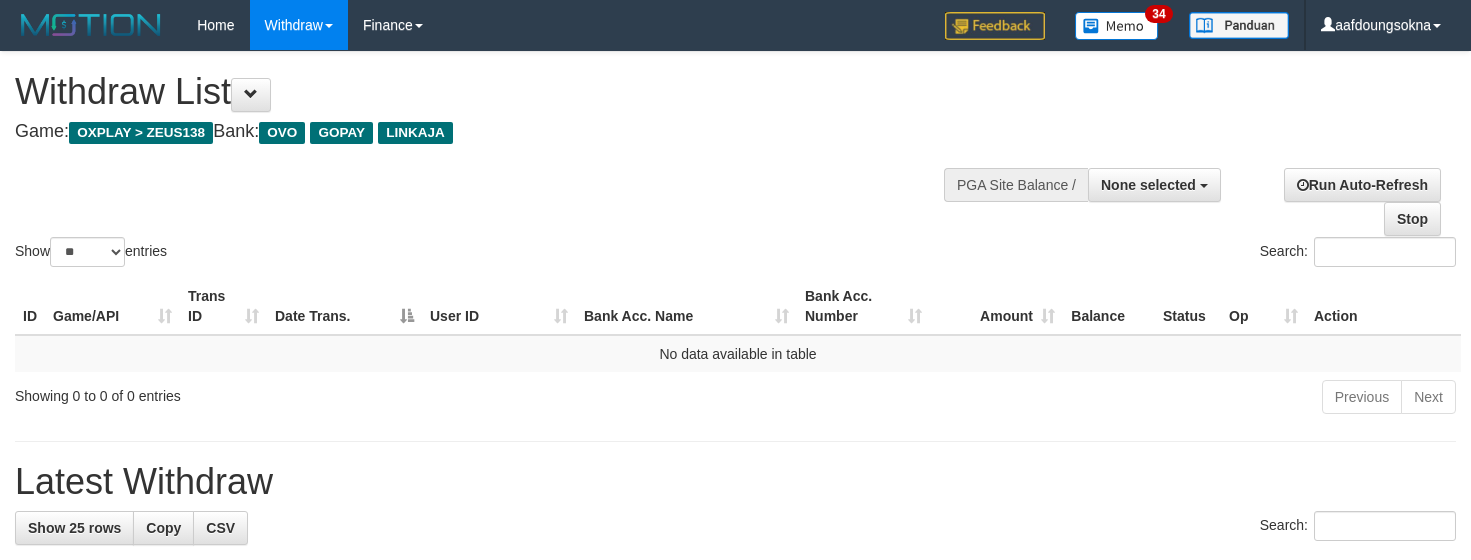 select 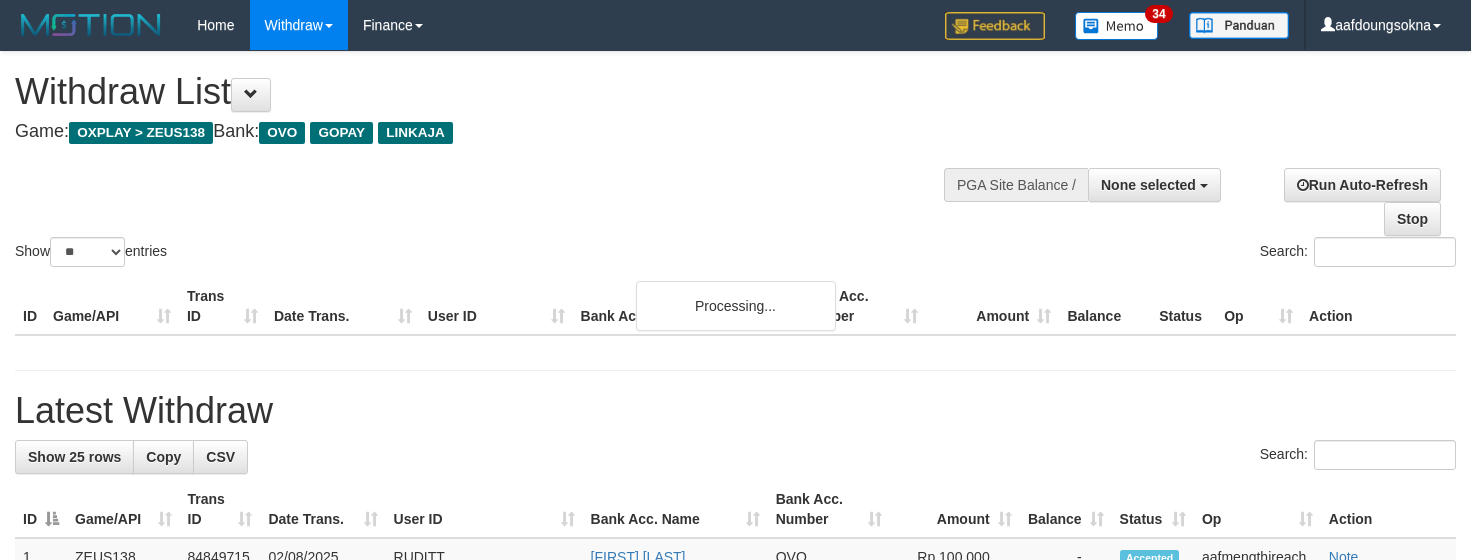 select 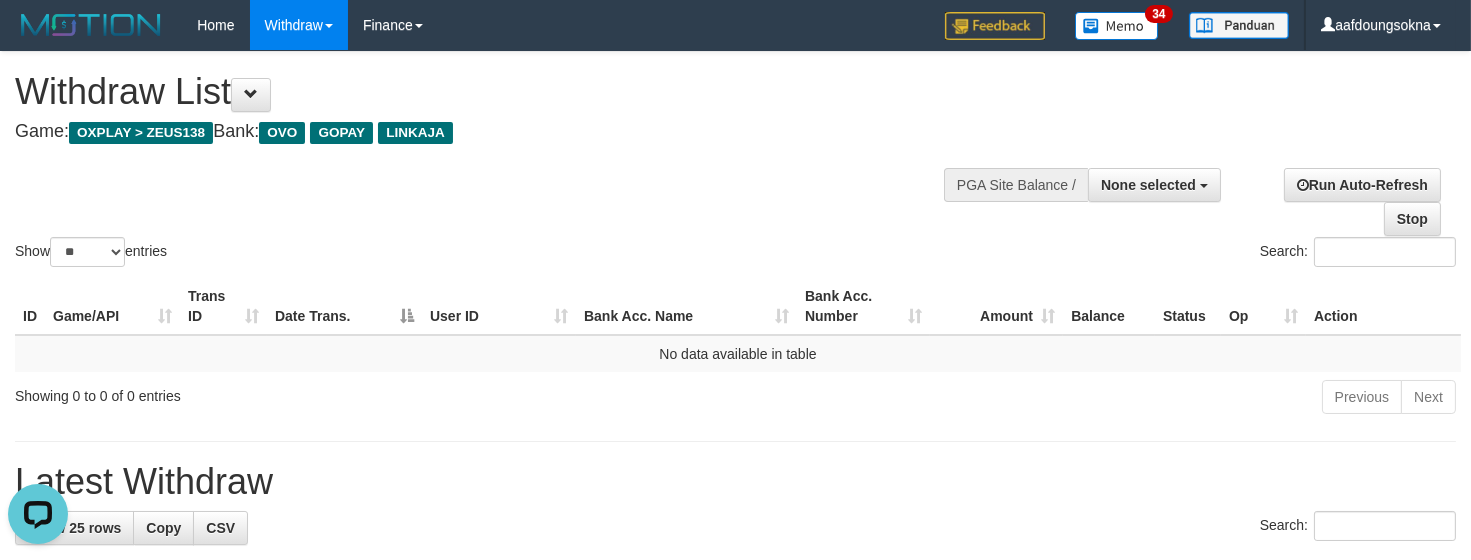 scroll, scrollTop: 0, scrollLeft: 0, axis: both 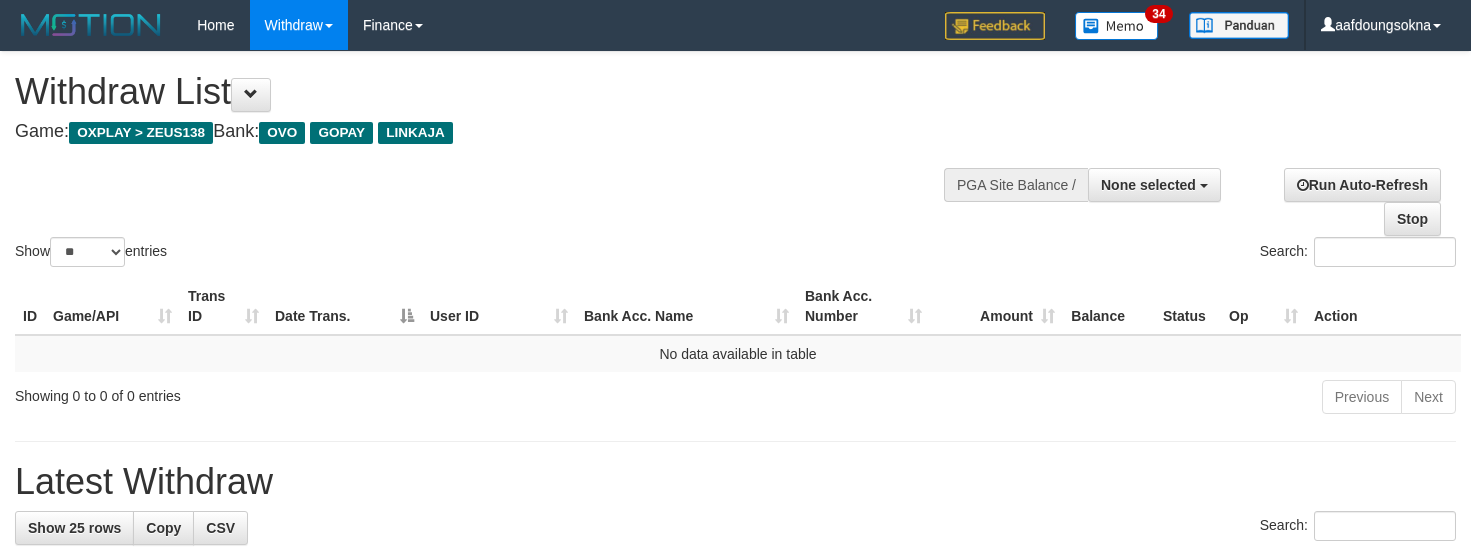 select 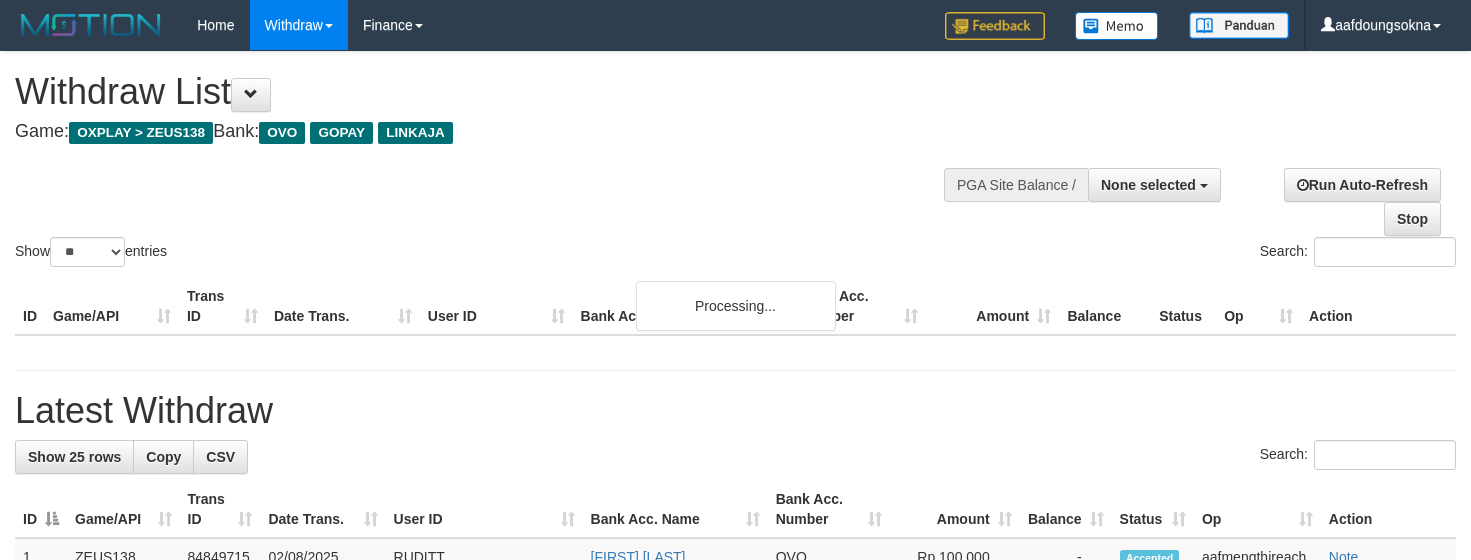 select 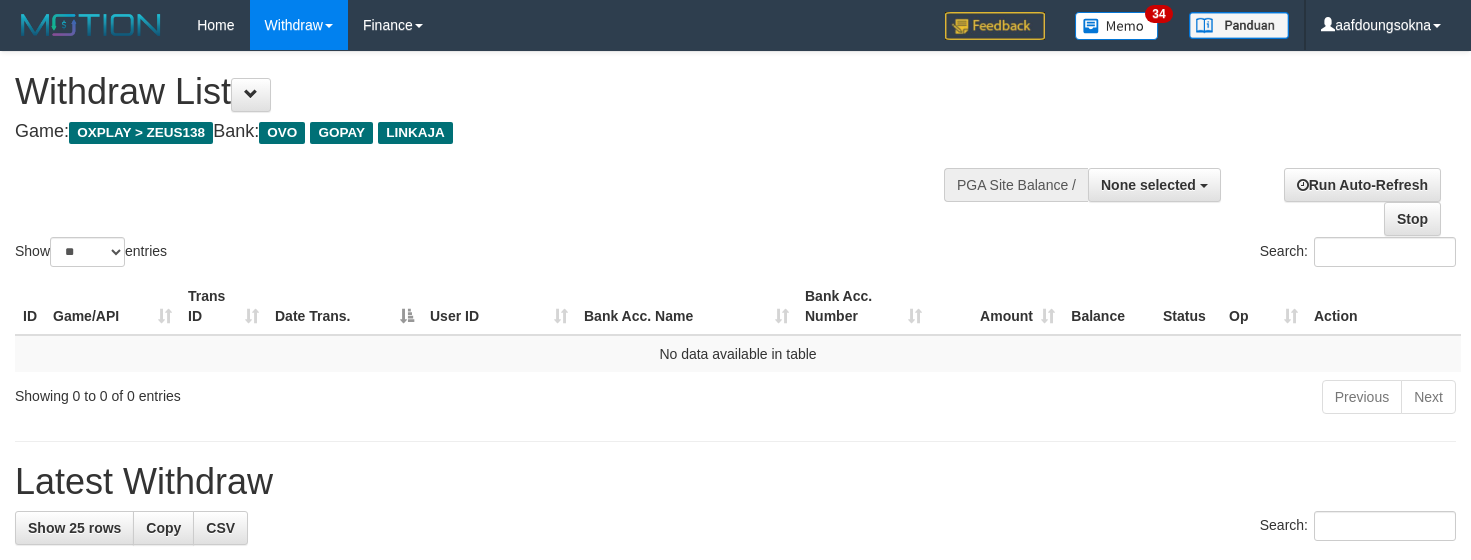 select 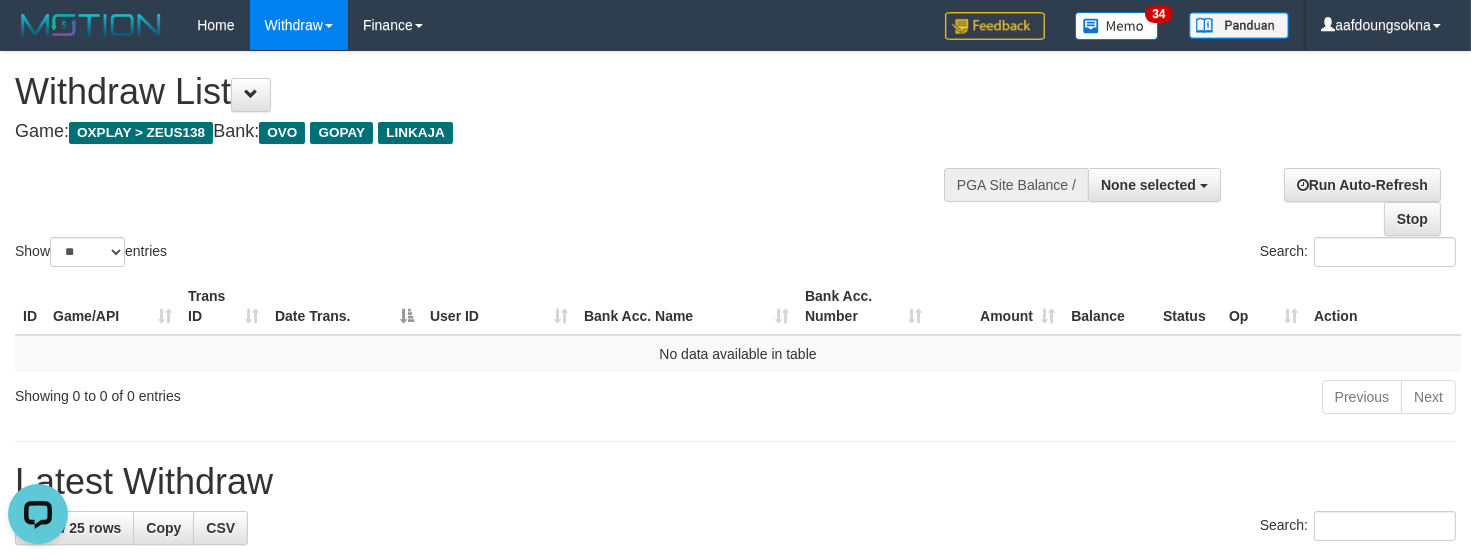 scroll, scrollTop: 0, scrollLeft: 0, axis: both 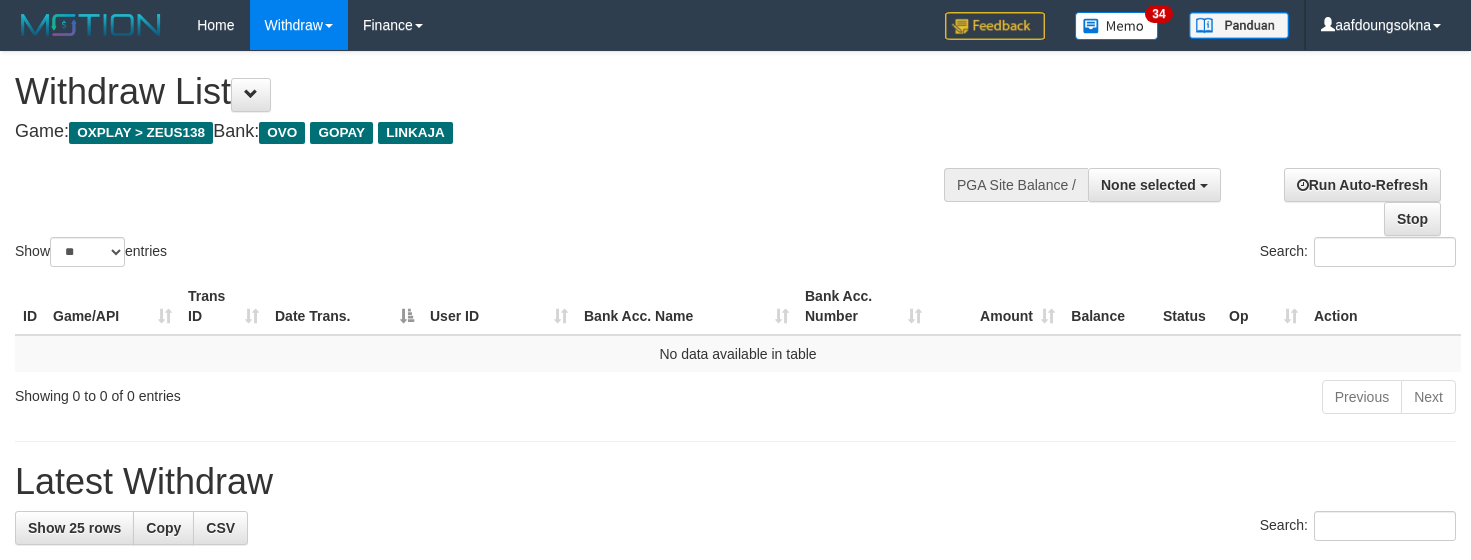 select 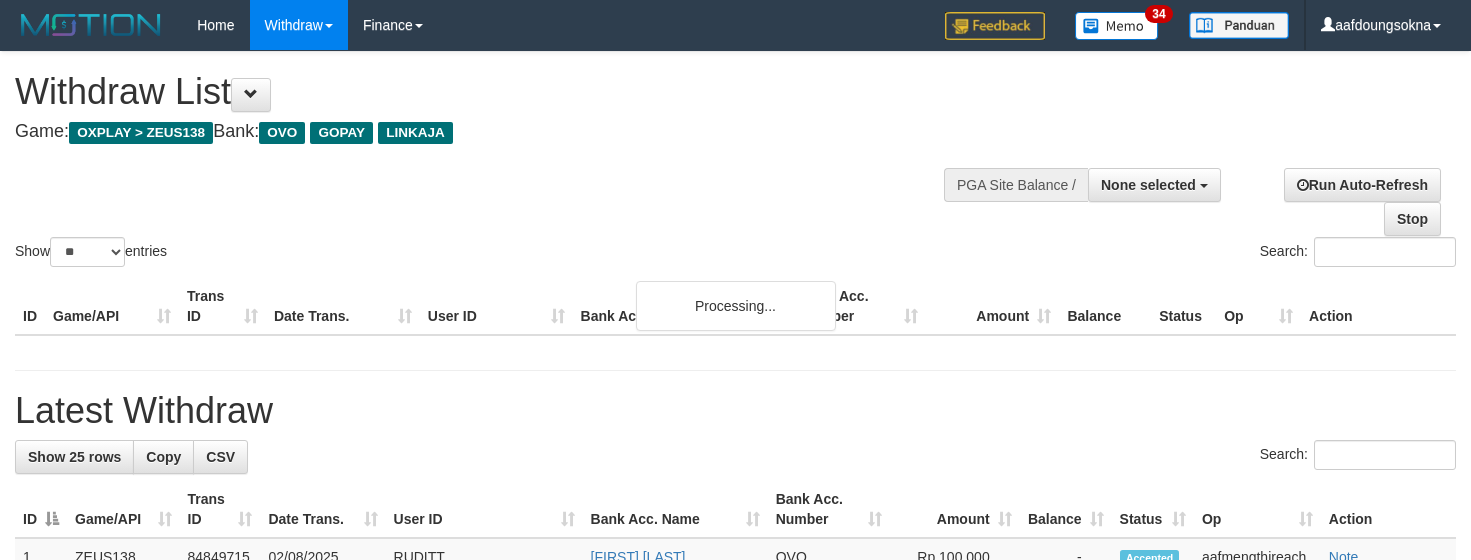 select 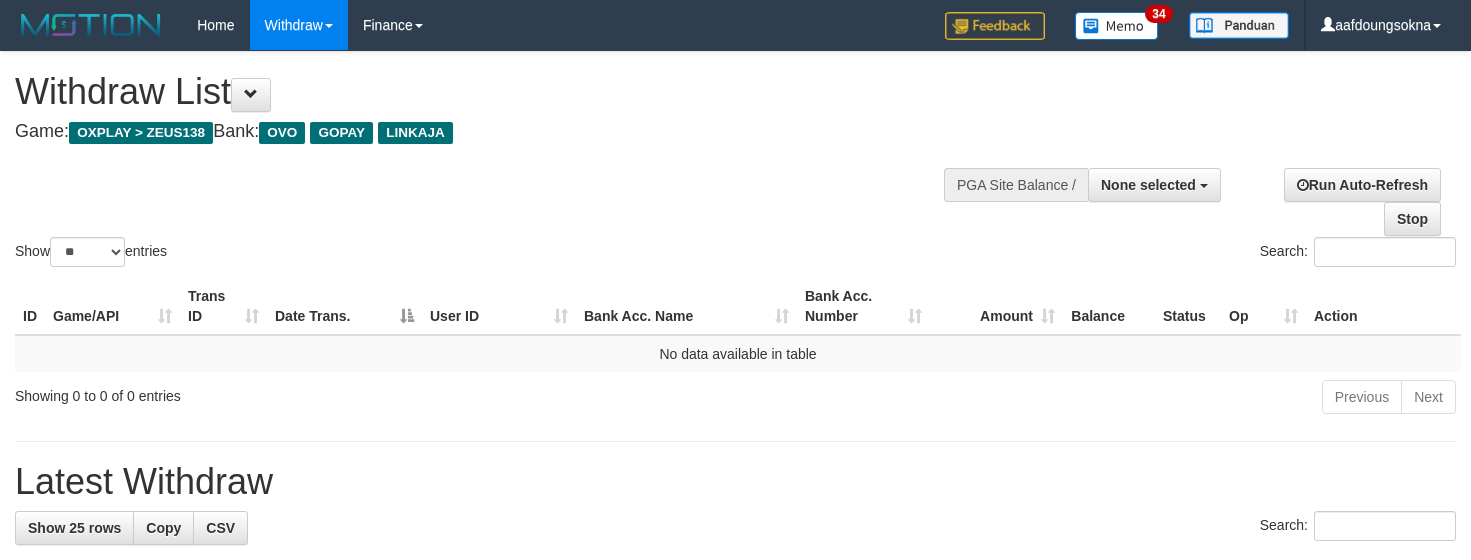 select 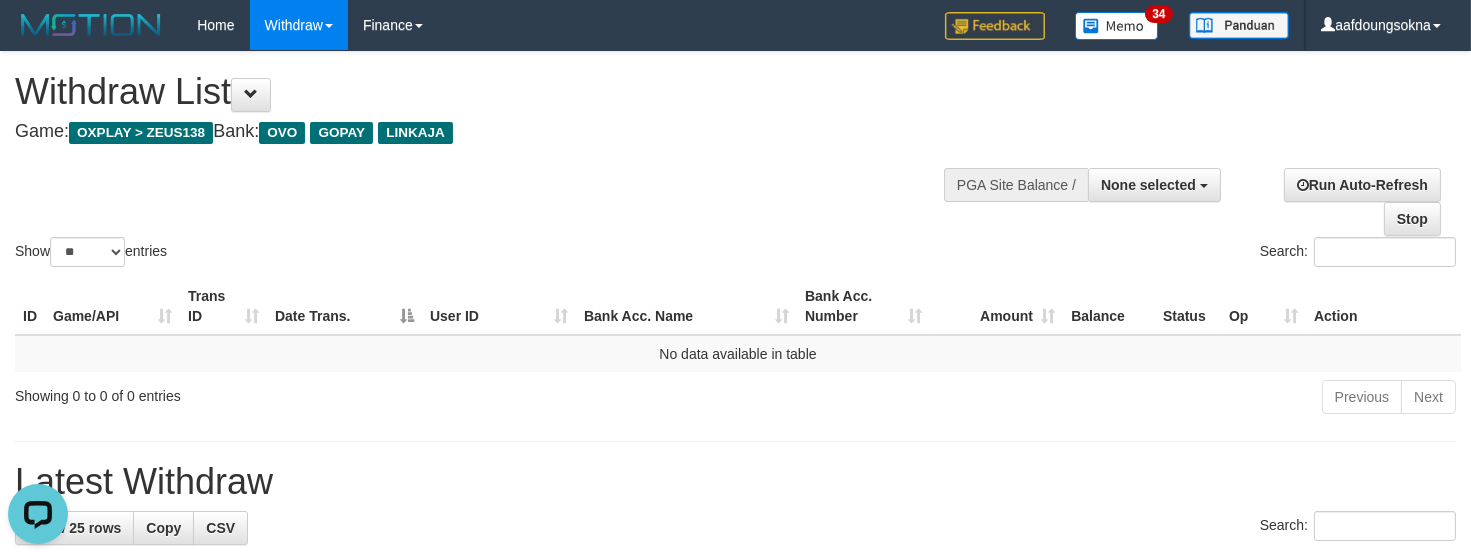 scroll, scrollTop: 0, scrollLeft: 0, axis: both 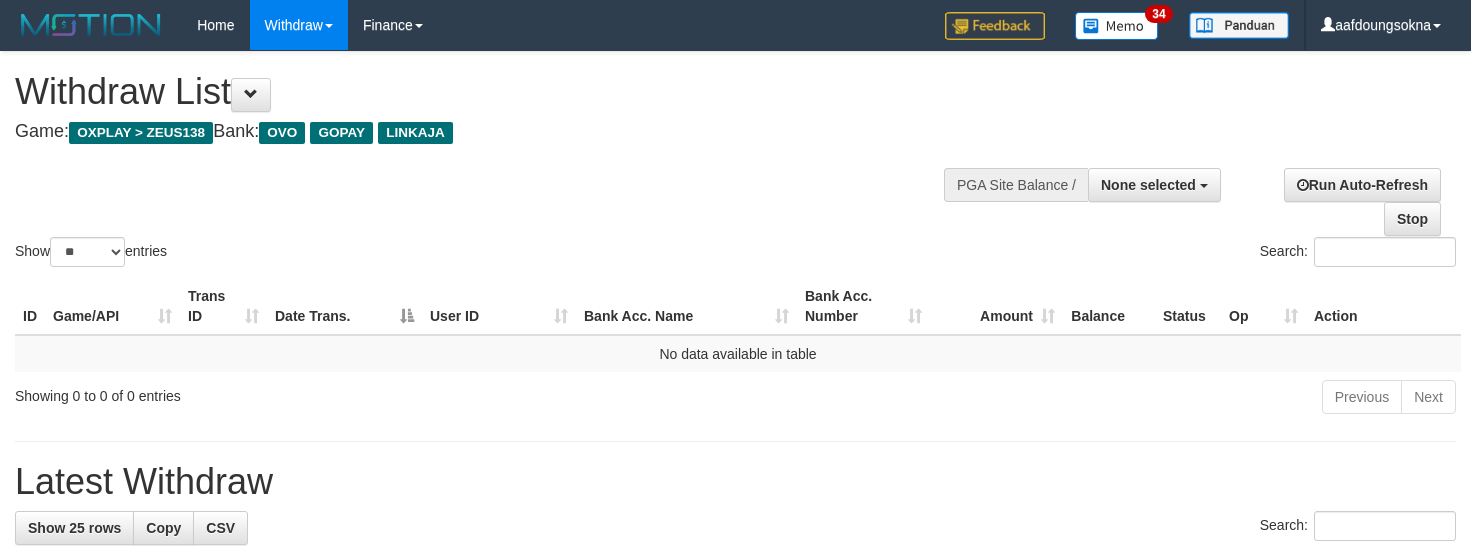 select 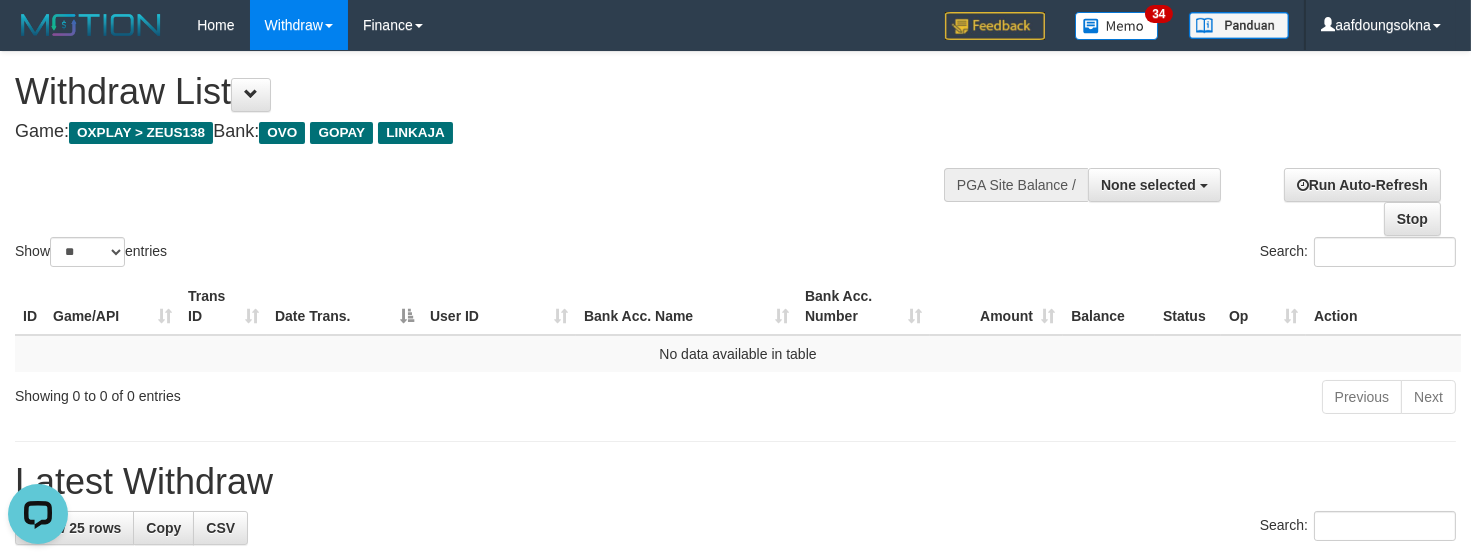 scroll, scrollTop: 0, scrollLeft: 0, axis: both 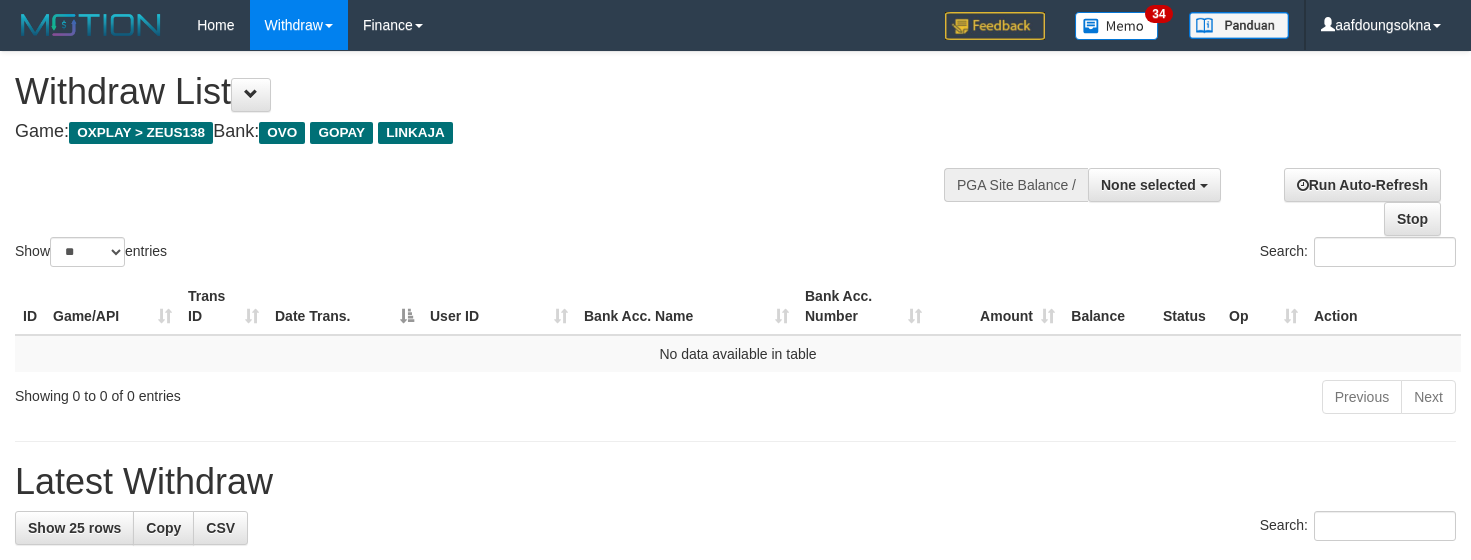 select 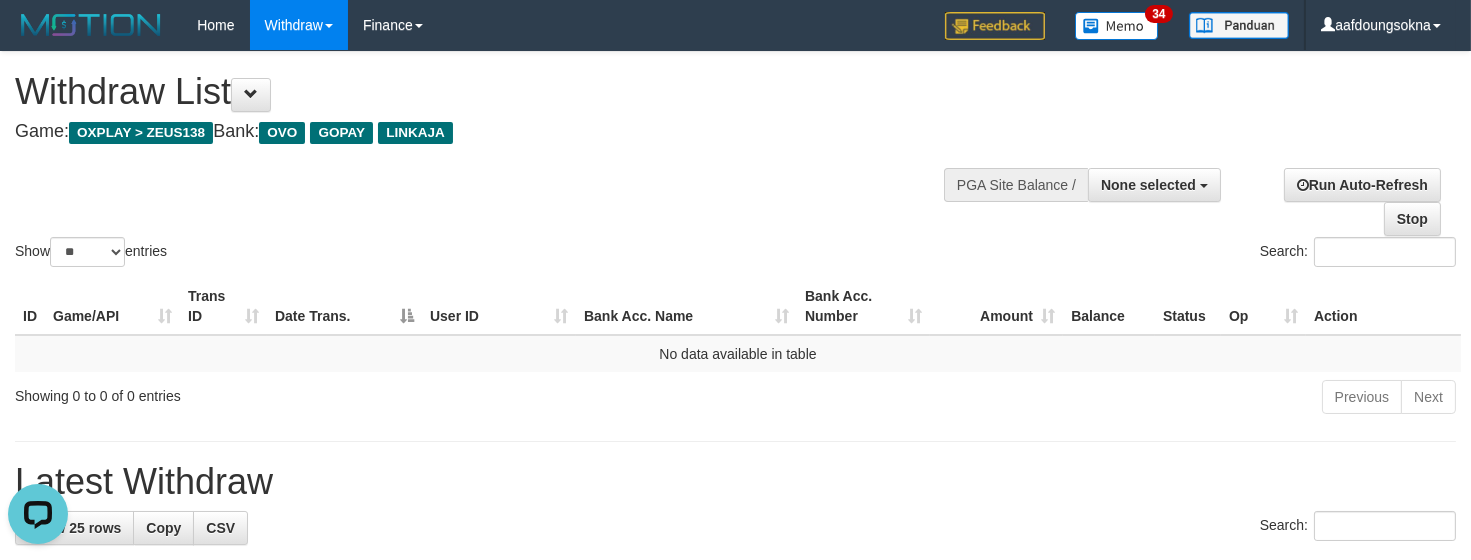 scroll, scrollTop: 0, scrollLeft: 0, axis: both 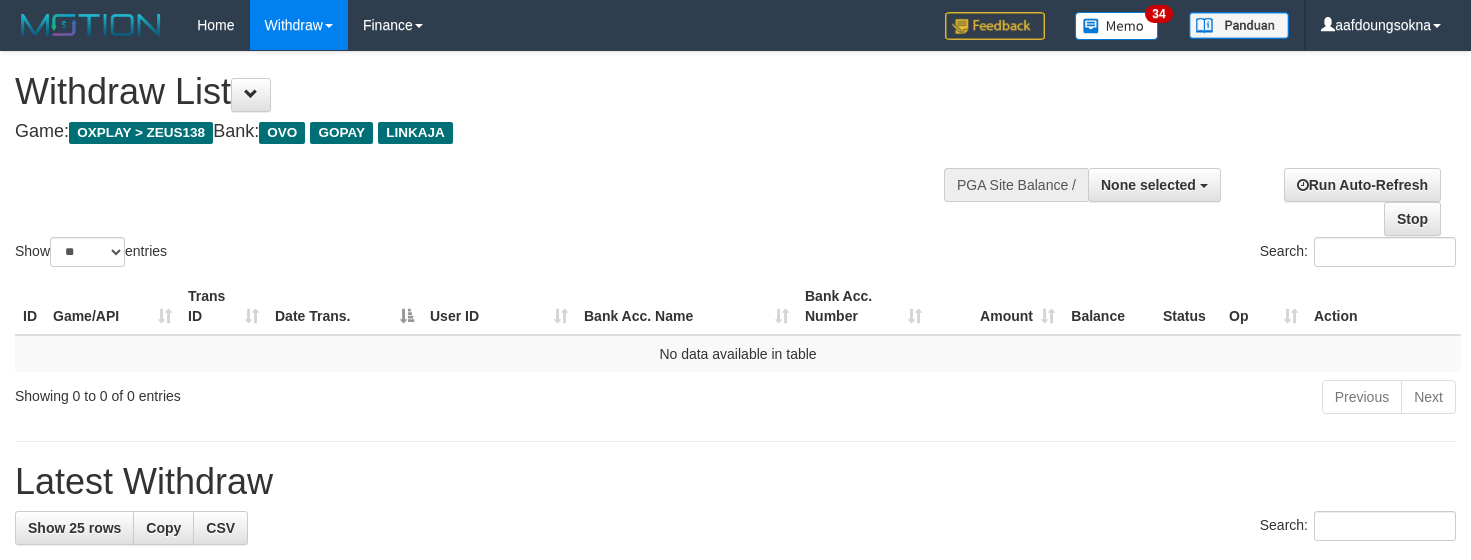 select 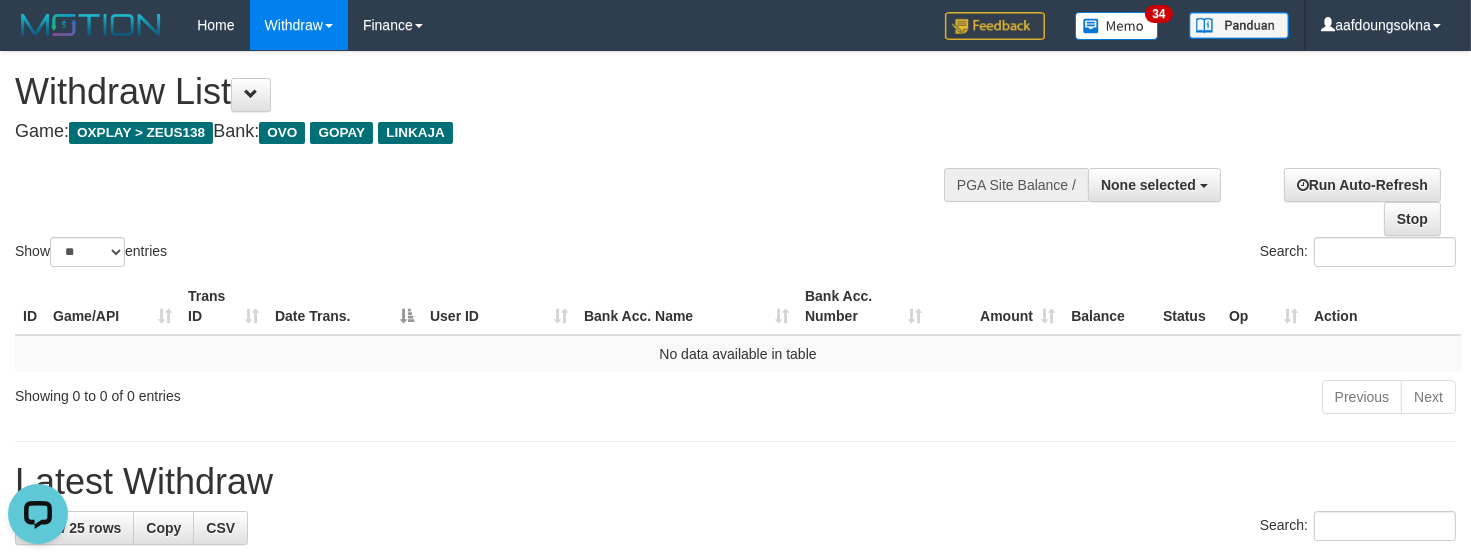 scroll, scrollTop: 0, scrollLeft: 0, axis: both 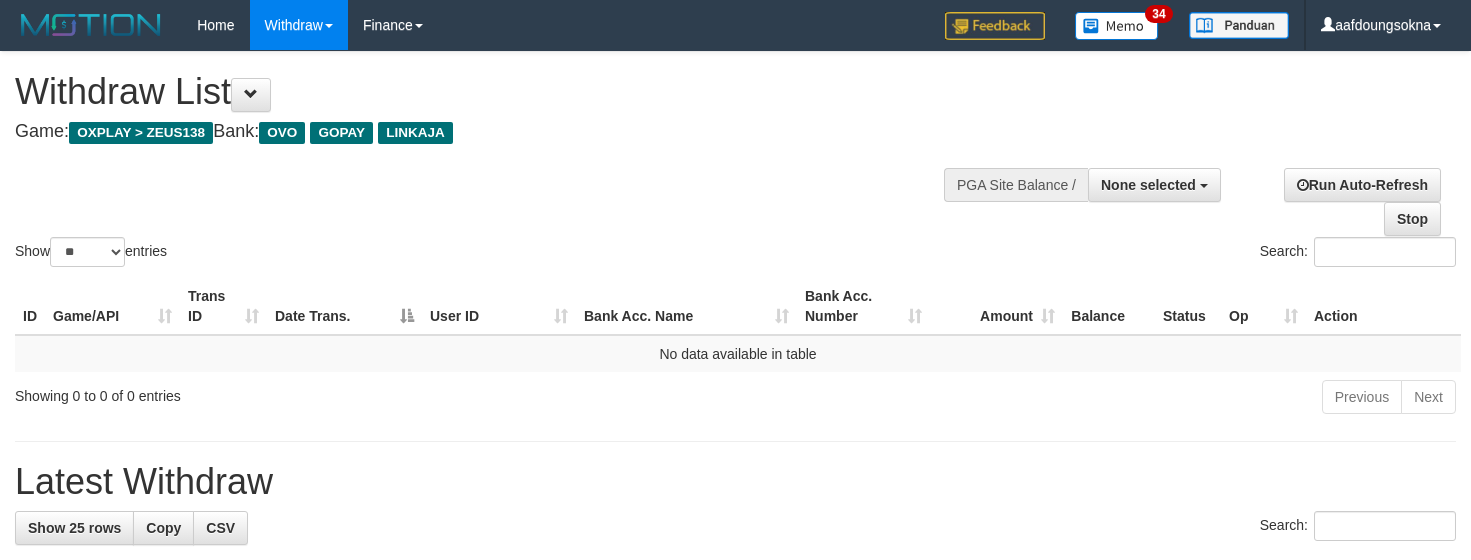 select 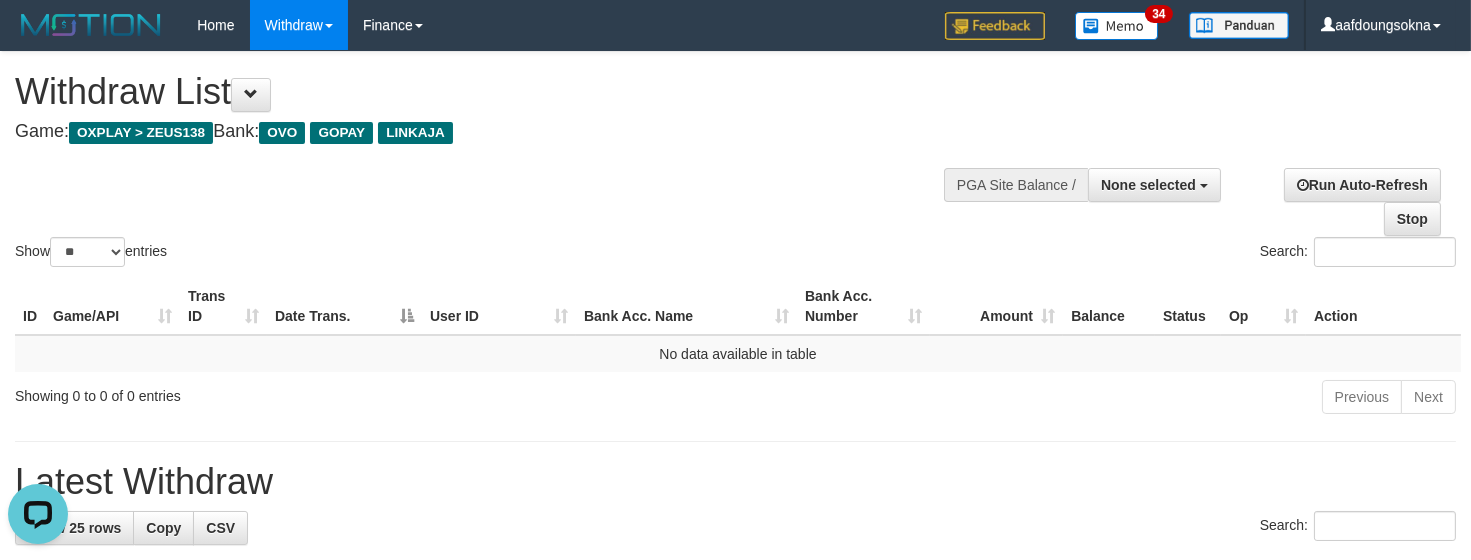 scroll, scrollTop: 0, scrollLeft: 0, axis: both 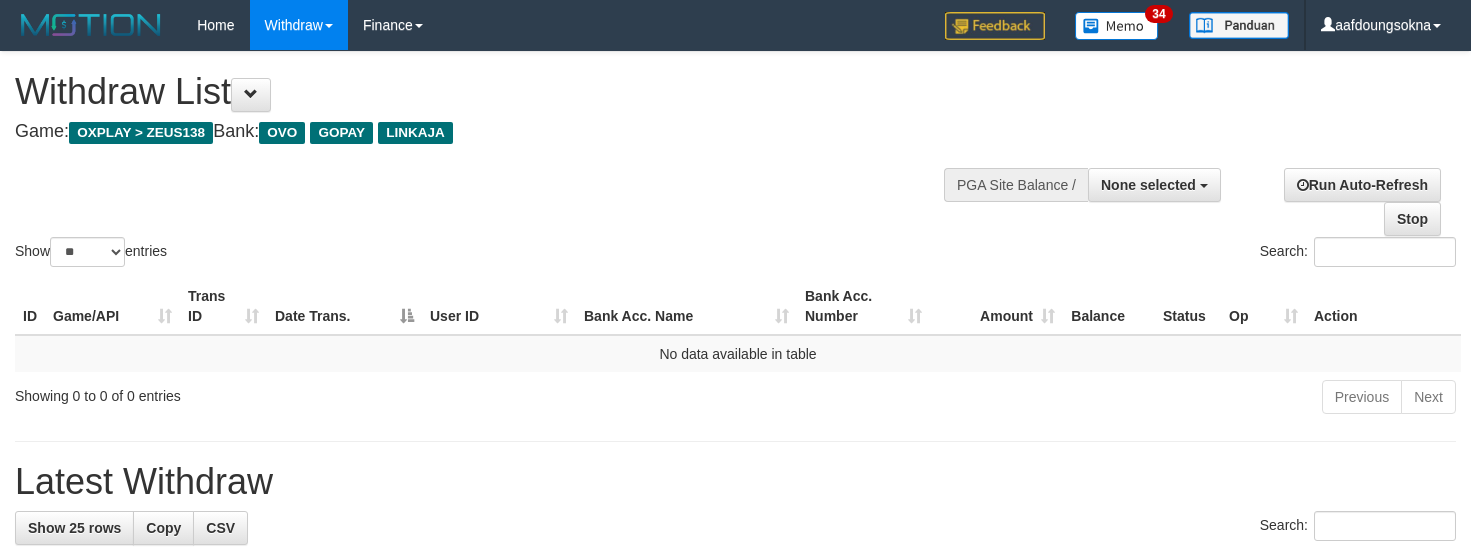 select 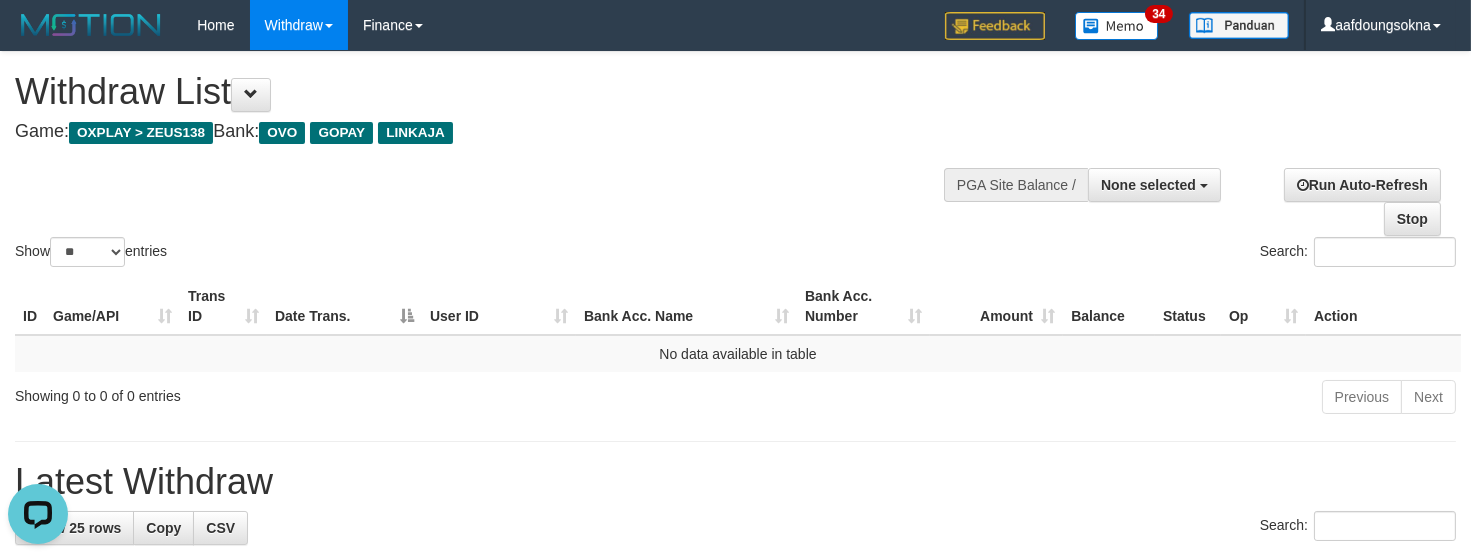 scroll, scrollTop: 0, scrollLeft: 0, axis: both 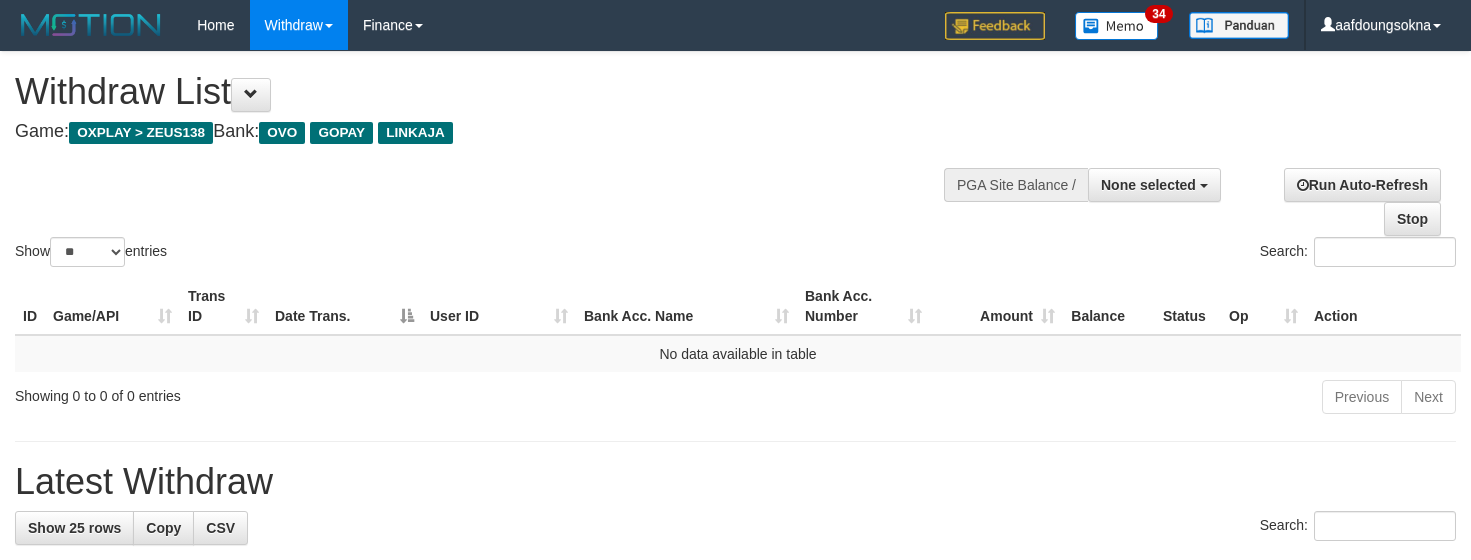 select 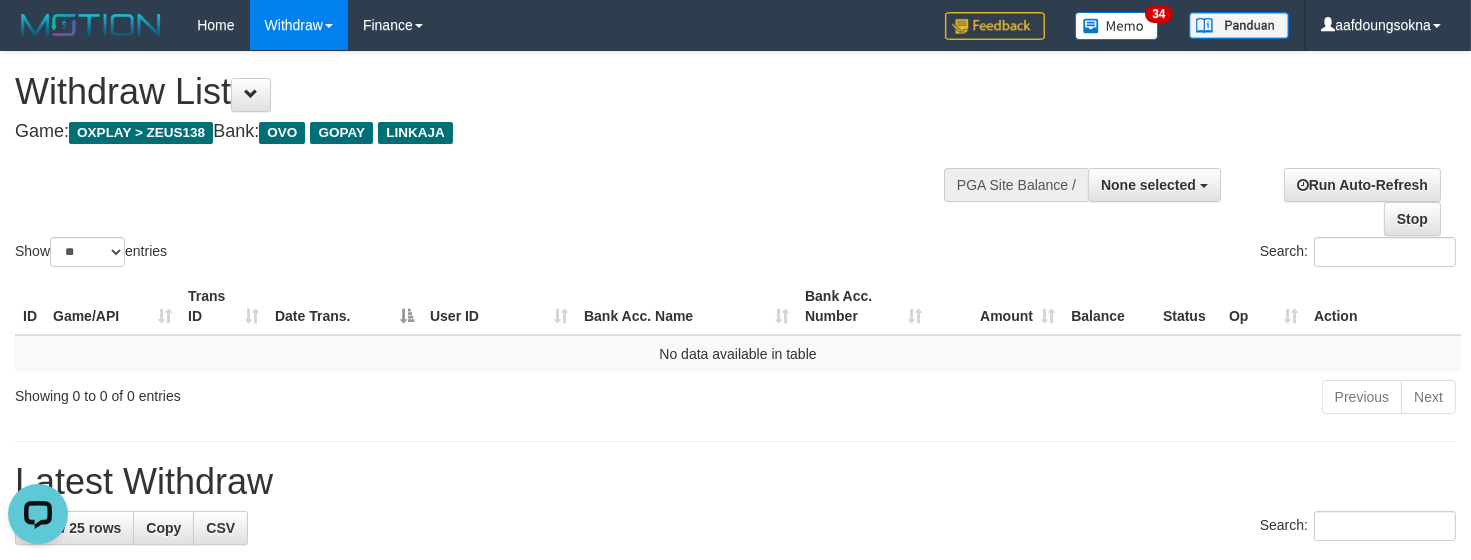scroll, scrollTop: 0, scrollLeft: 0, axis: both 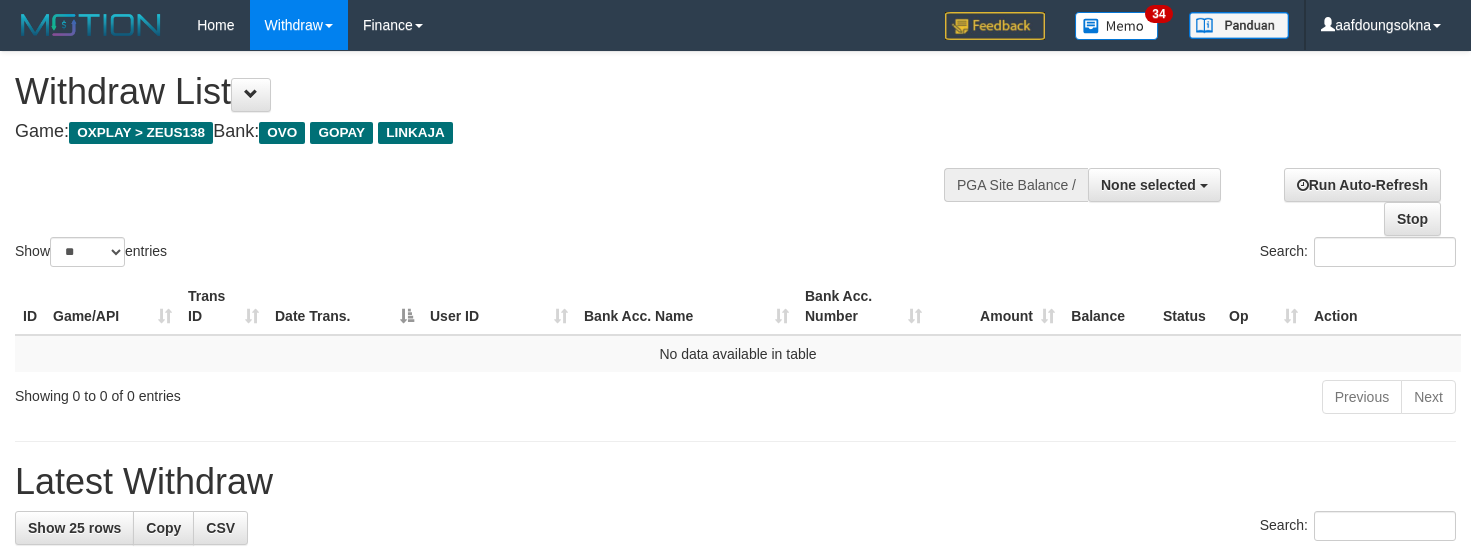 select 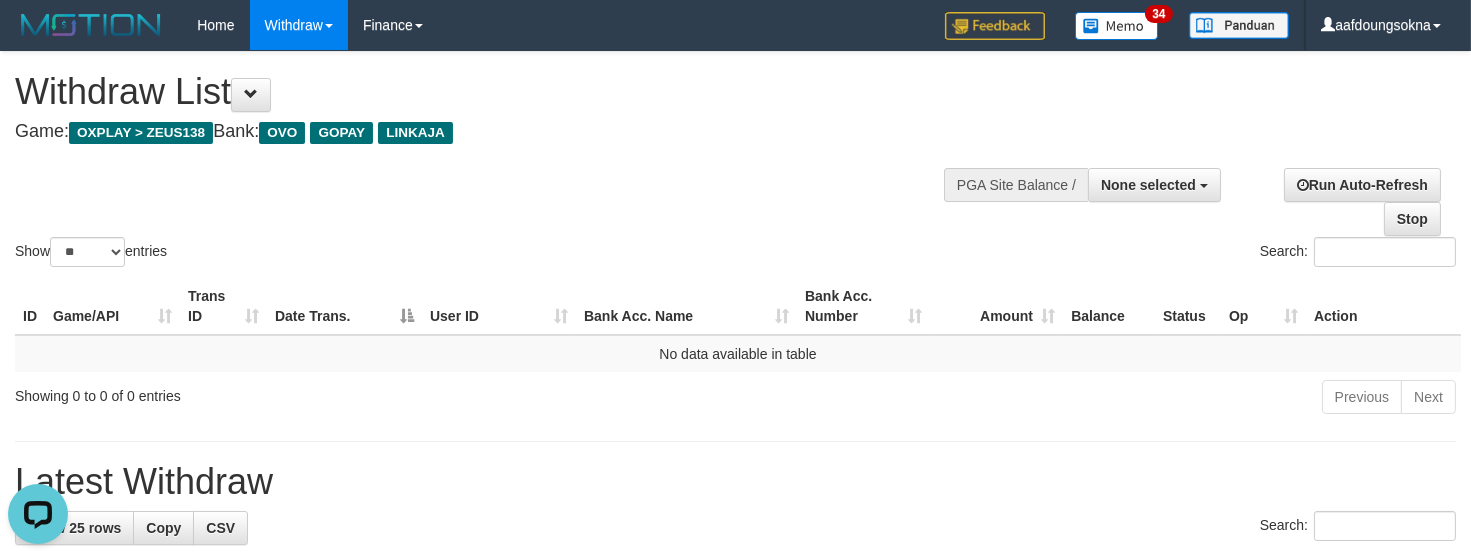 scroll, scrollTop: 0, scrollLeft: 0, axis: both 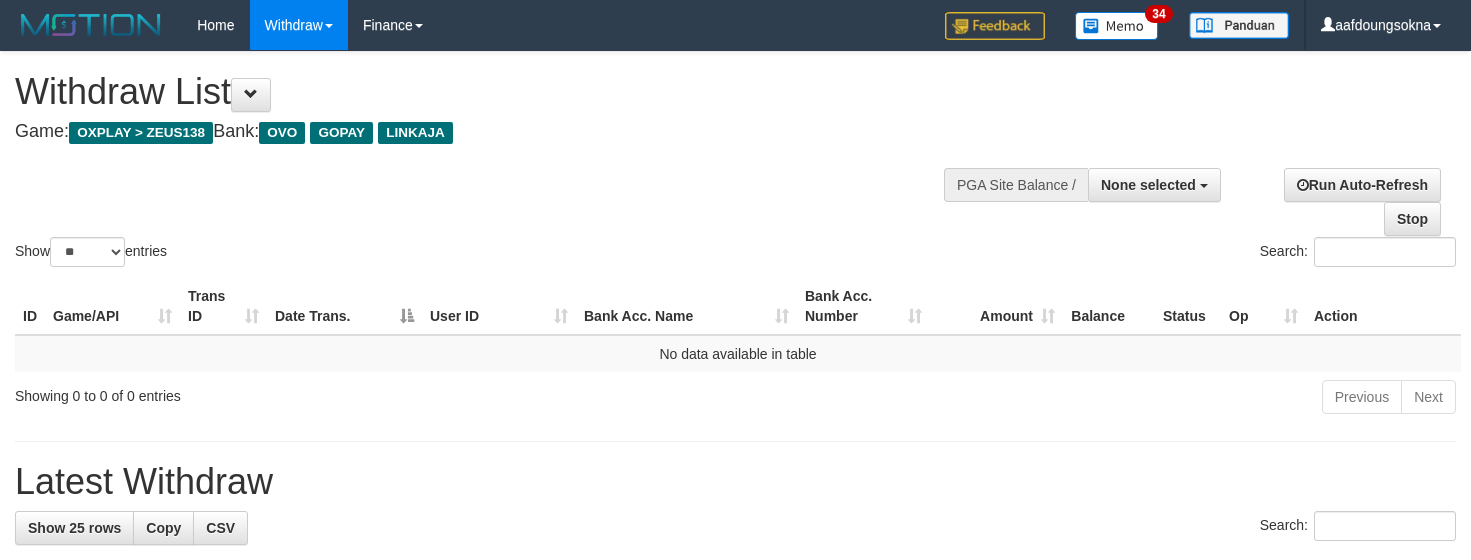 select 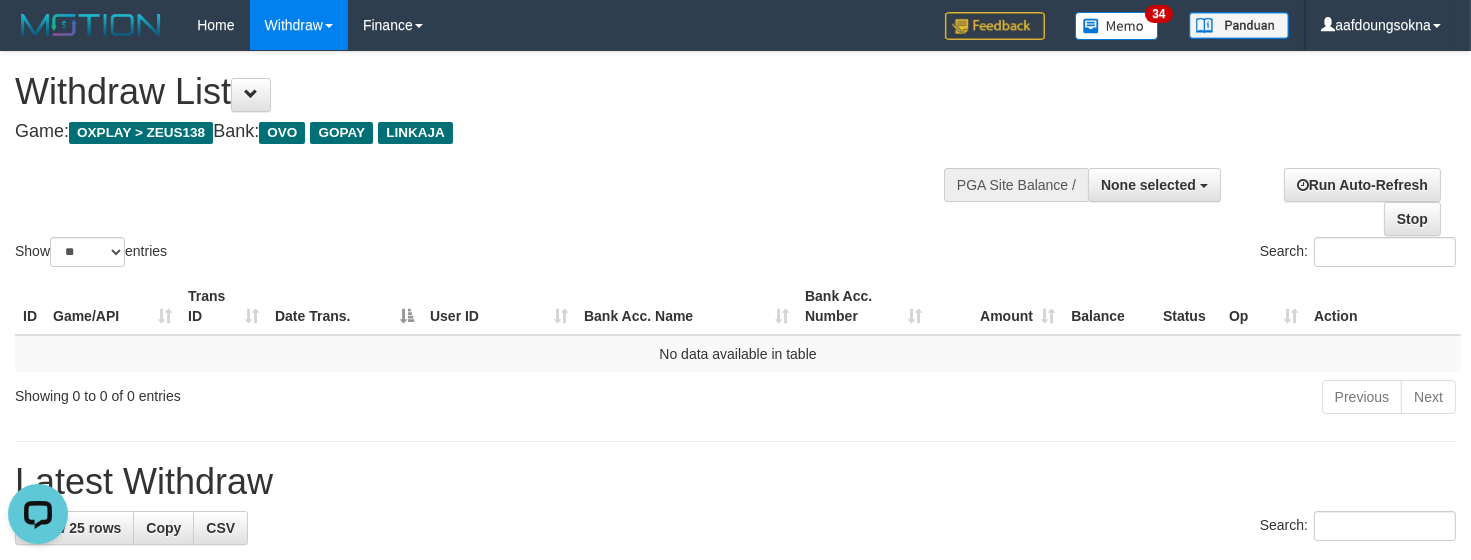 scroll, scrollTop: 0, scrollLeft: 0, axis: both 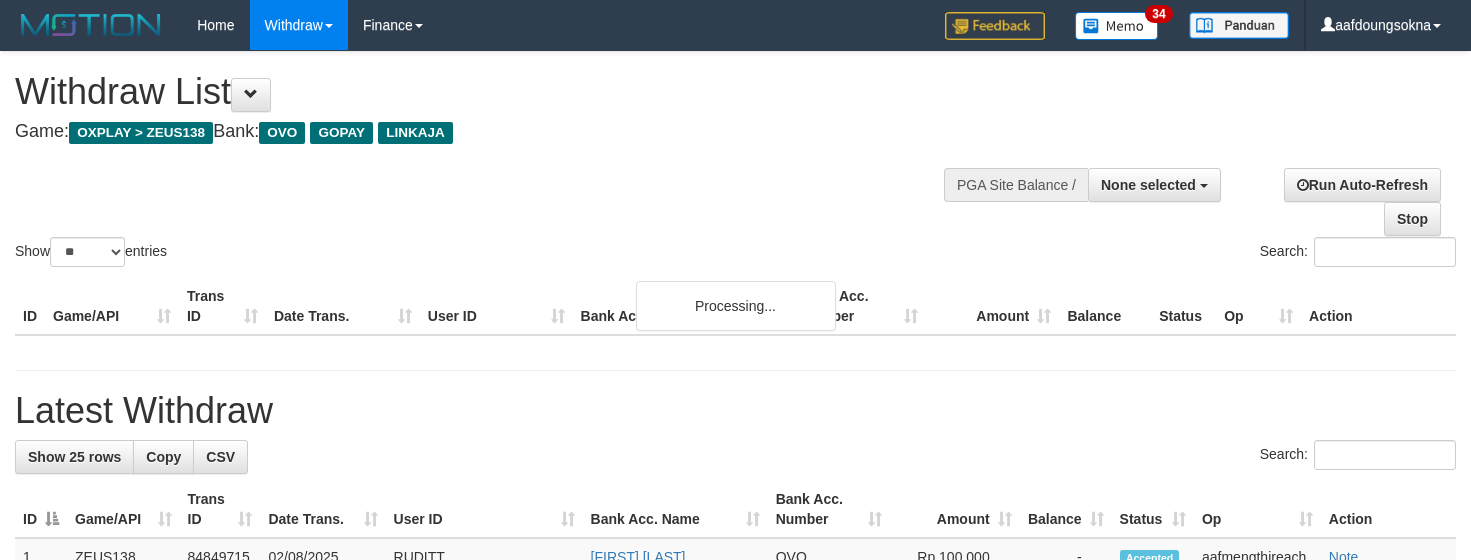 select 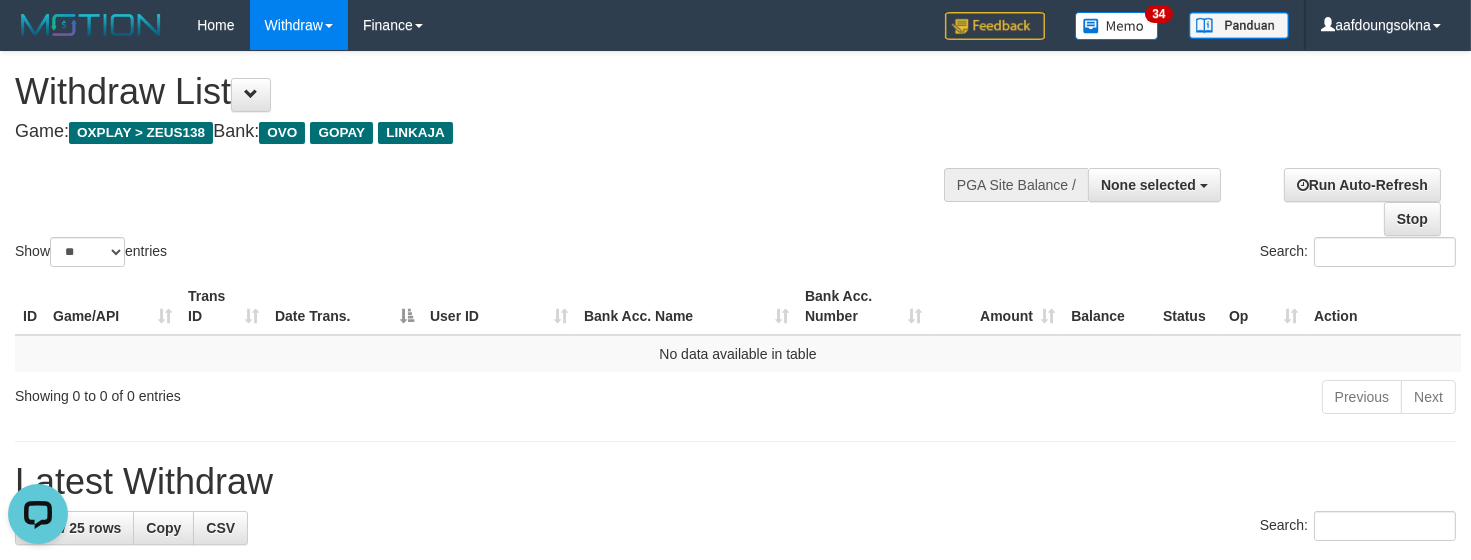 scroll, scrollTop: 0, scrollLeft: 0, axis: both 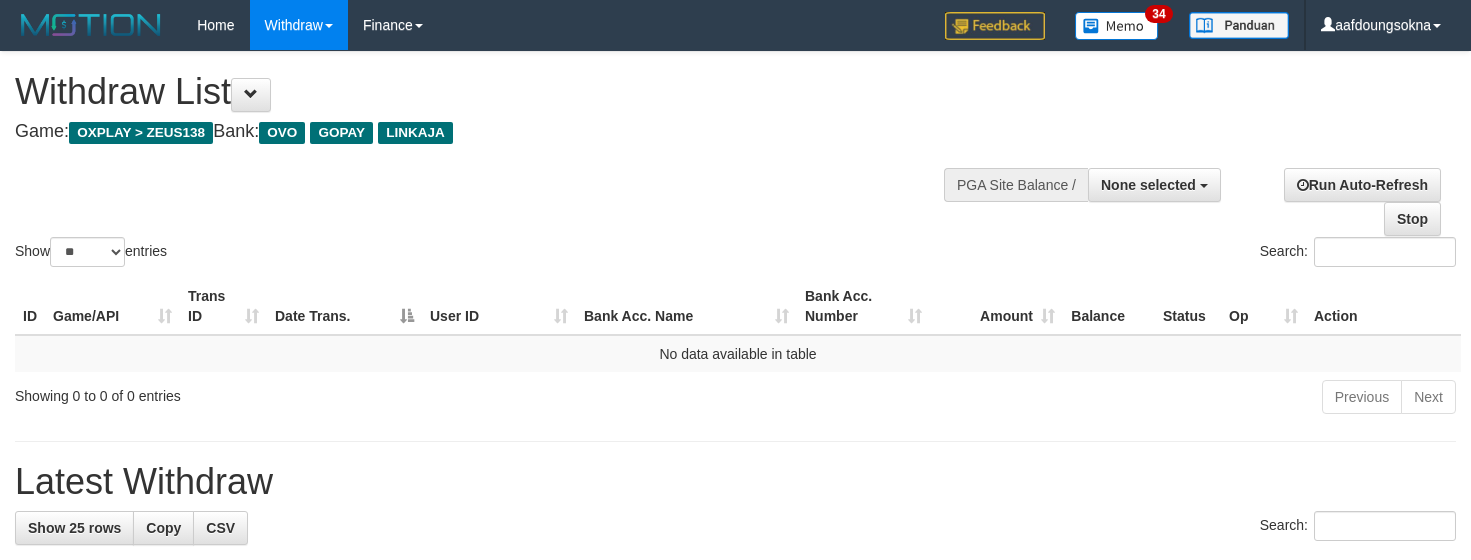 select 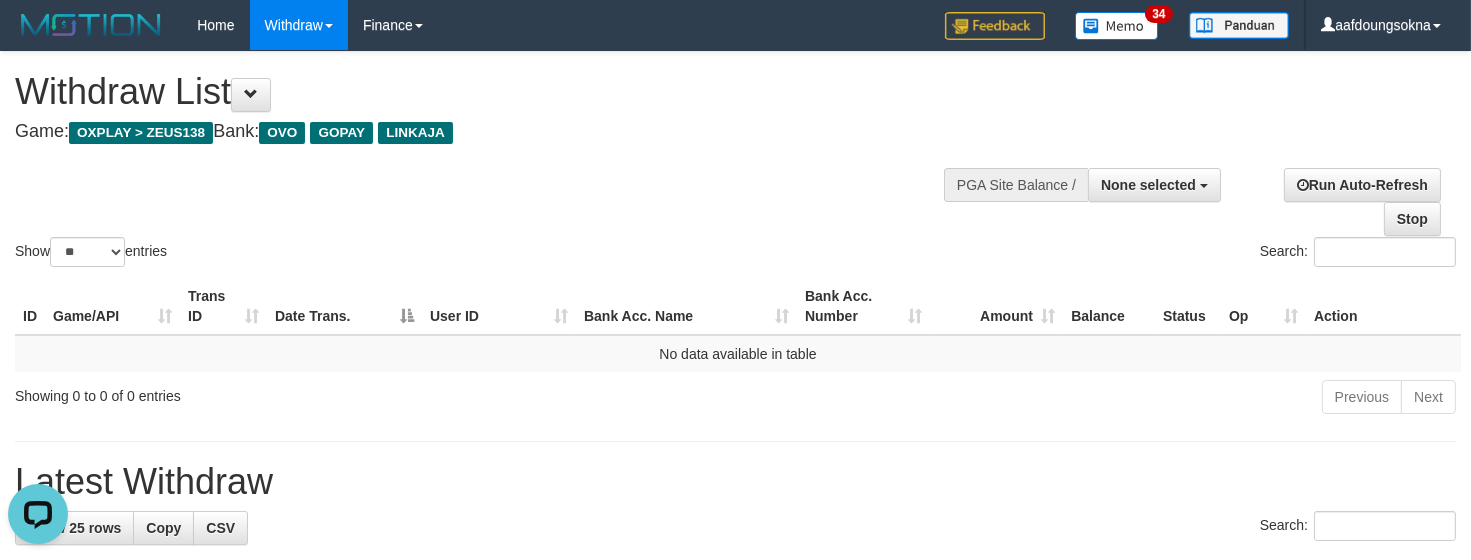 scroll, scrollTop: 0, scrollLeft: 0, axis: both 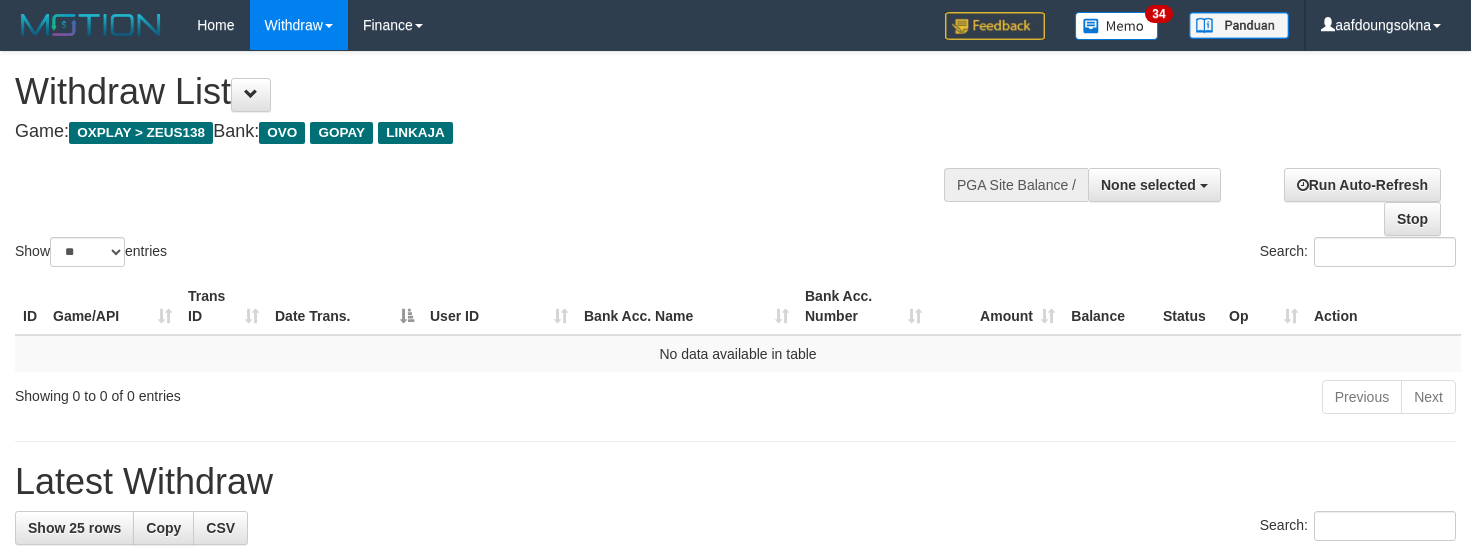select 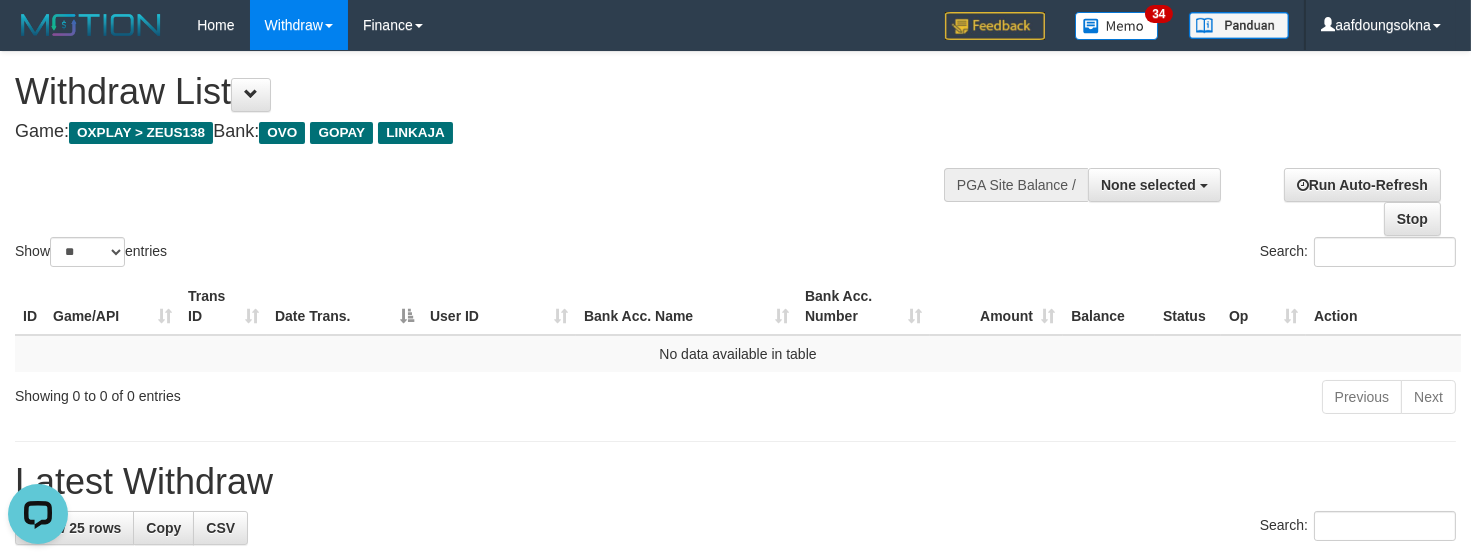scroll, scrollTop: 0, scrollLeft: 0, axis: both 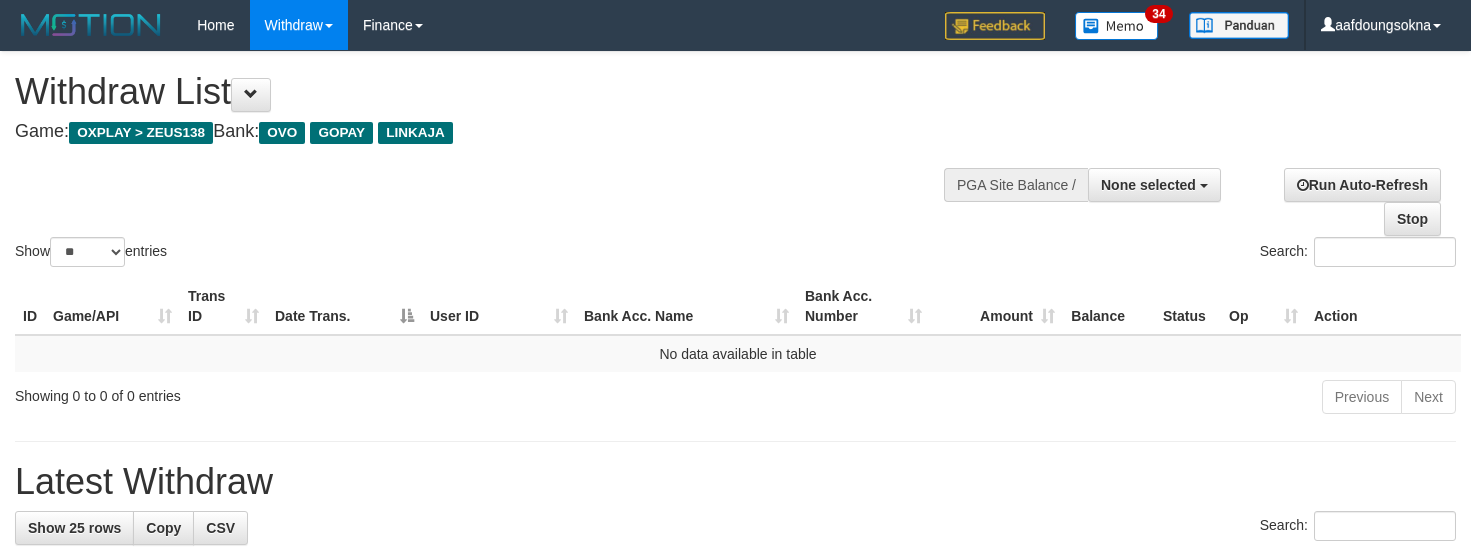 select 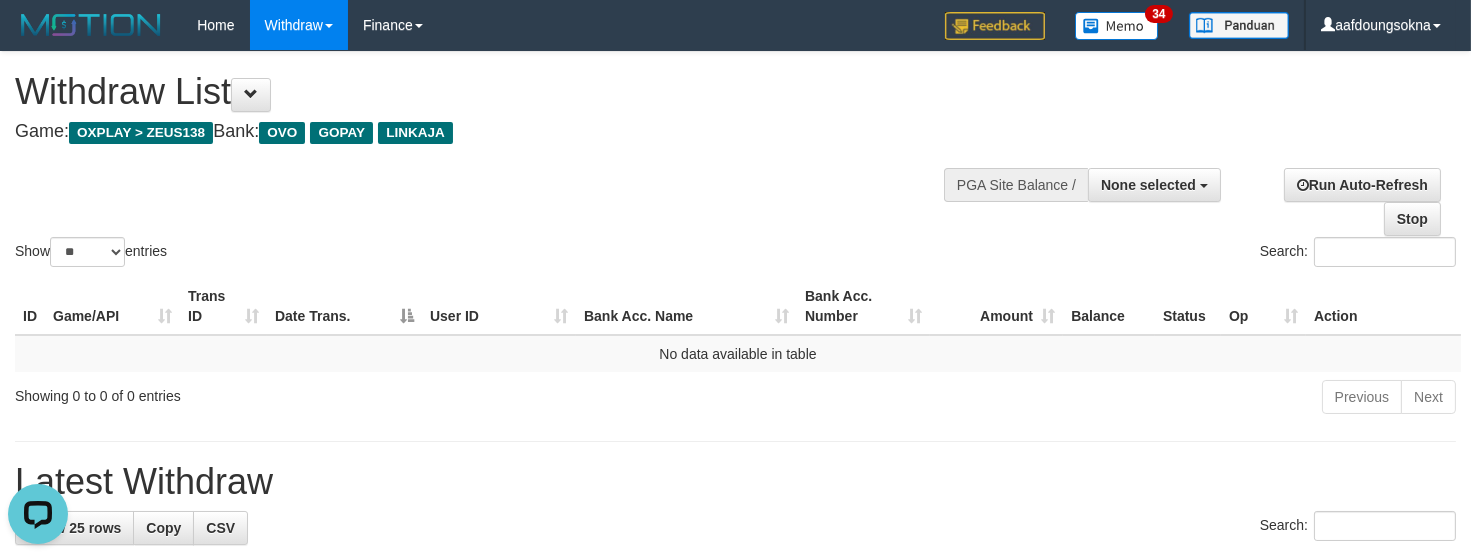 scroll, scrollTop: 0, scrollLeft: 0, axis: both 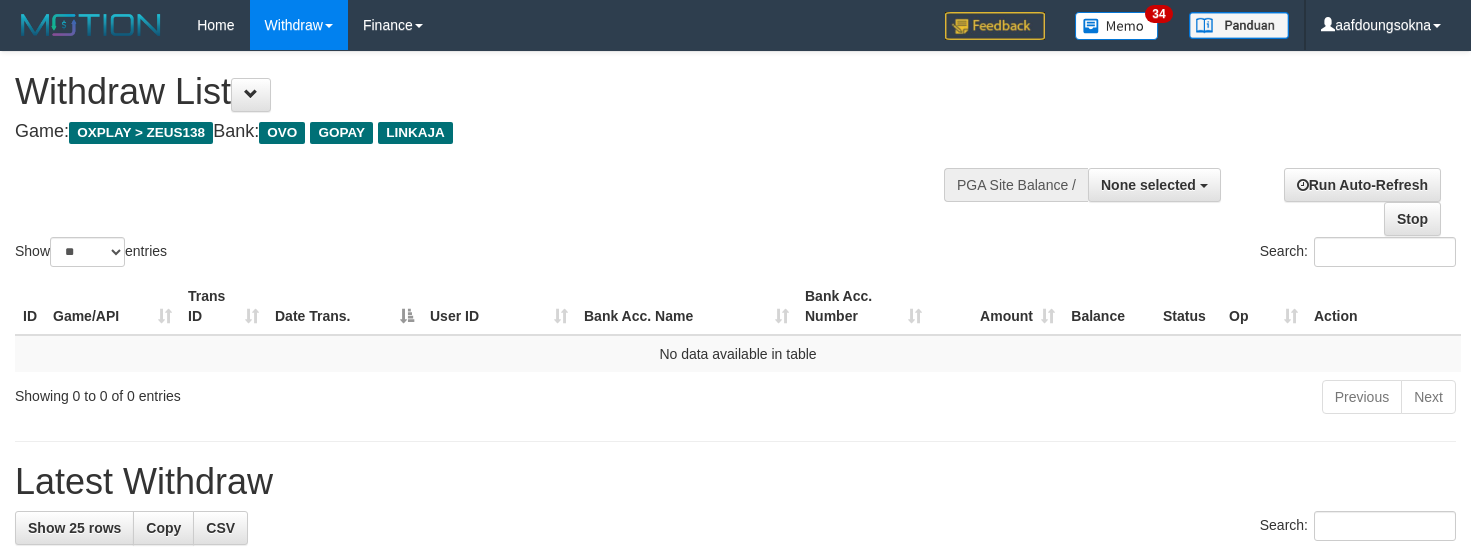 select 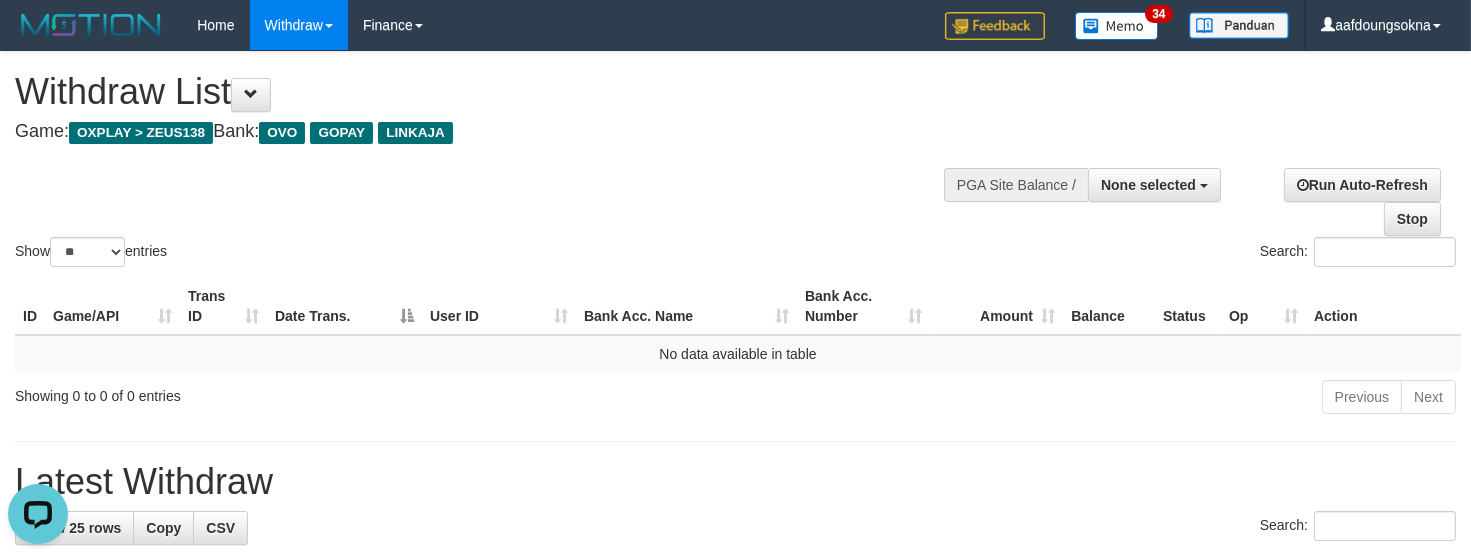 scroll, scrollTop: 0, scrollLeft: 0, axis: both 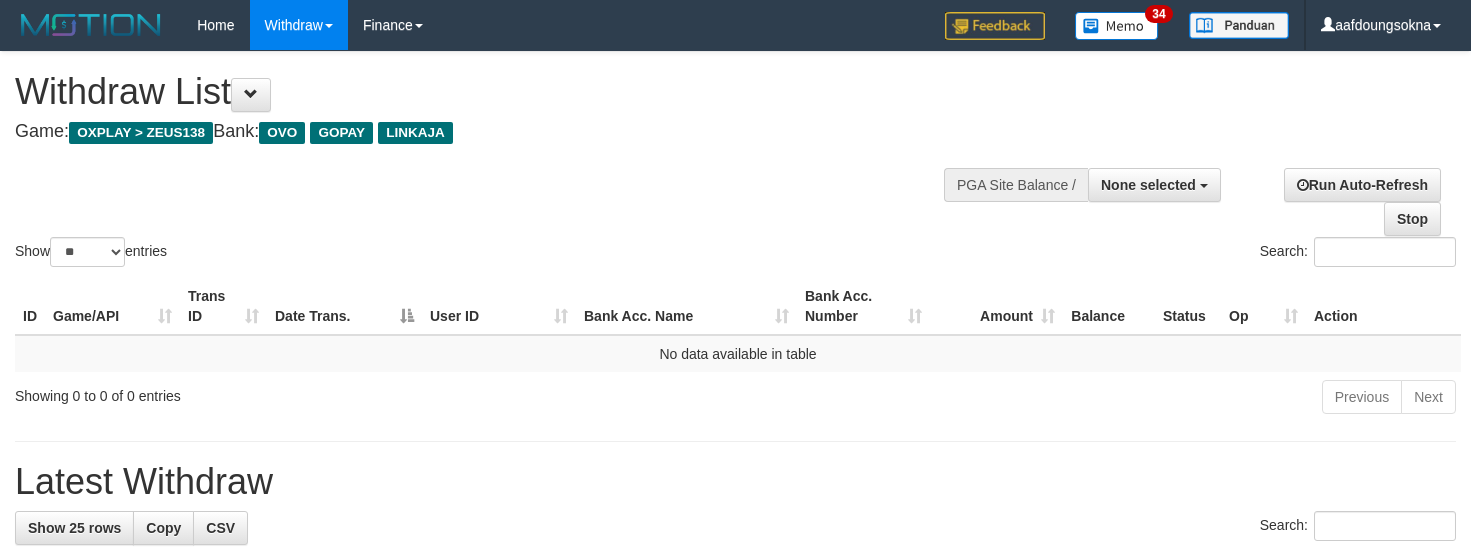 select 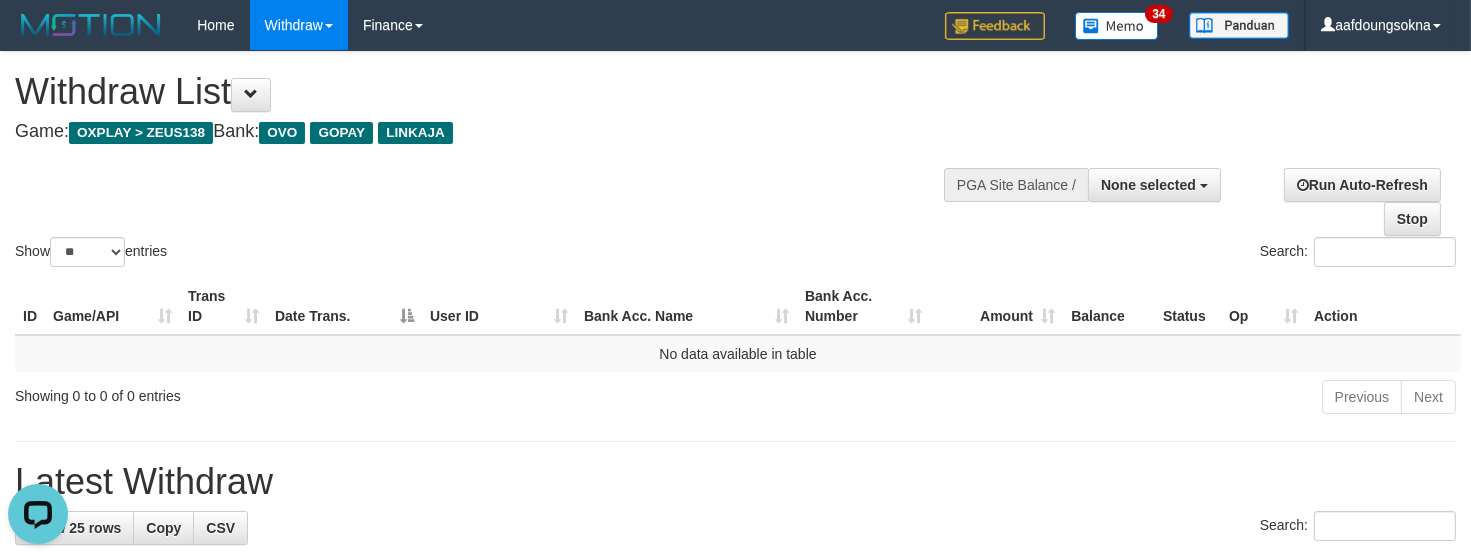 scroll, scrollTop: 0, scrollLeft: 0, axis: both 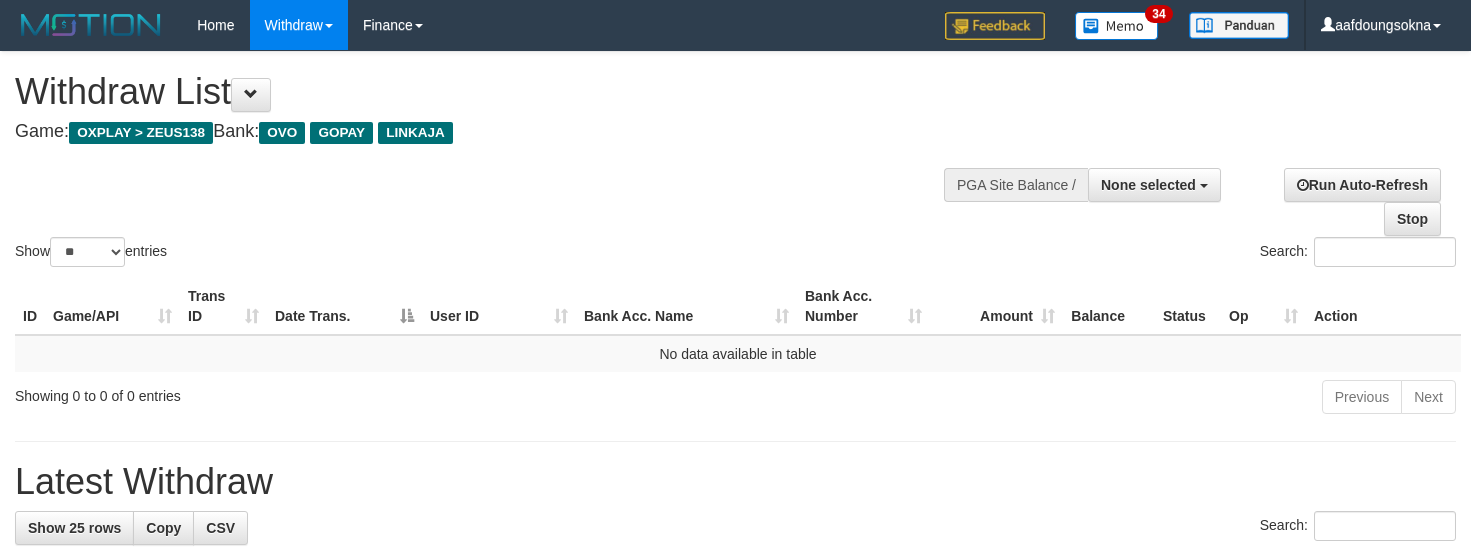 select 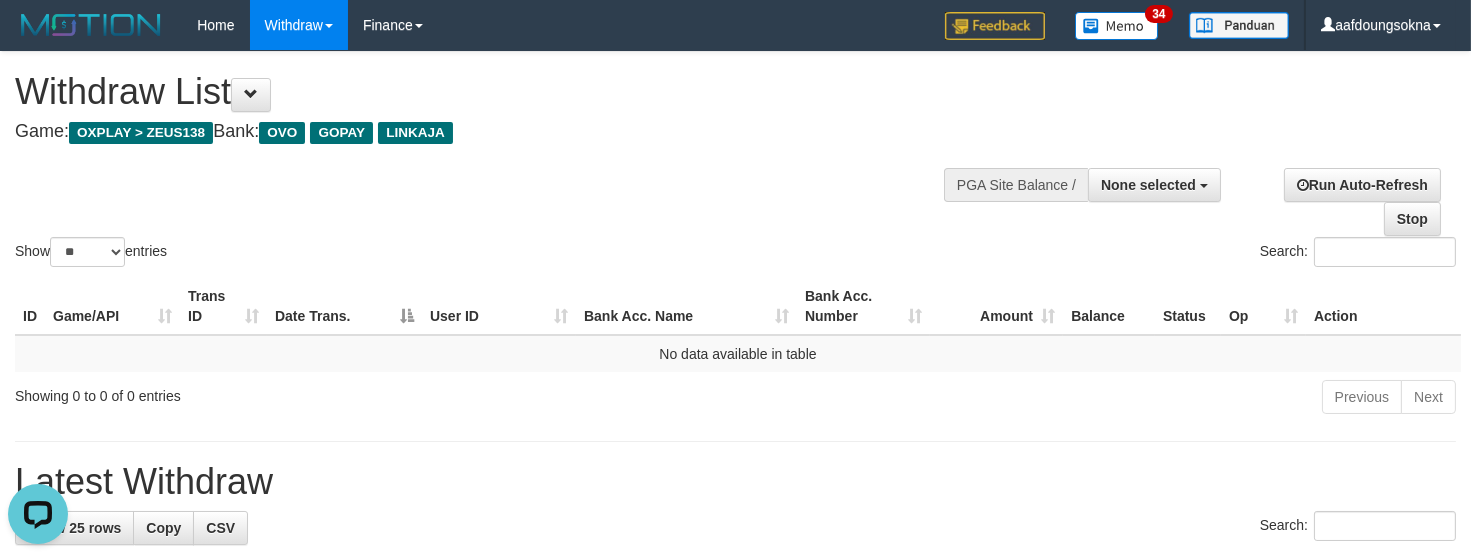 scroll, scrollTop: 0, scrollLeft: 0, axis: both 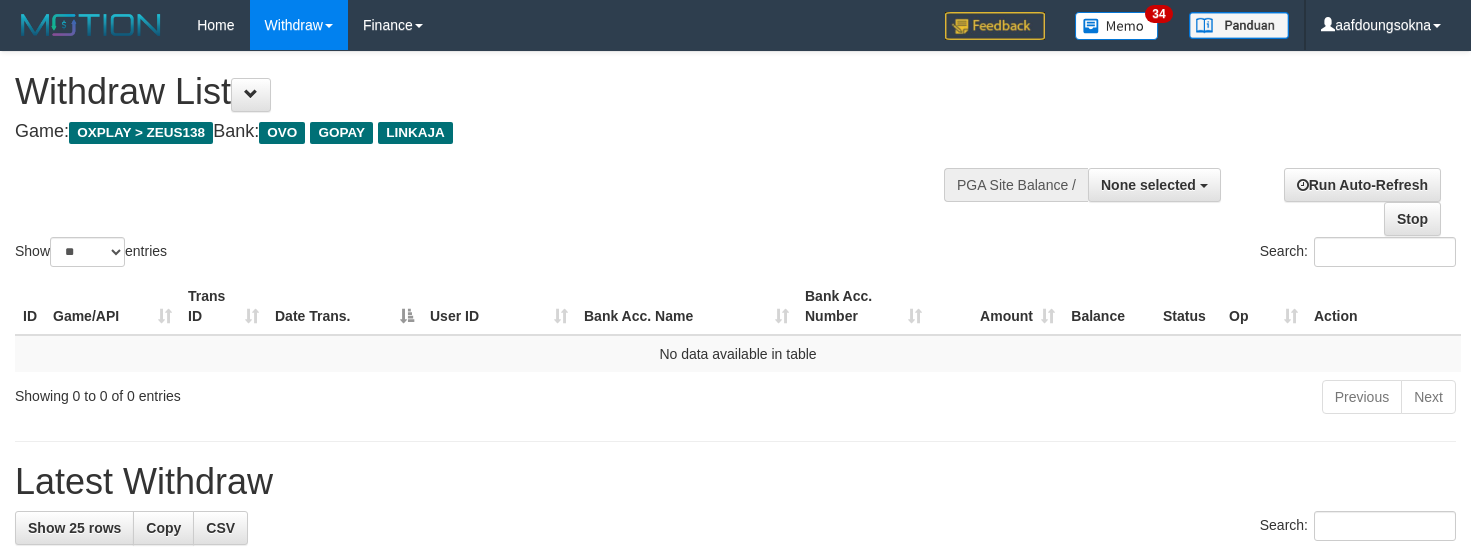 select 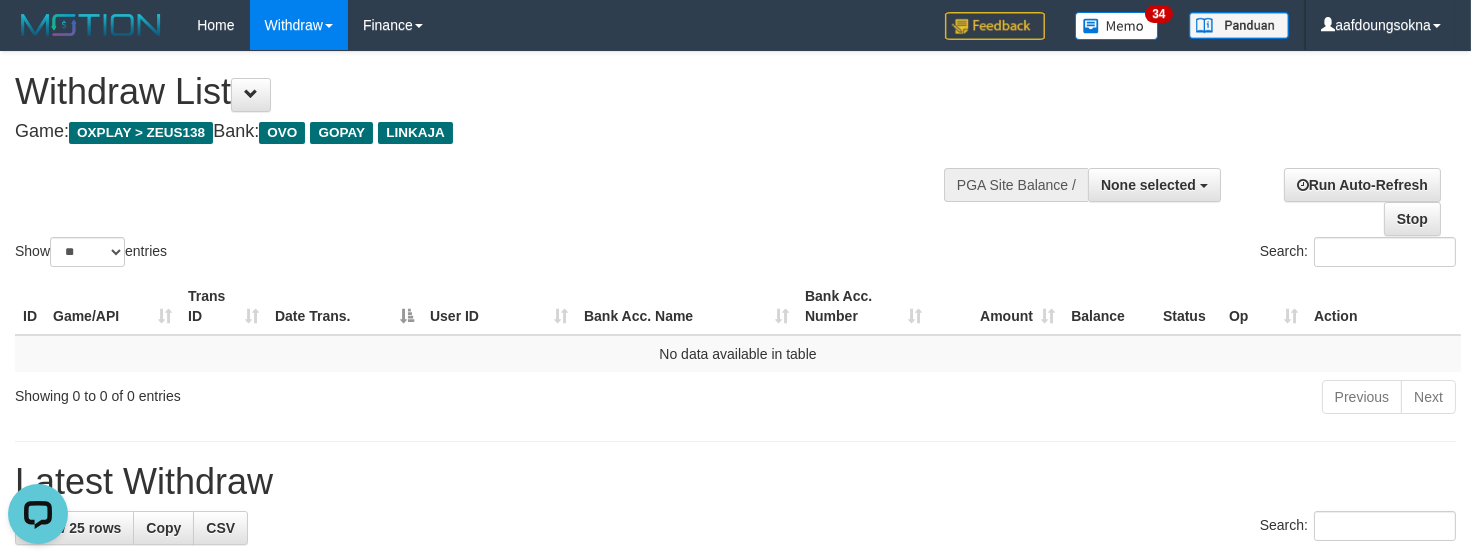 scroll, scrollTop: 0, scrollLeft: 0, axis: both 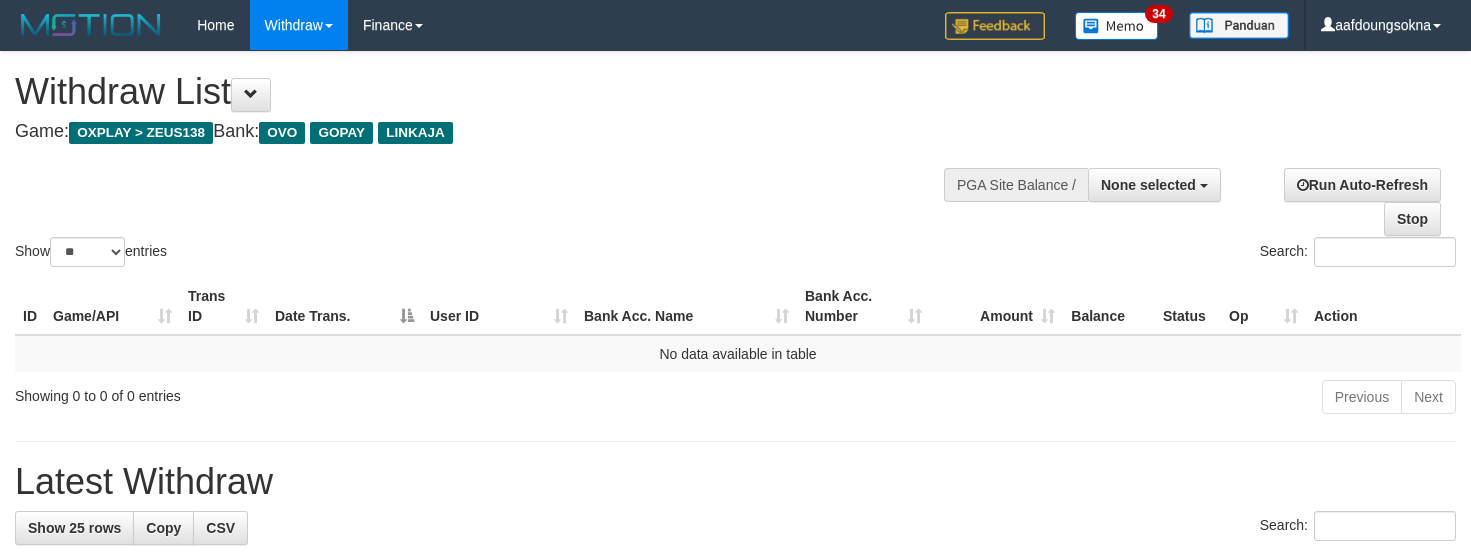 select 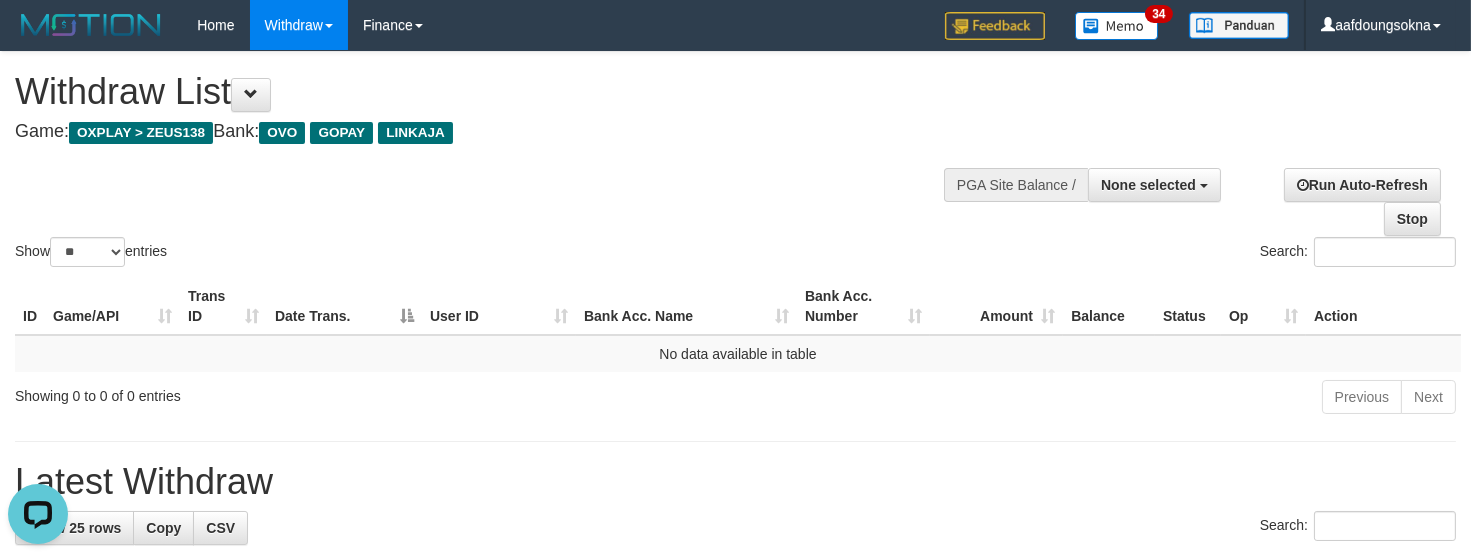 scroll, scrollTop: 0, scrollLeft: 0, axis: both 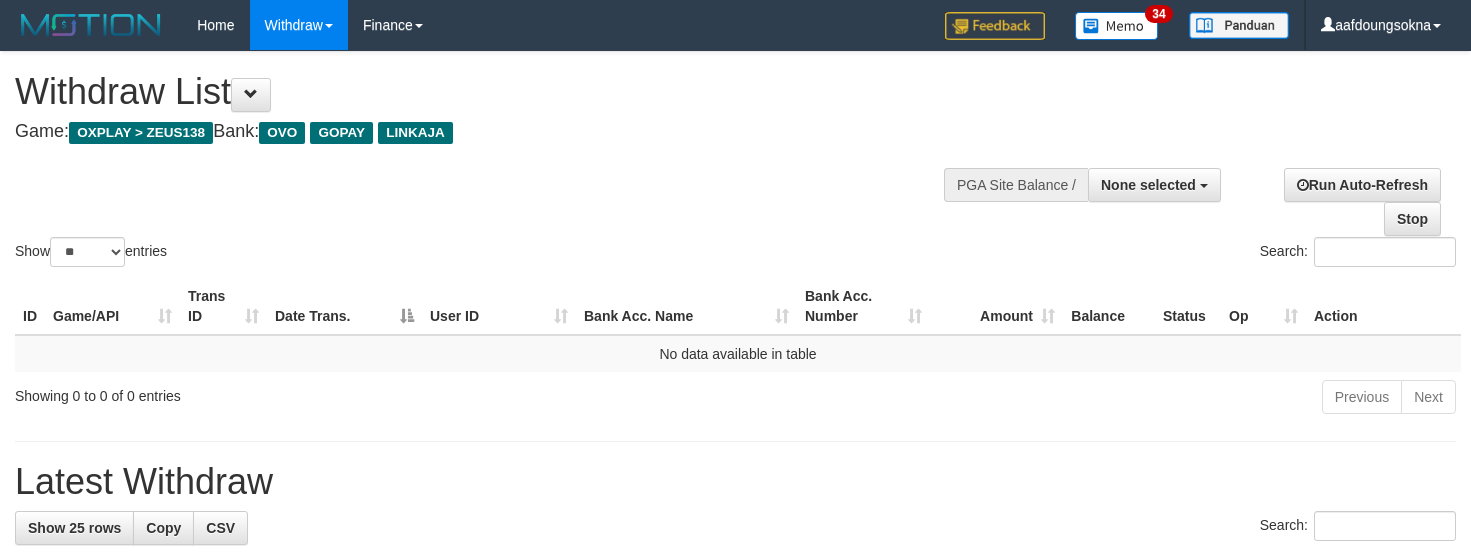 select 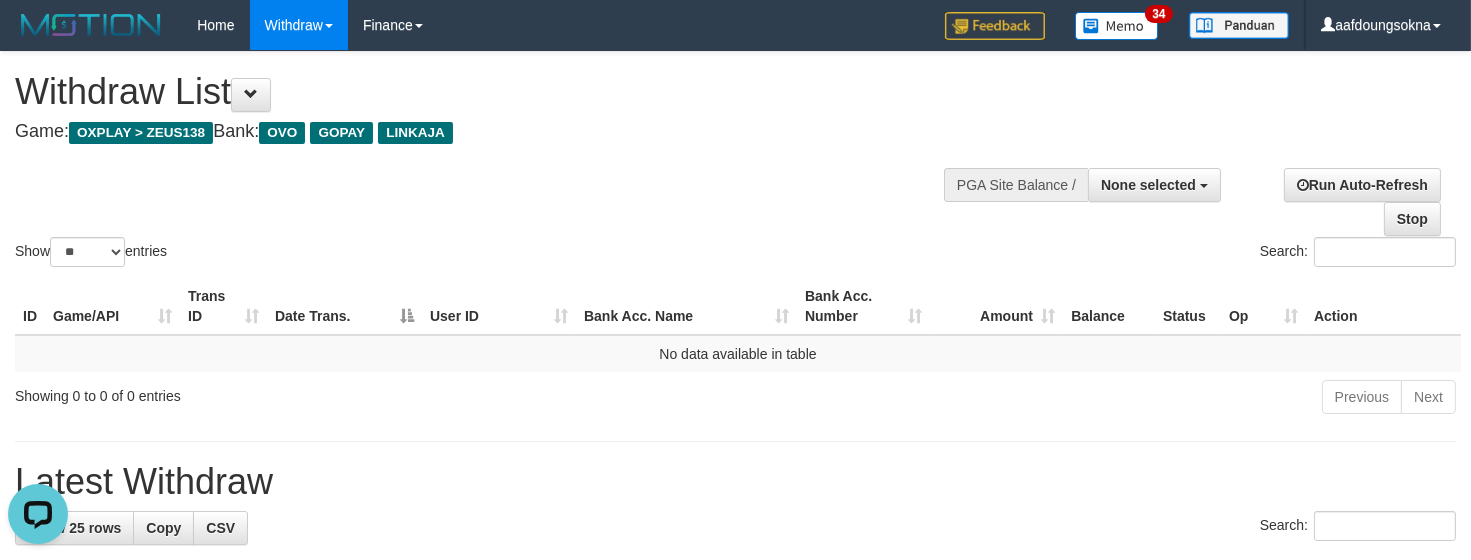 scroll, scrollTop: 0, scrollLeft: 0, axis: both 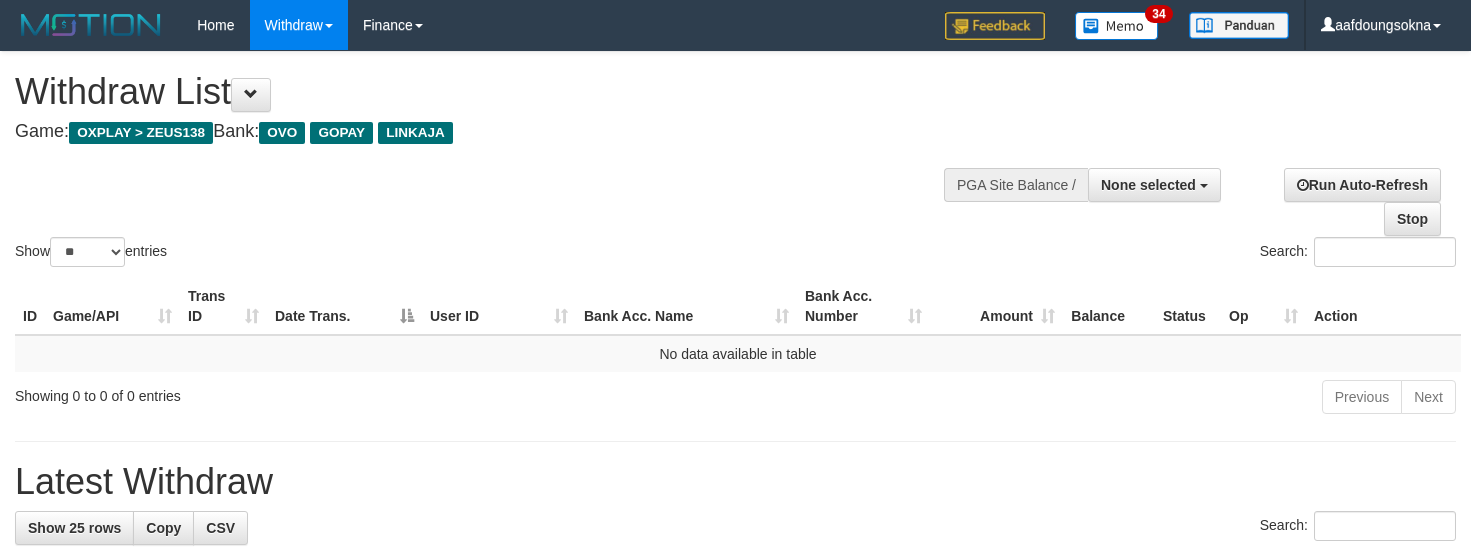 select 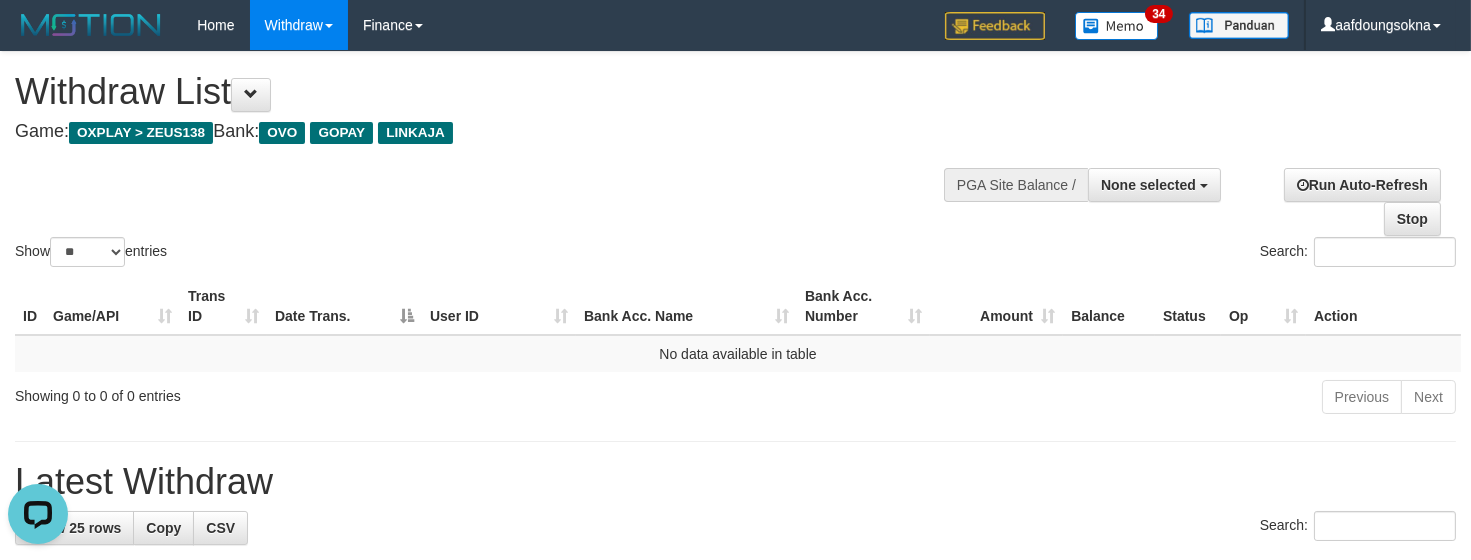 scroll, scrollTop: 0, scrollLeft: 0, axis: both 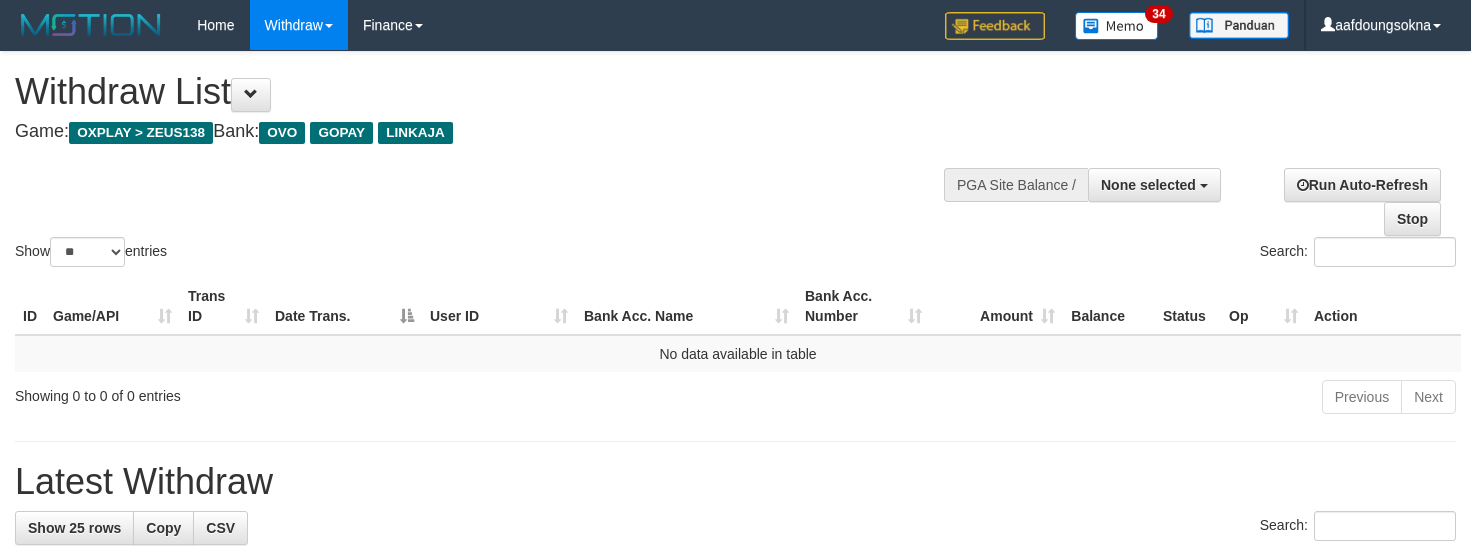 select 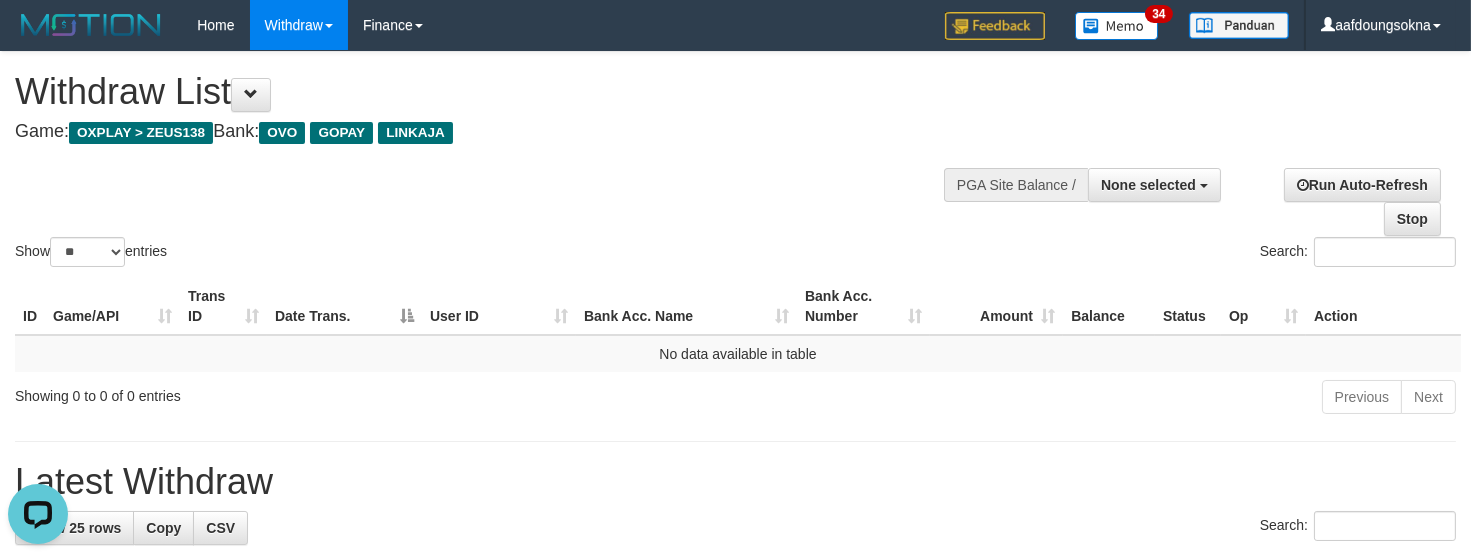 scroll, scrollTop: 0, scrollLeft: 0, axis: both 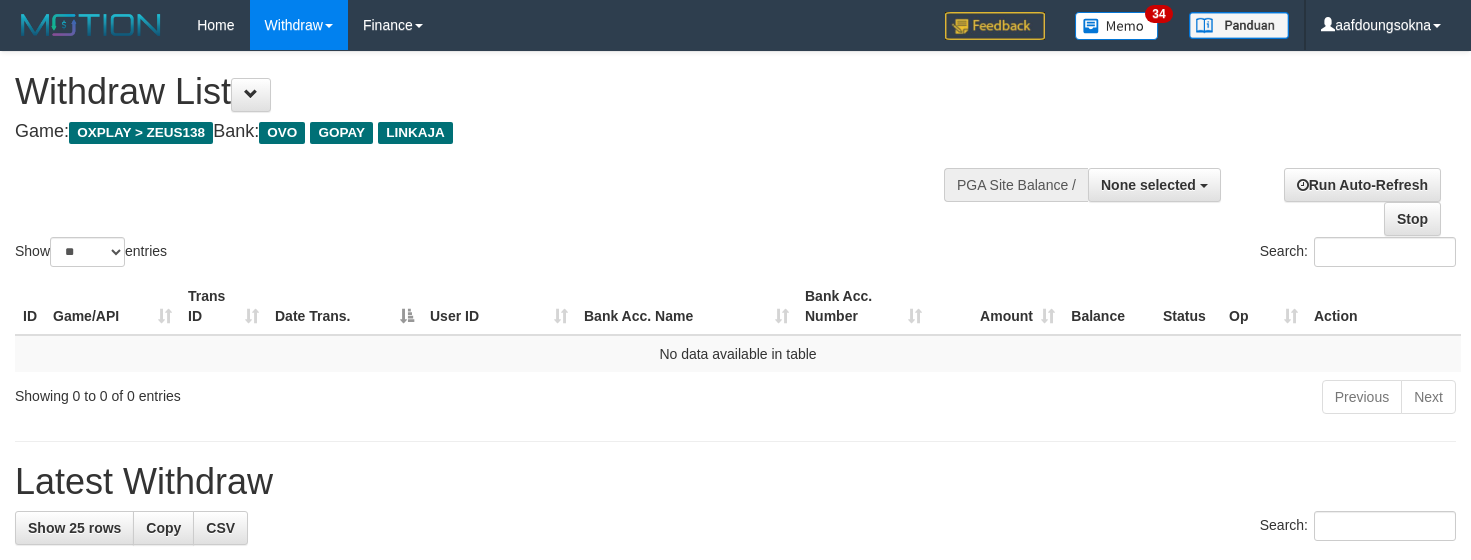 select 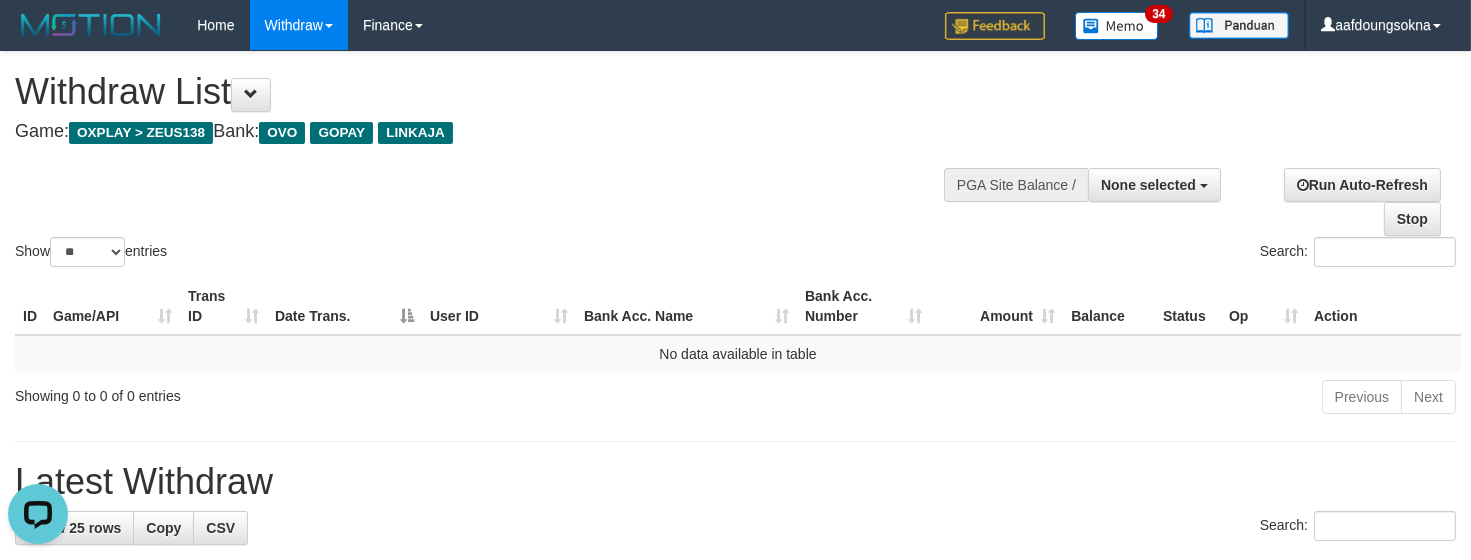 scroll, scrollTop: 0, scrollLeft: 0, axis: both 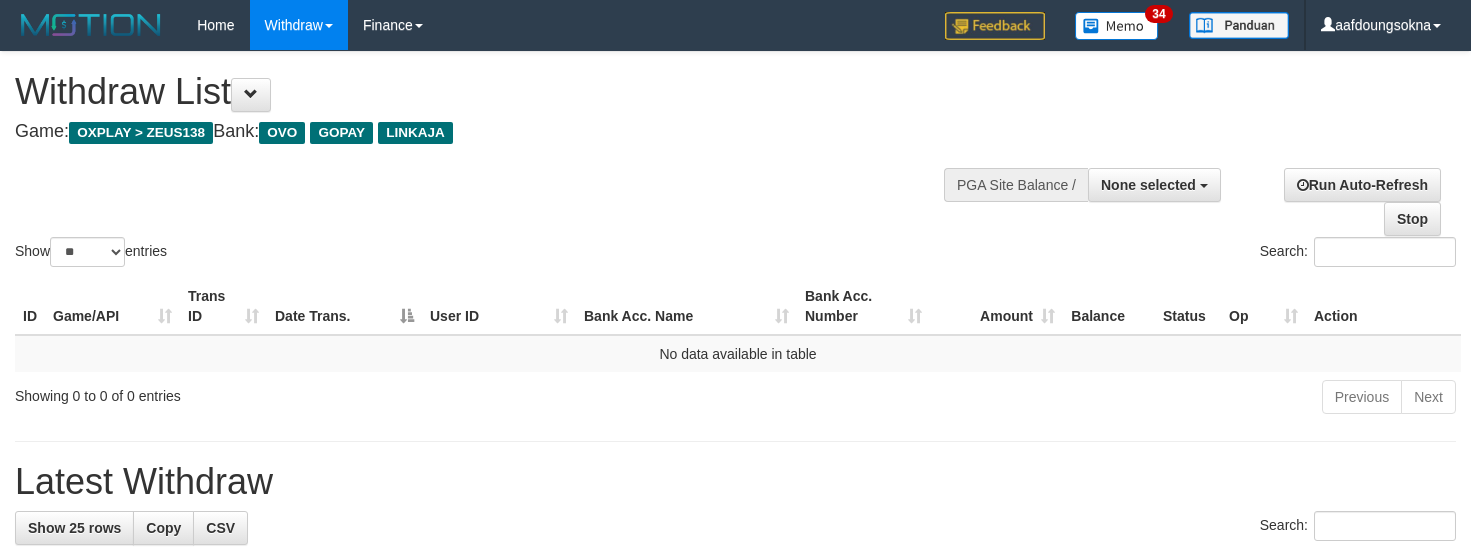 select 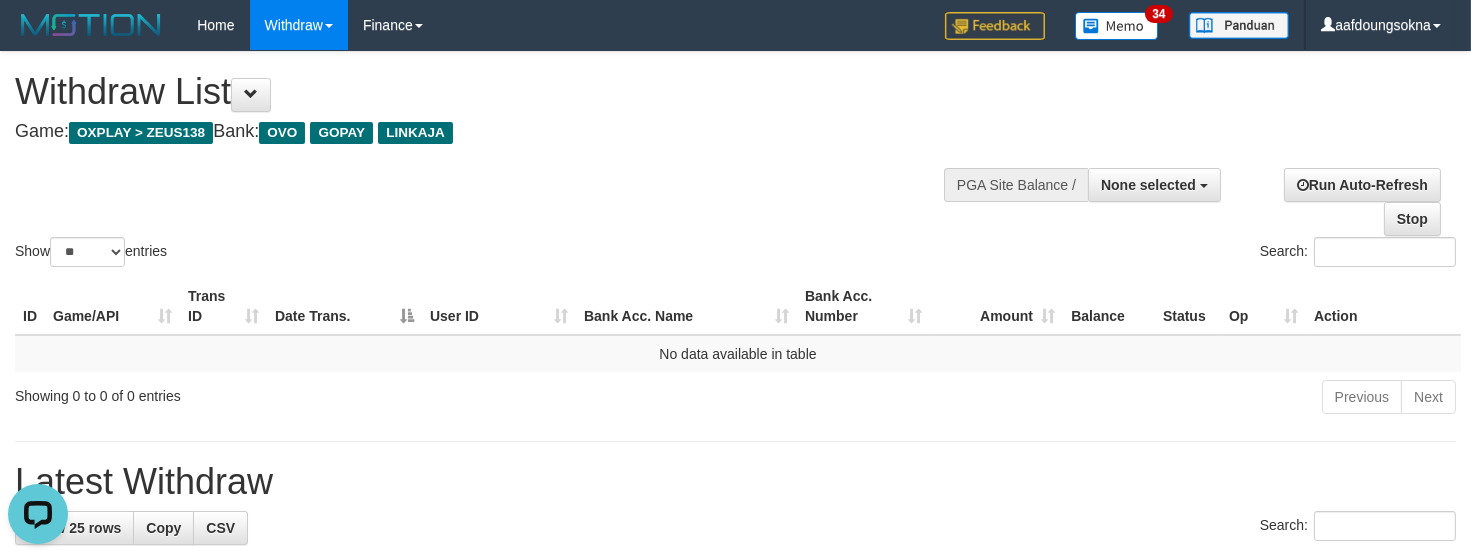 scroll, scrollTop: 0, scrollLeft: 0, axis: both 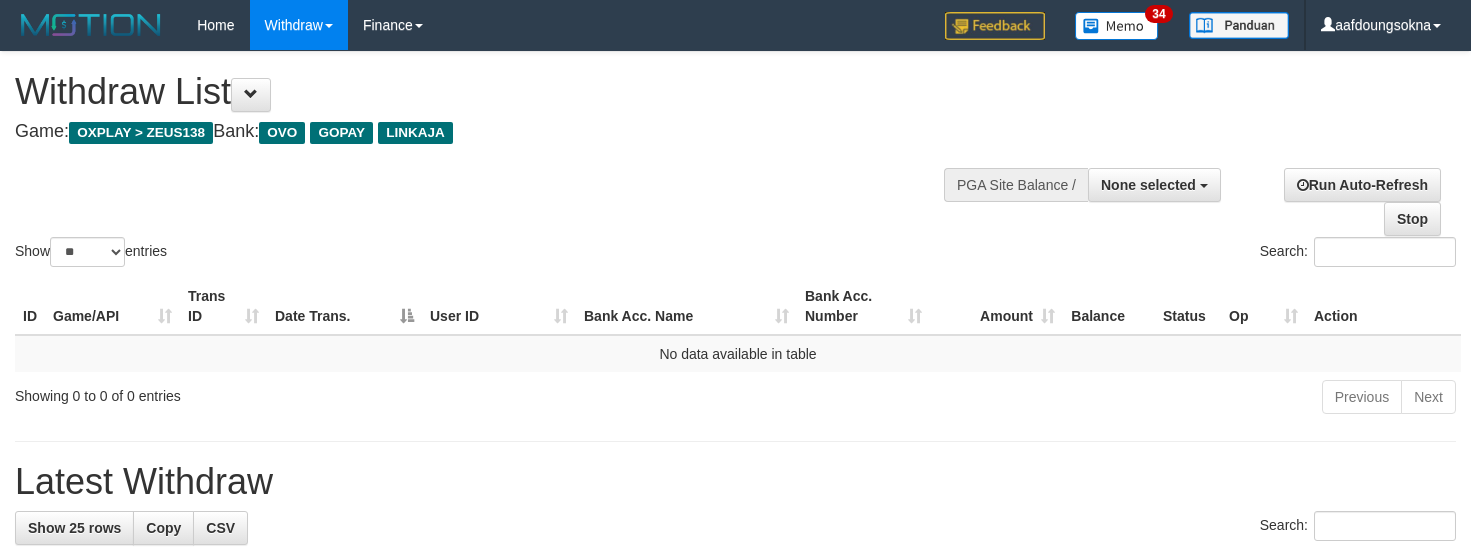 select 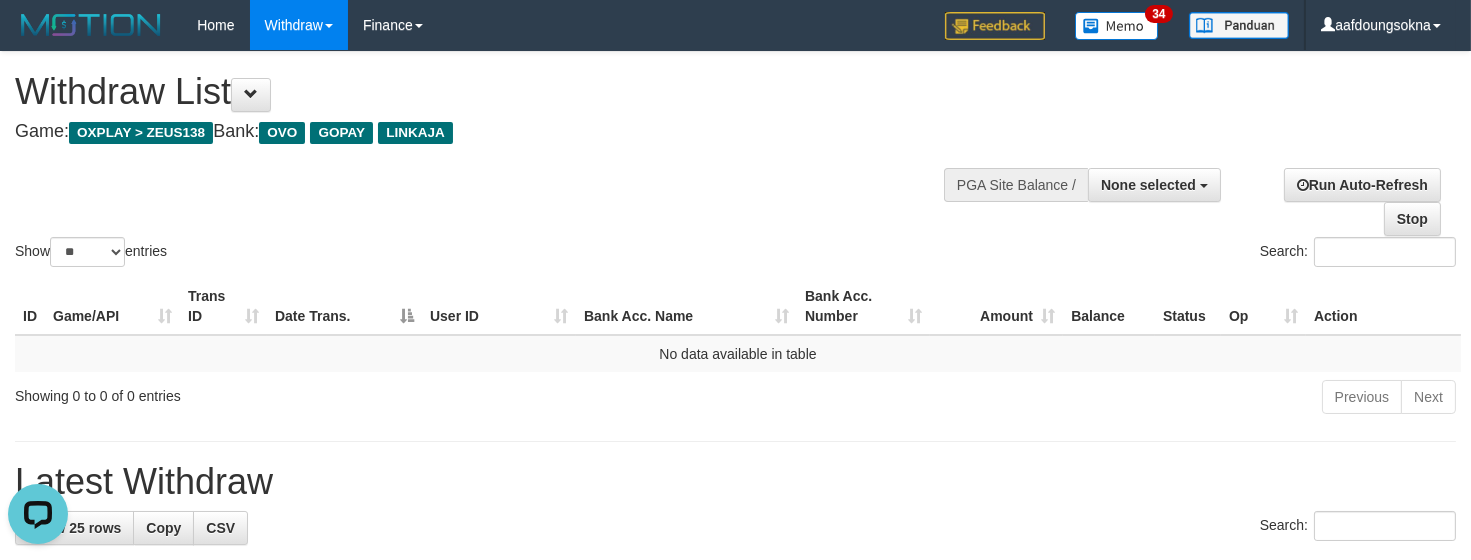 scroll, scrollTop: 0, scrollLeft: 0, axis: both 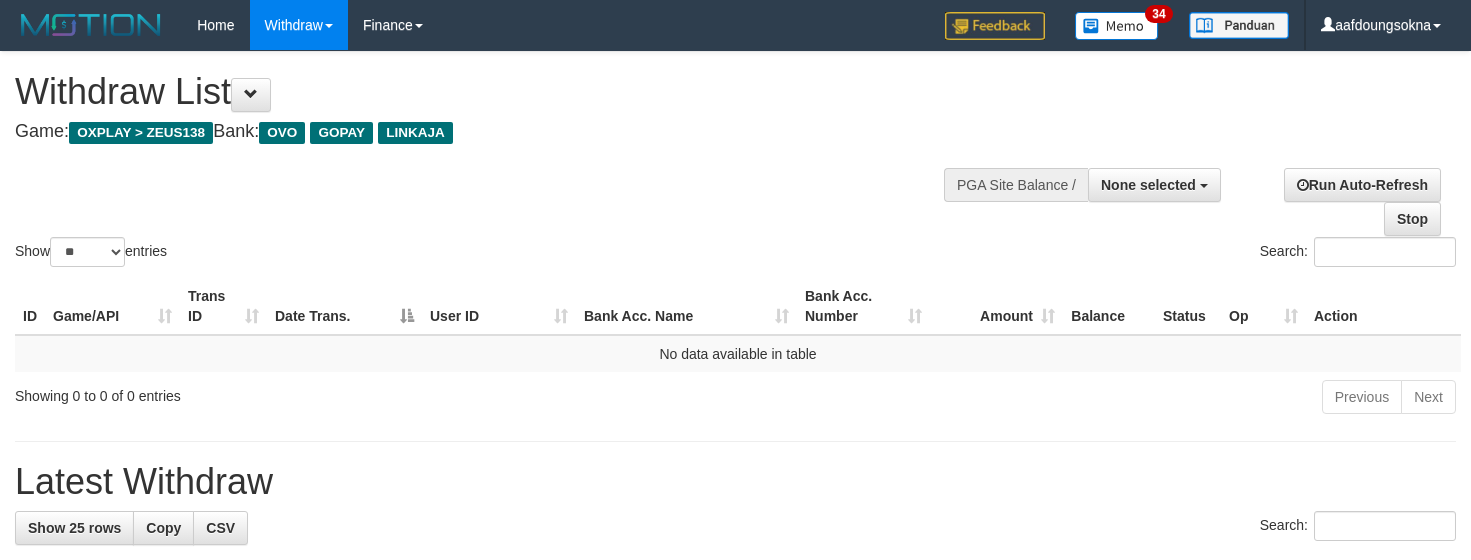 select 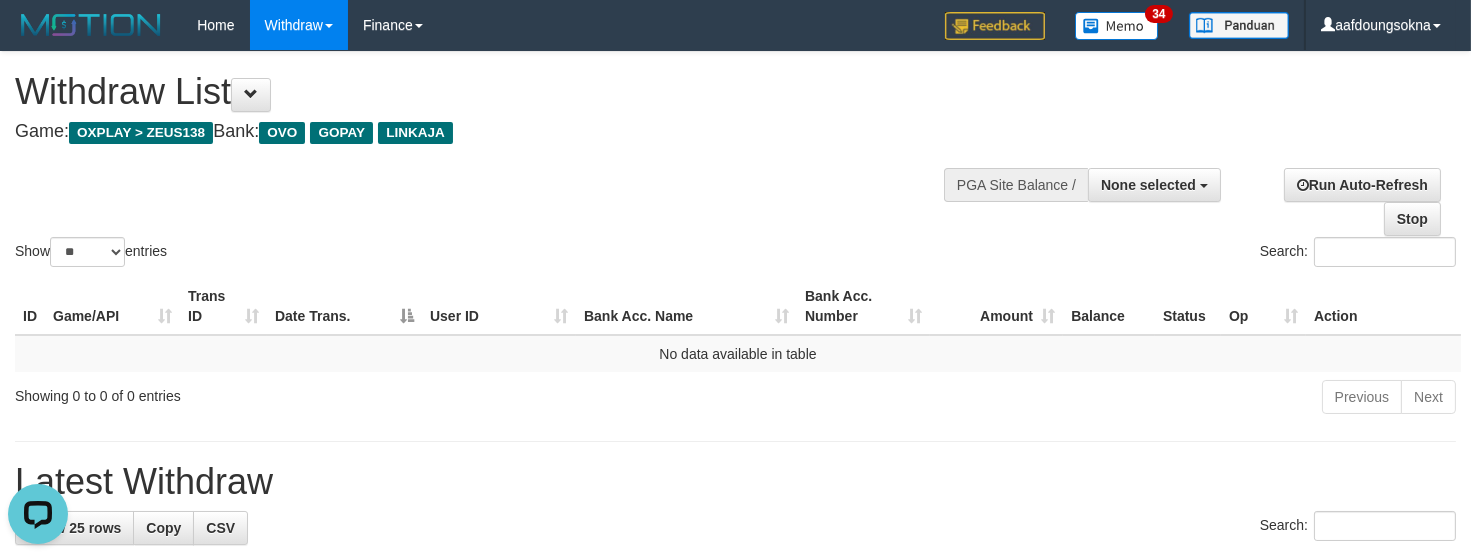 scroll, scrollTop: 0, scrollLeft: 0, axis: both 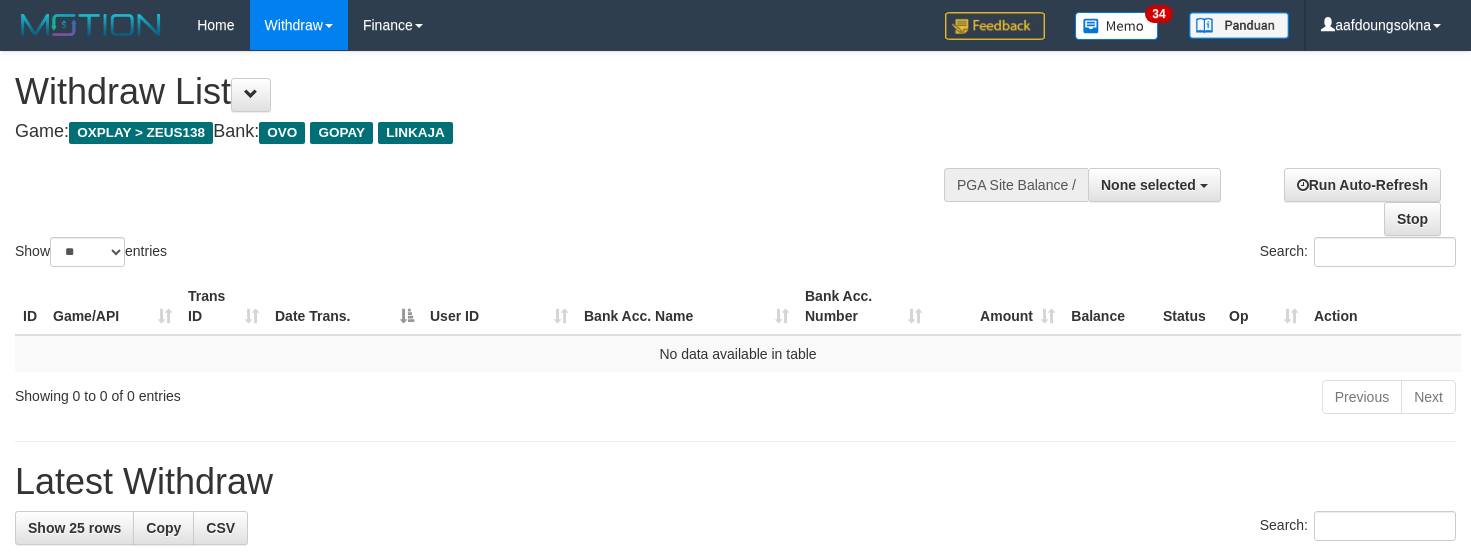 select 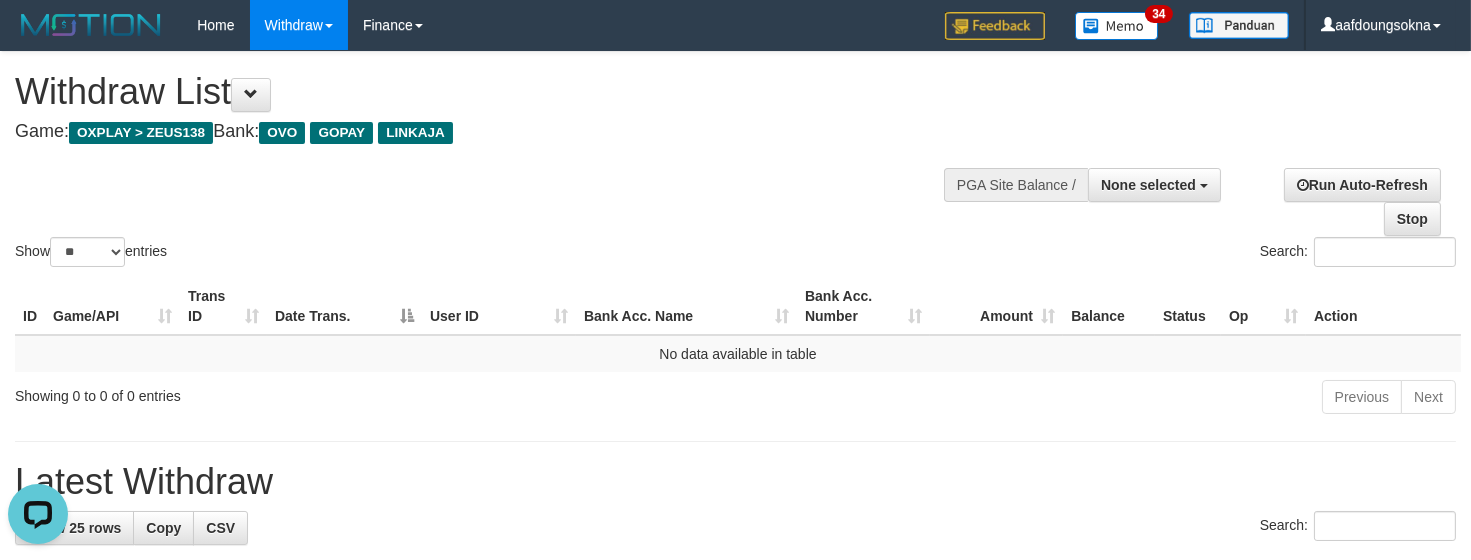 scroll, scrollTop: 0, scrollLeft: 0, axis: both 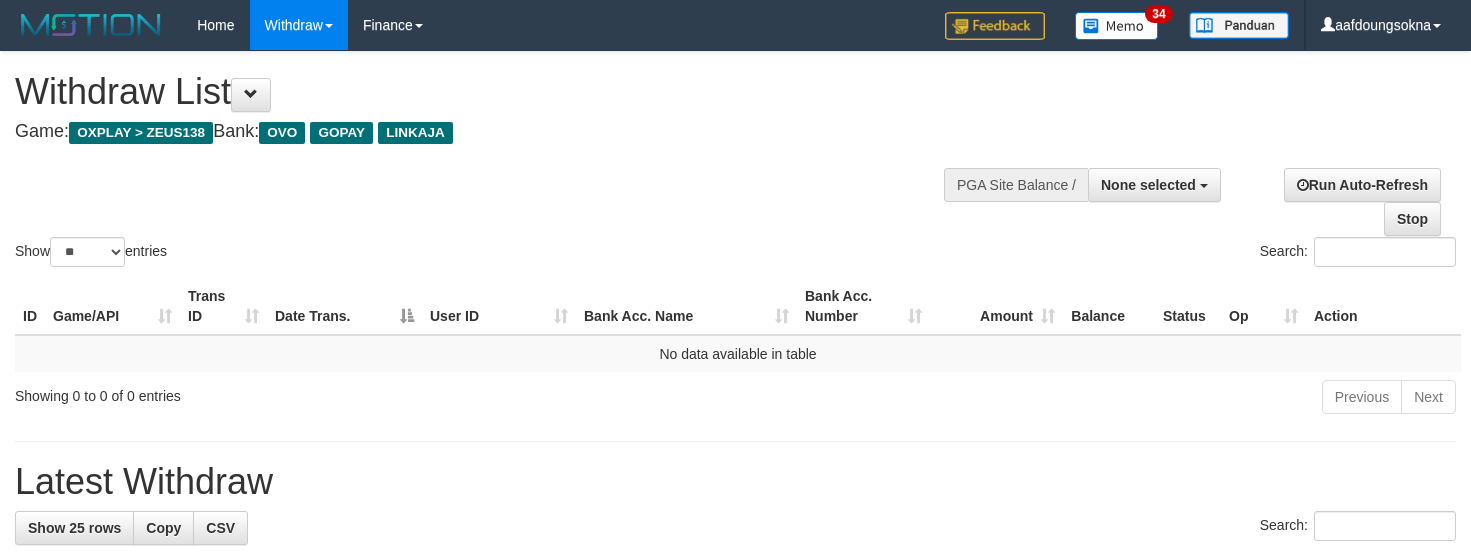 select 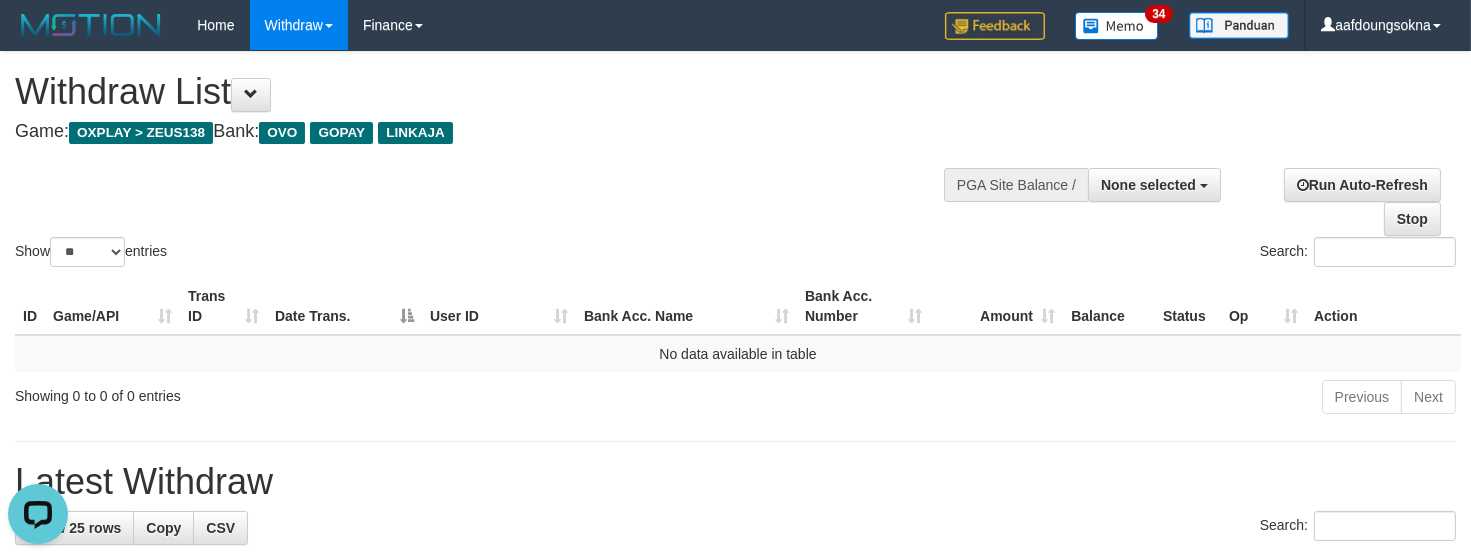 scroll, scrollTop: 0, scrollLeft: 0, axis: both 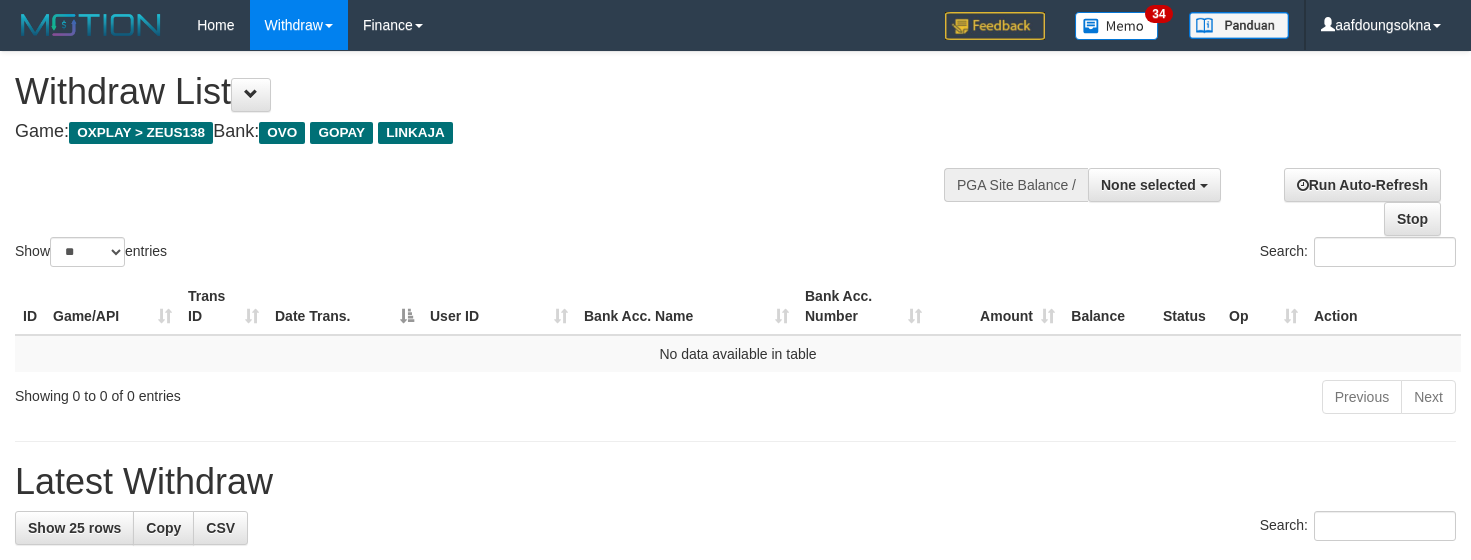 select 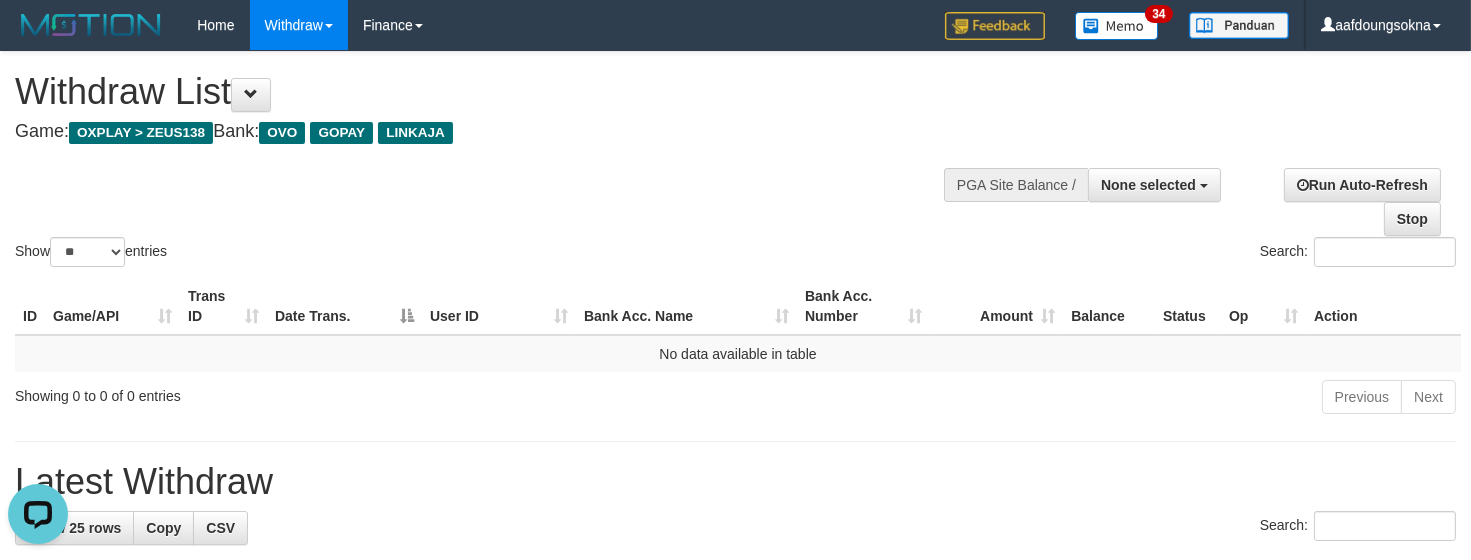 scroll, scrollTop: 0, scrollLeft: 0, axis: both 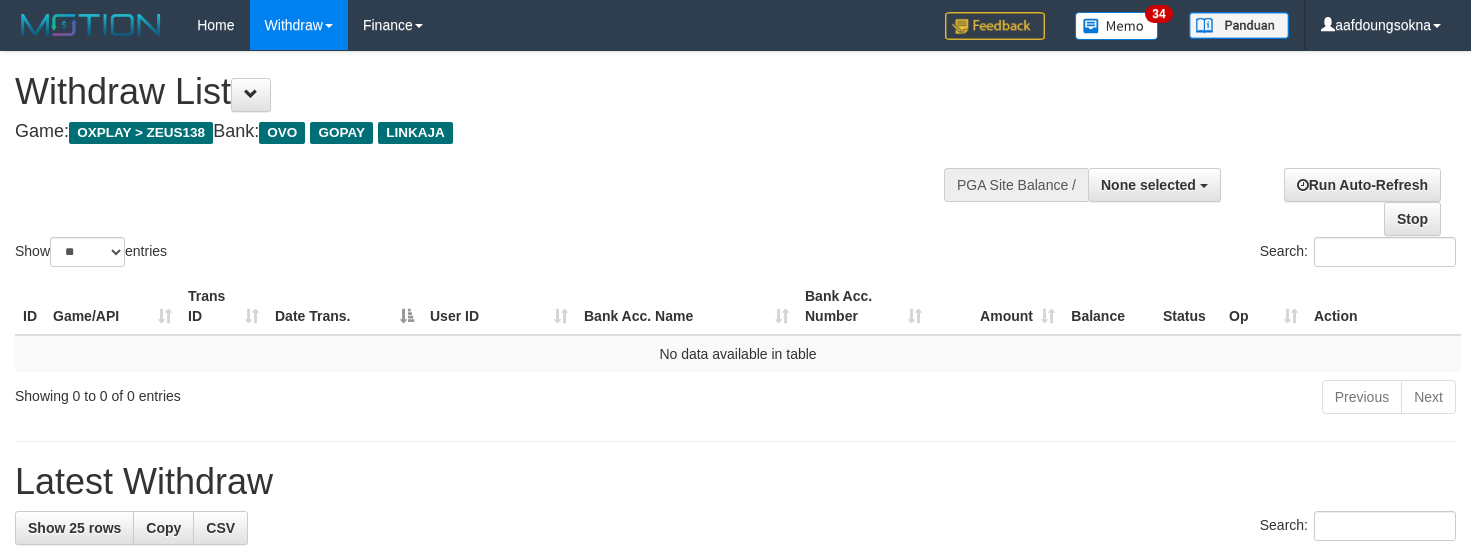 select 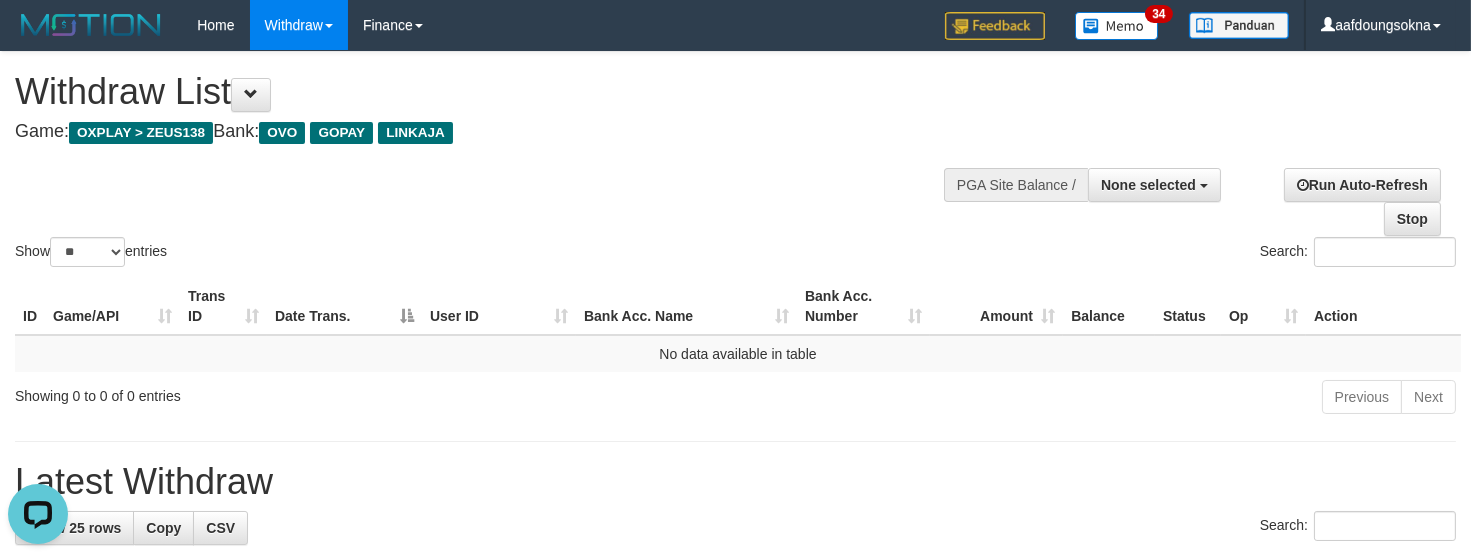 scroll, scrollTop: 0, scrollLeft: 0, axis: both 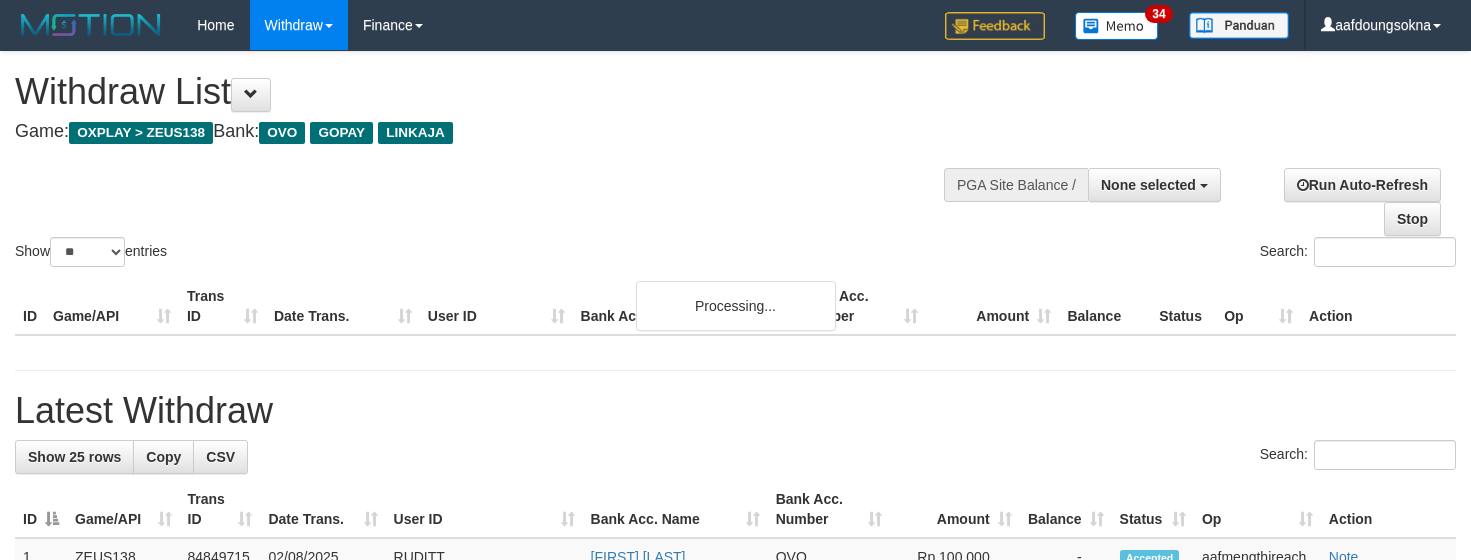select 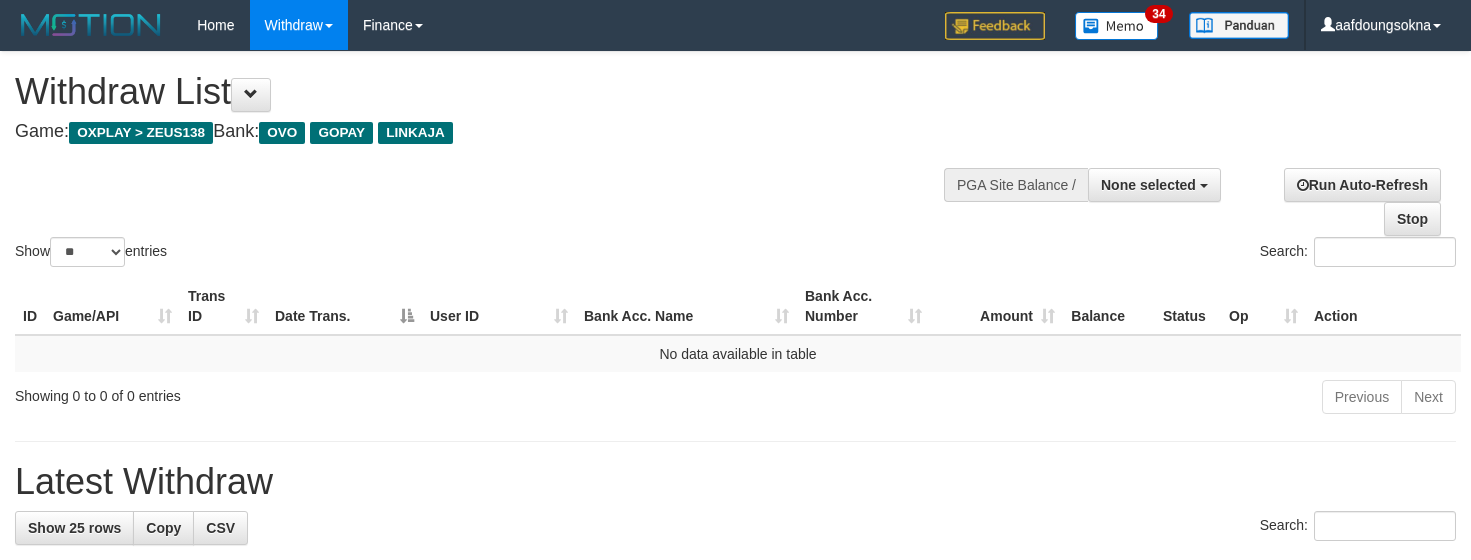 select 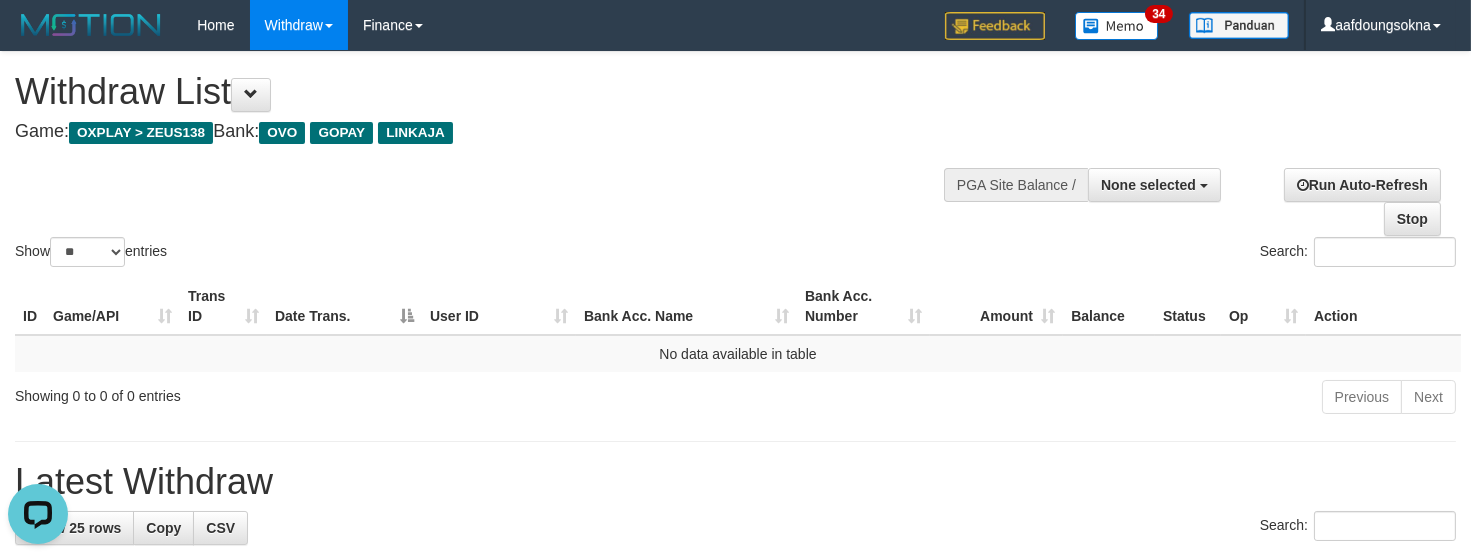 scroll, scrollTop: 0, scrollLeft: 0, axis: both 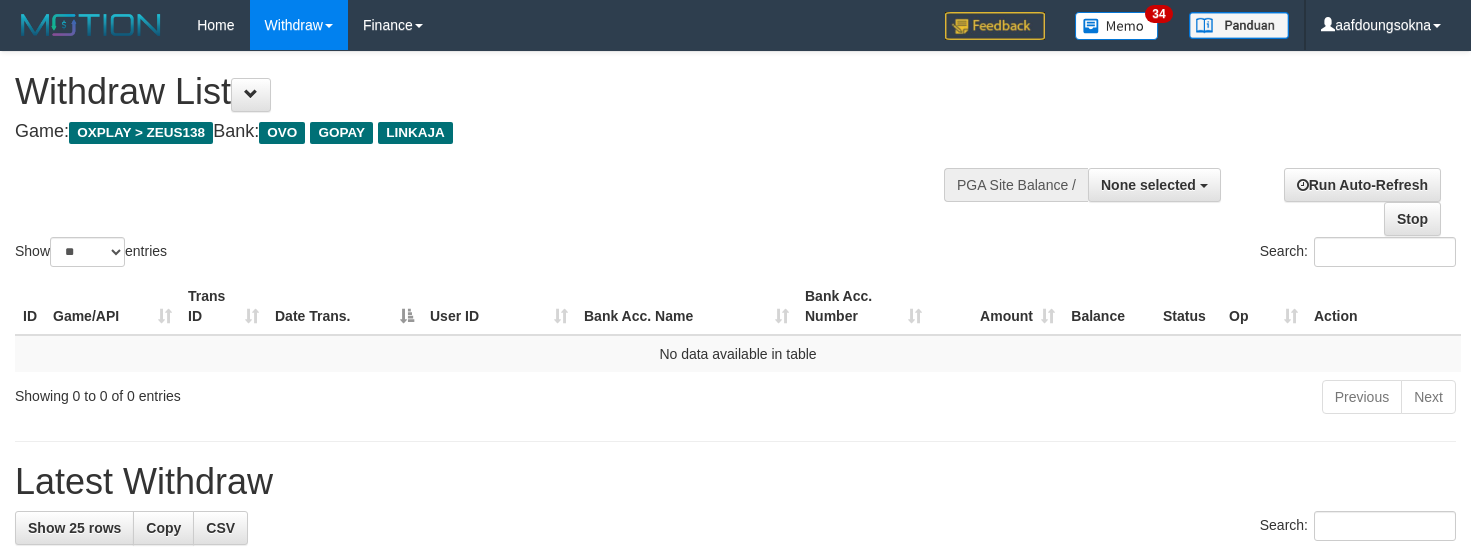 select 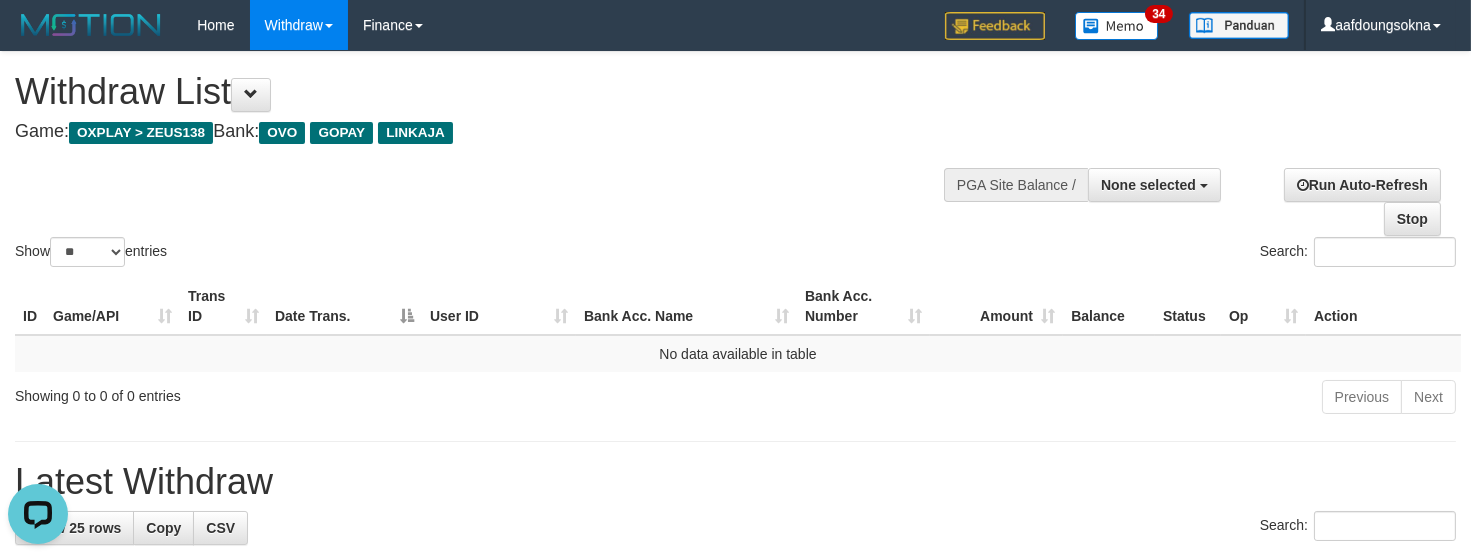 scroll, scrollTop: 0, scrollLeft: 0, axis: both 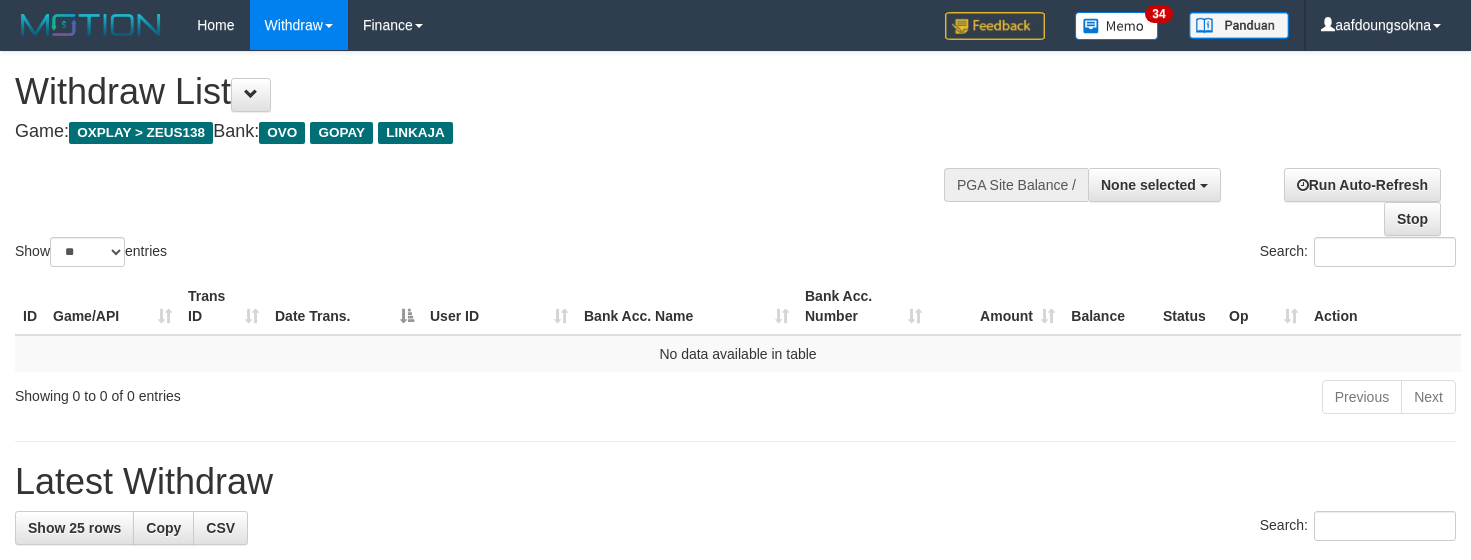 select 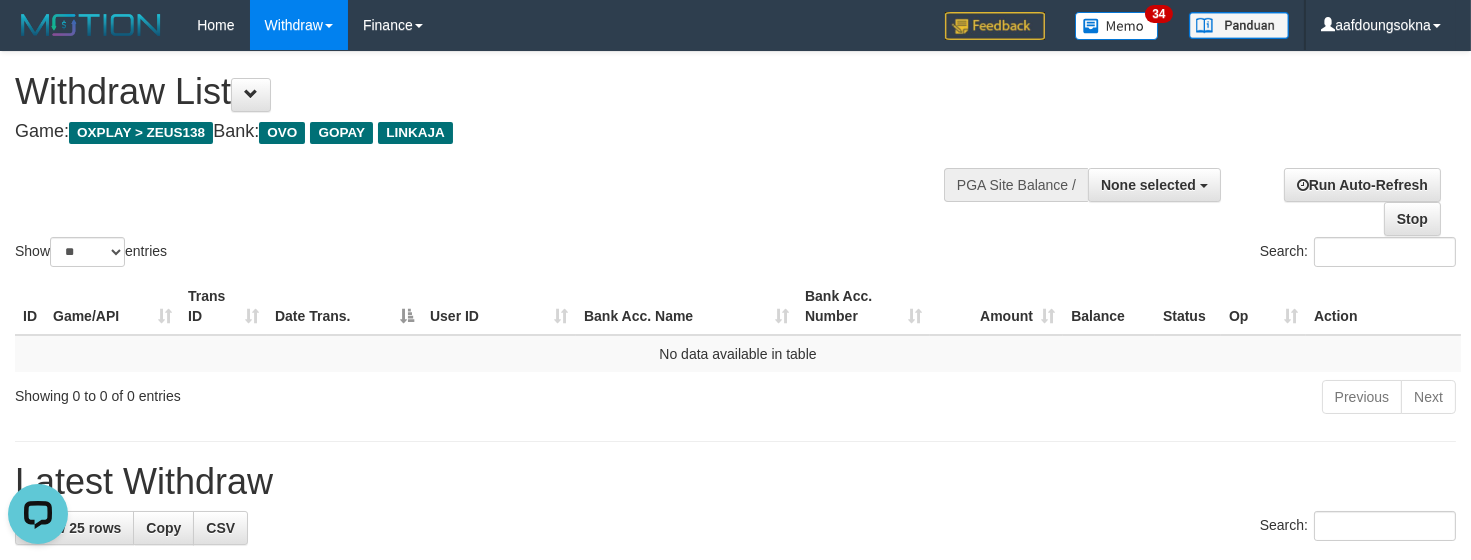 scroll, scrollTop: 0, scrollLeft: 0, axis: both 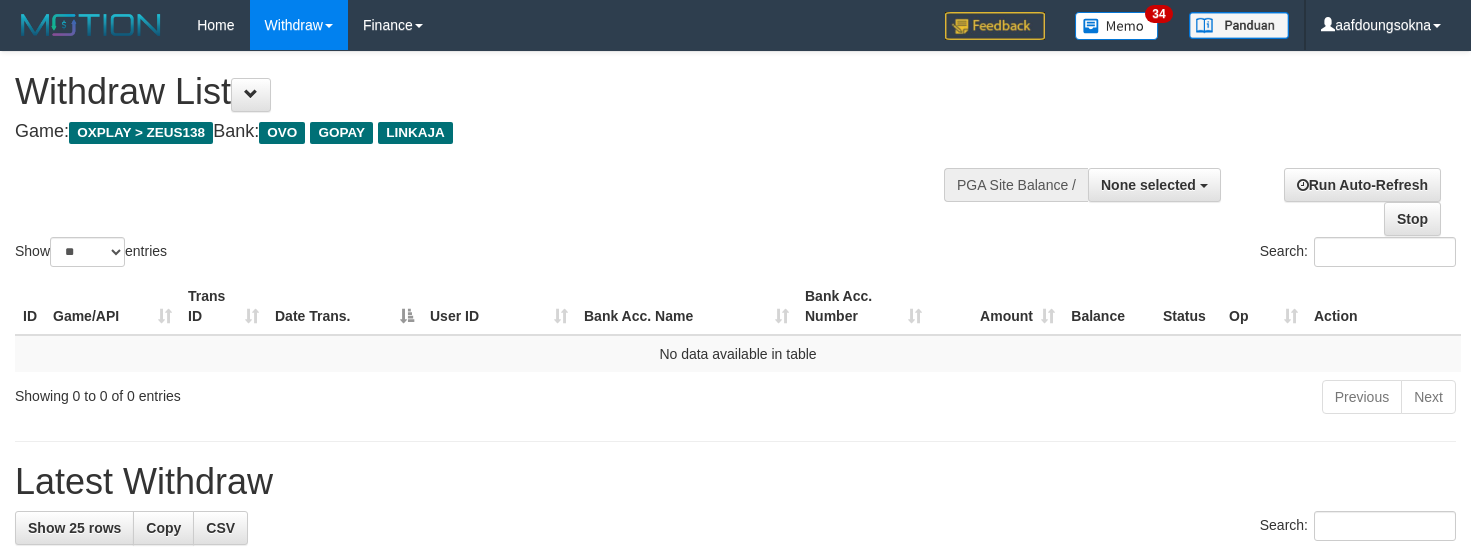 select 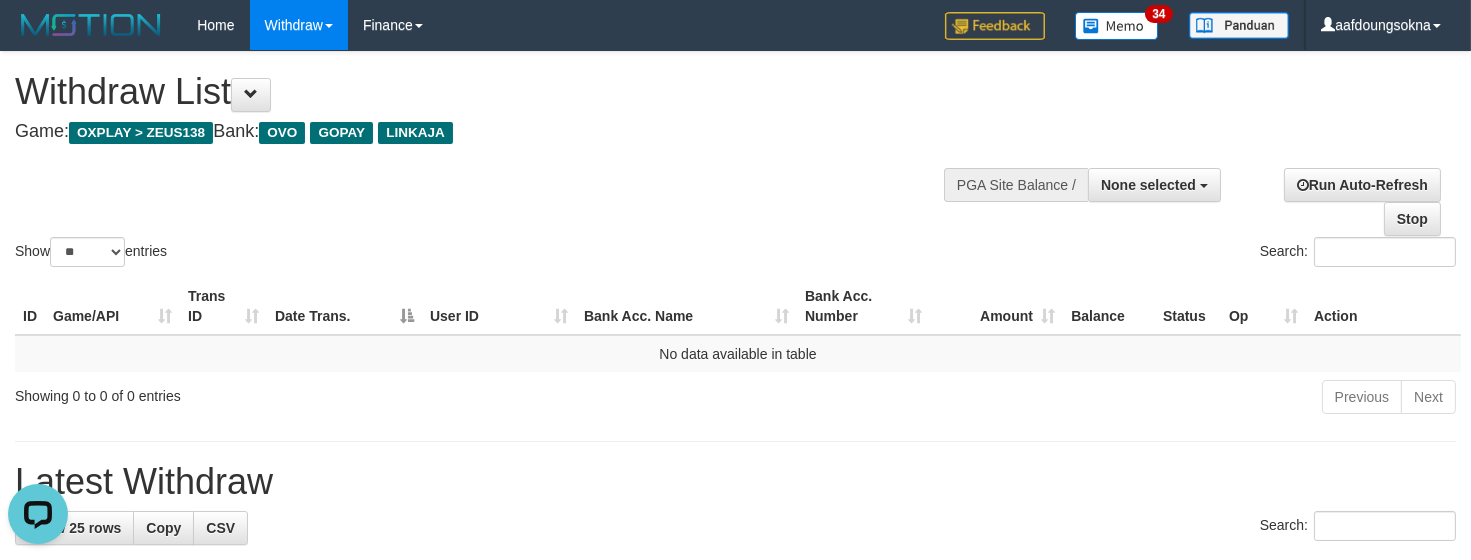scroll, scrollTop: 0, scrollLeft: 0, axis: both 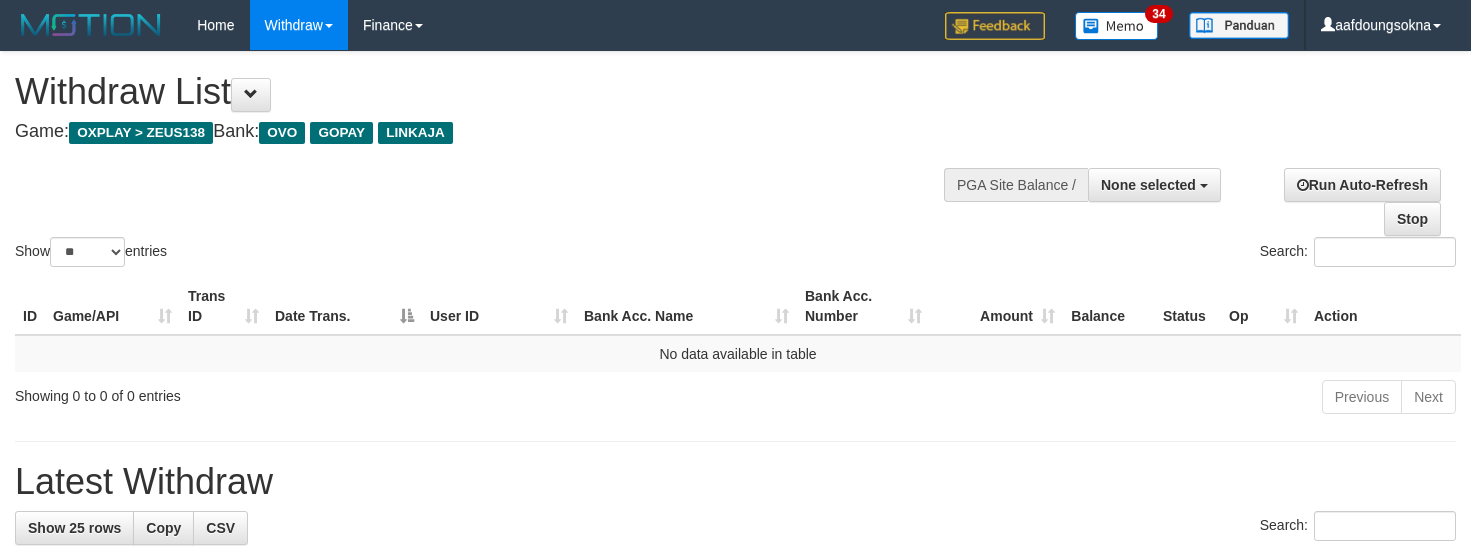 select 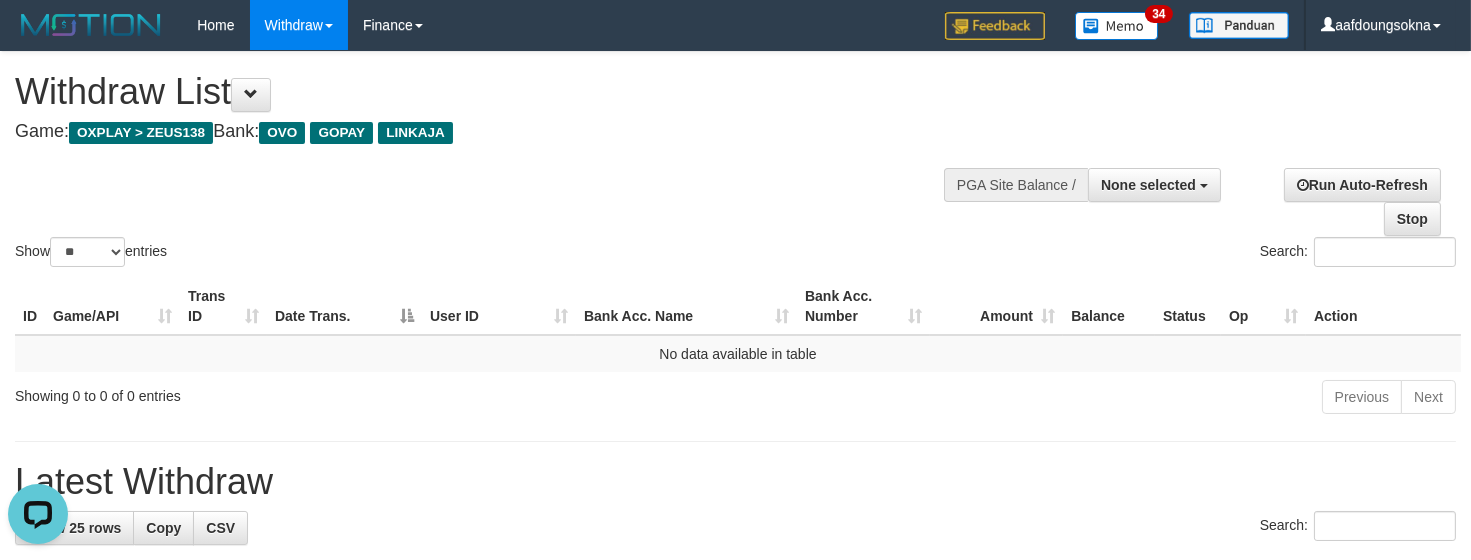 scroll, scrollTop: 0, scrollLeft: 0, axis: both 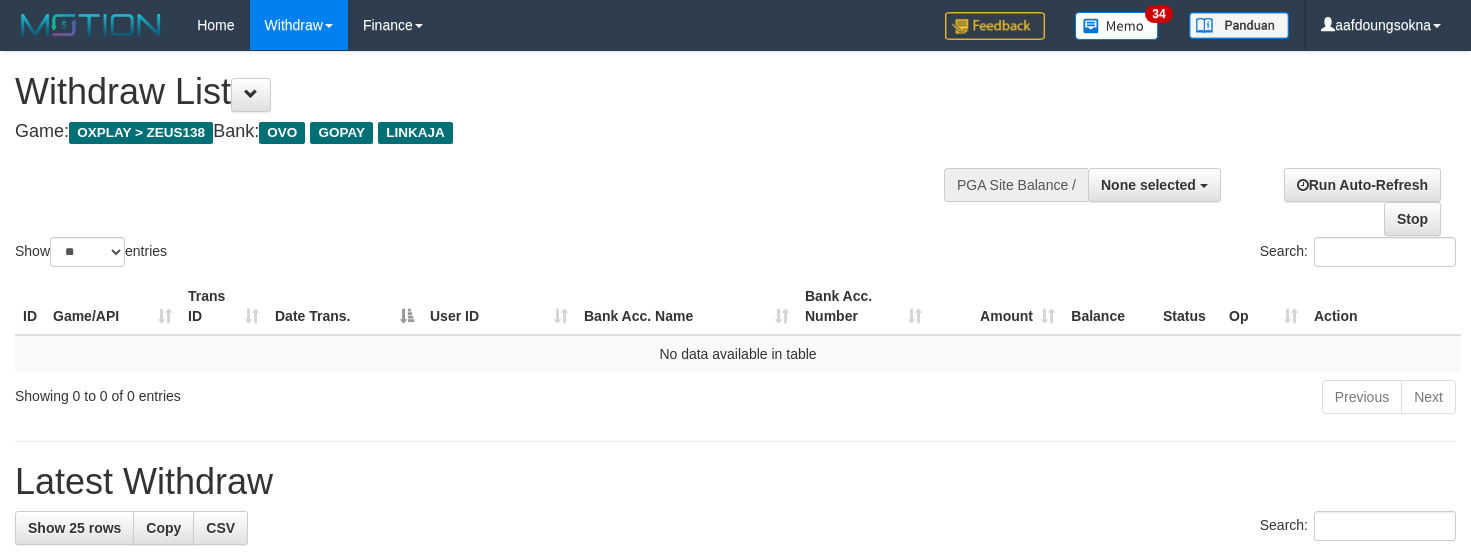 select 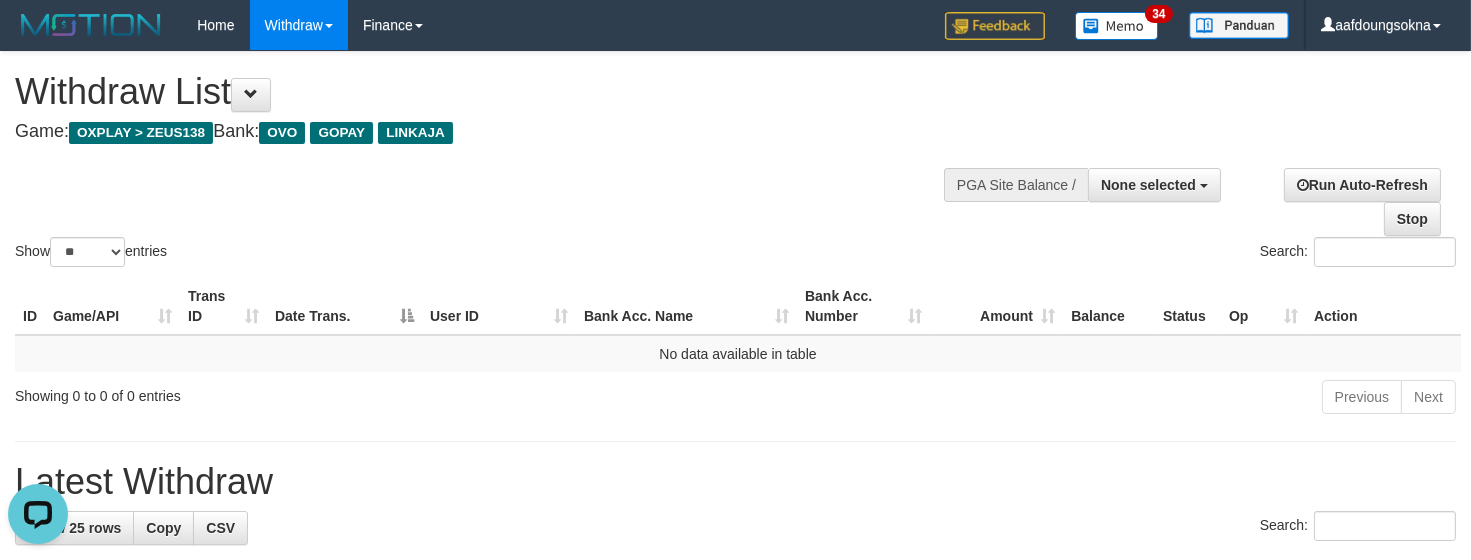 scroll, scrollTop: 0, scrollLeft: 0, axis: both 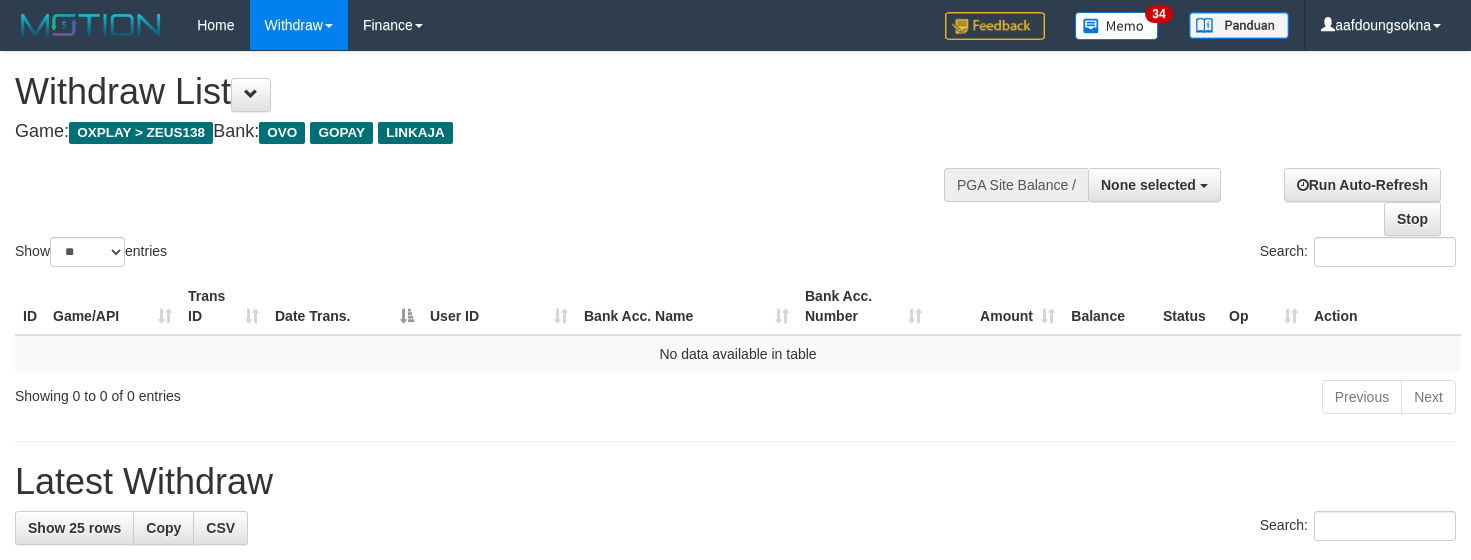 select 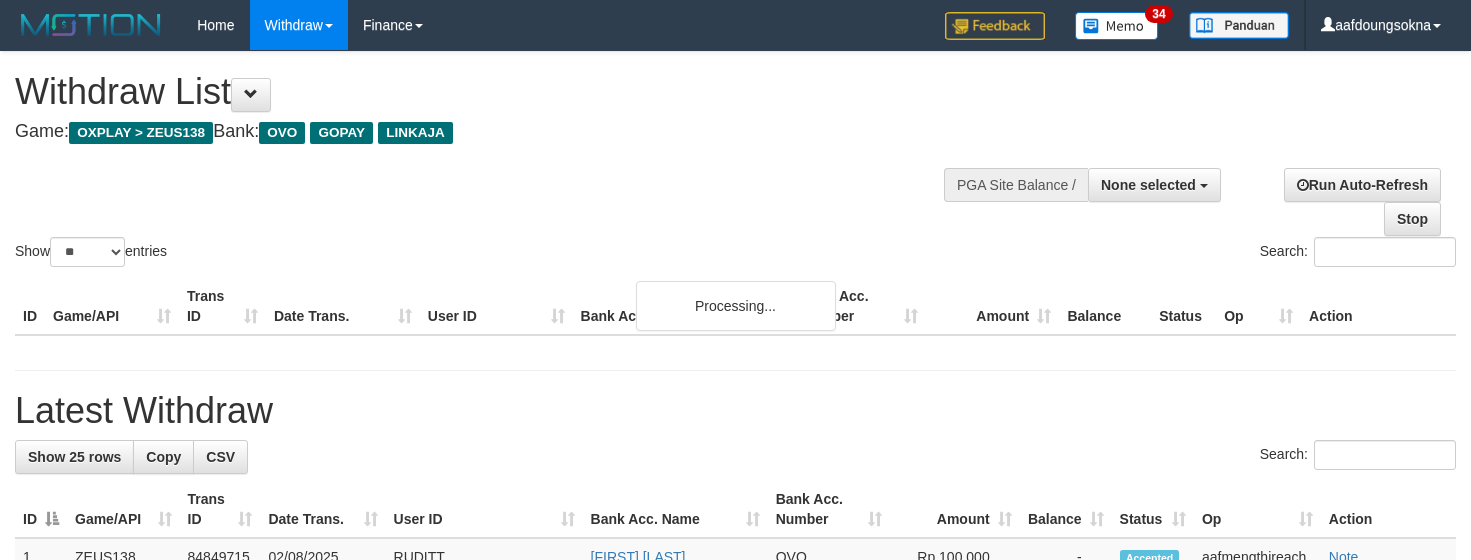 select 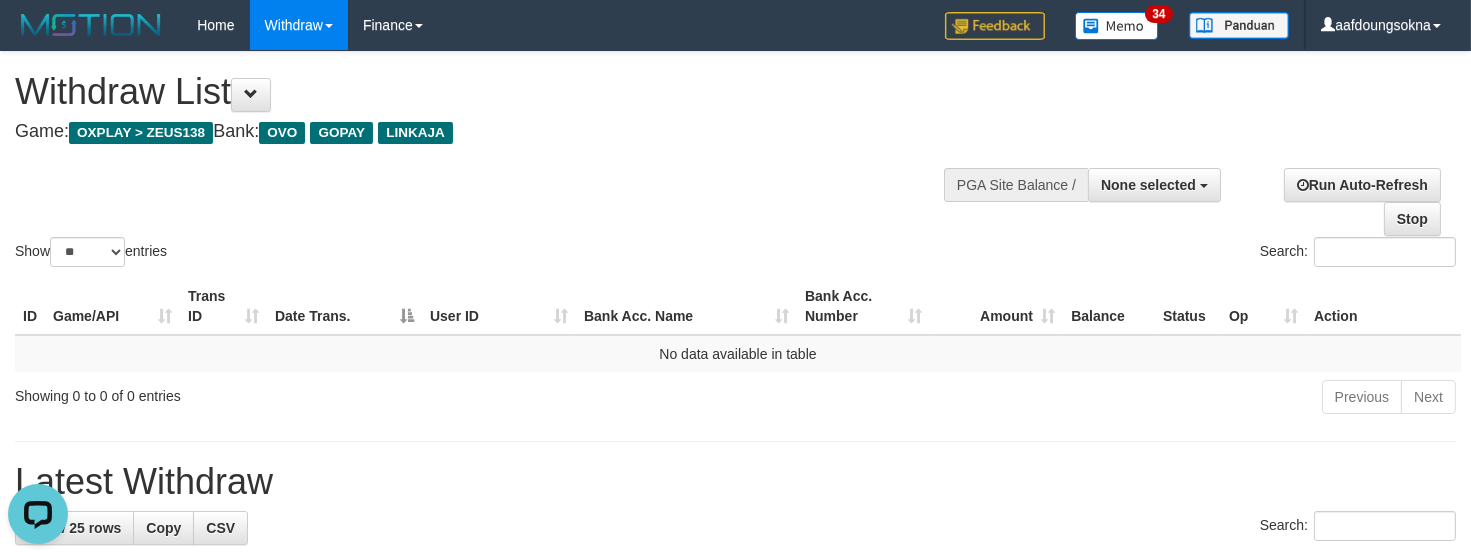 scroll, scrollTop: 0, scrollLeft: 0, axis: both 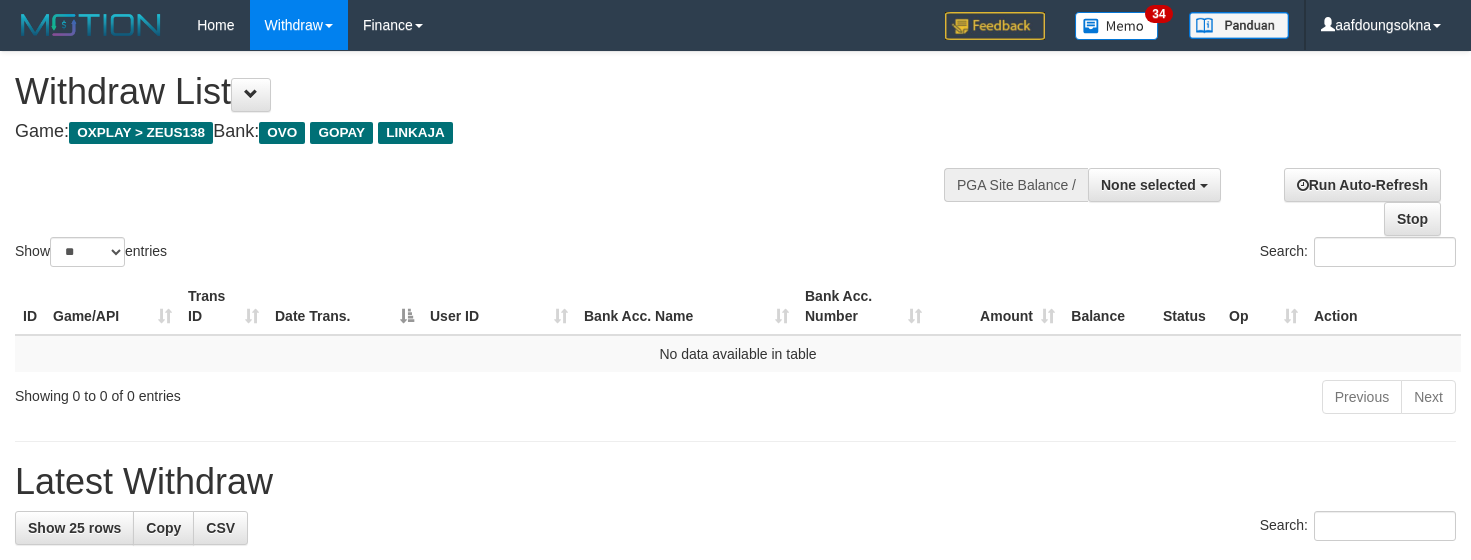 select 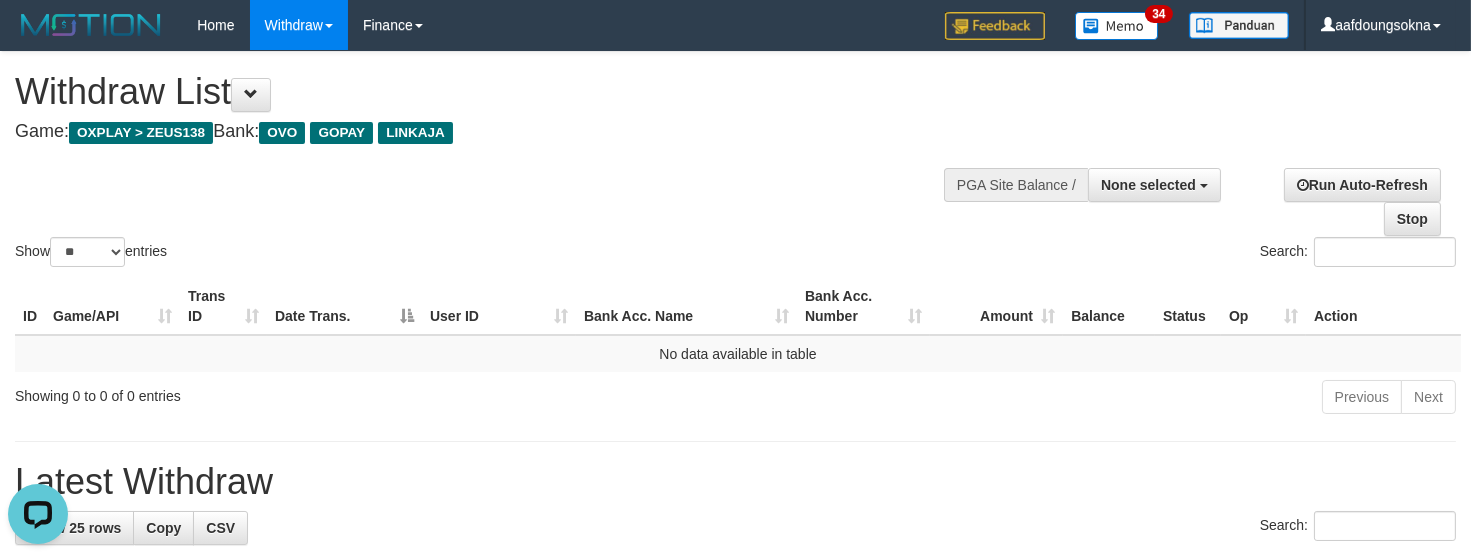 scroll, scrollTop: 0, scrollLeft: 0, axis: both 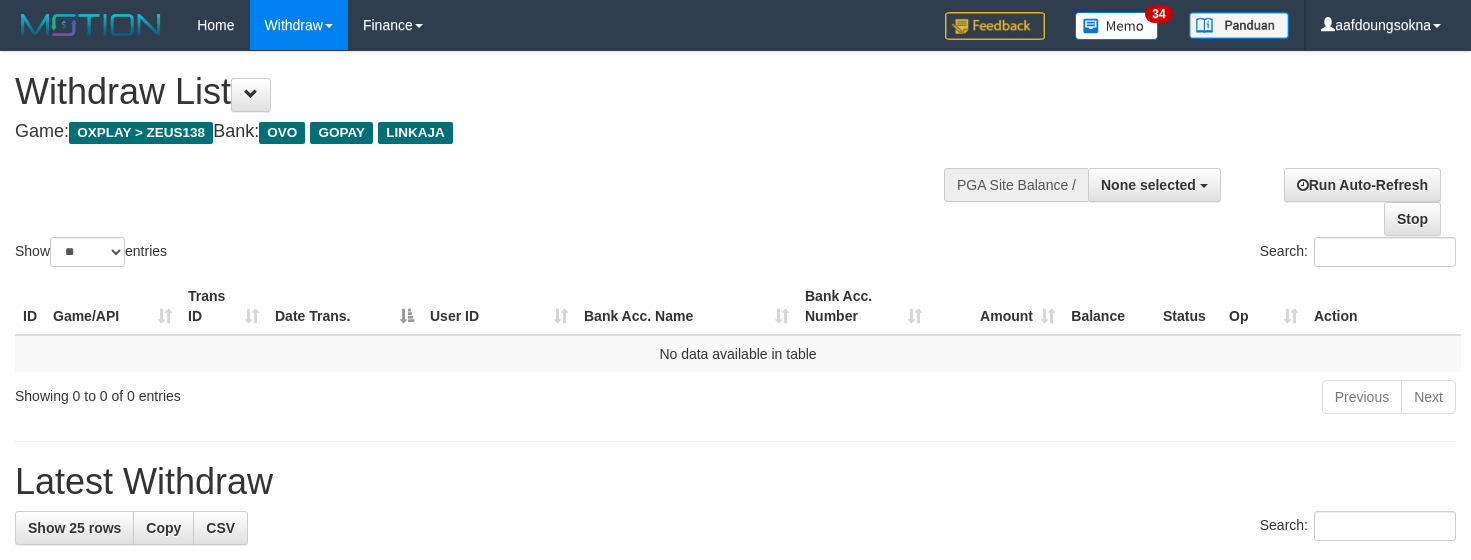 select 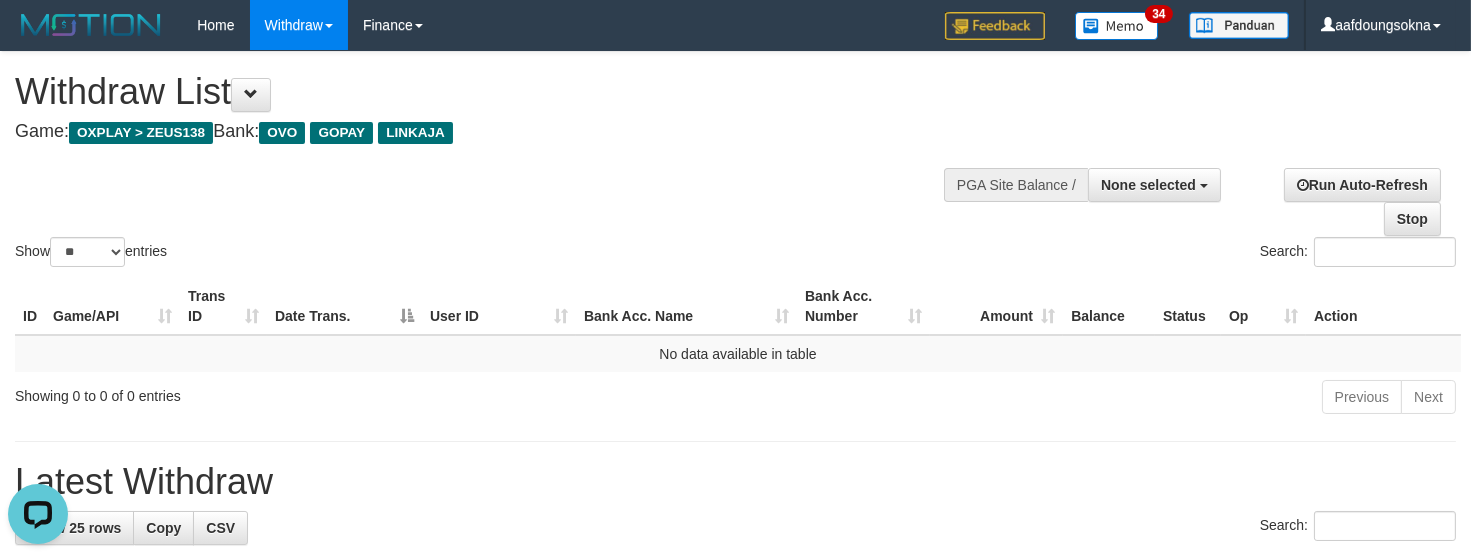 scroll, scrollTop: 0, scrollLeft: 0, axis: both 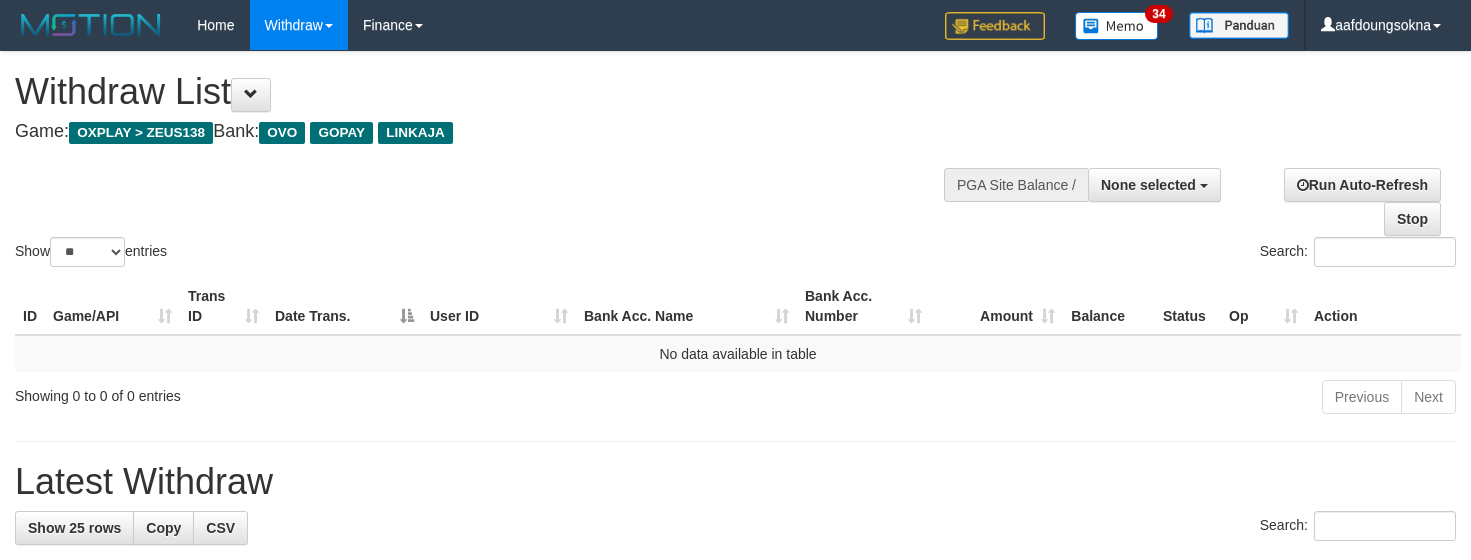 select 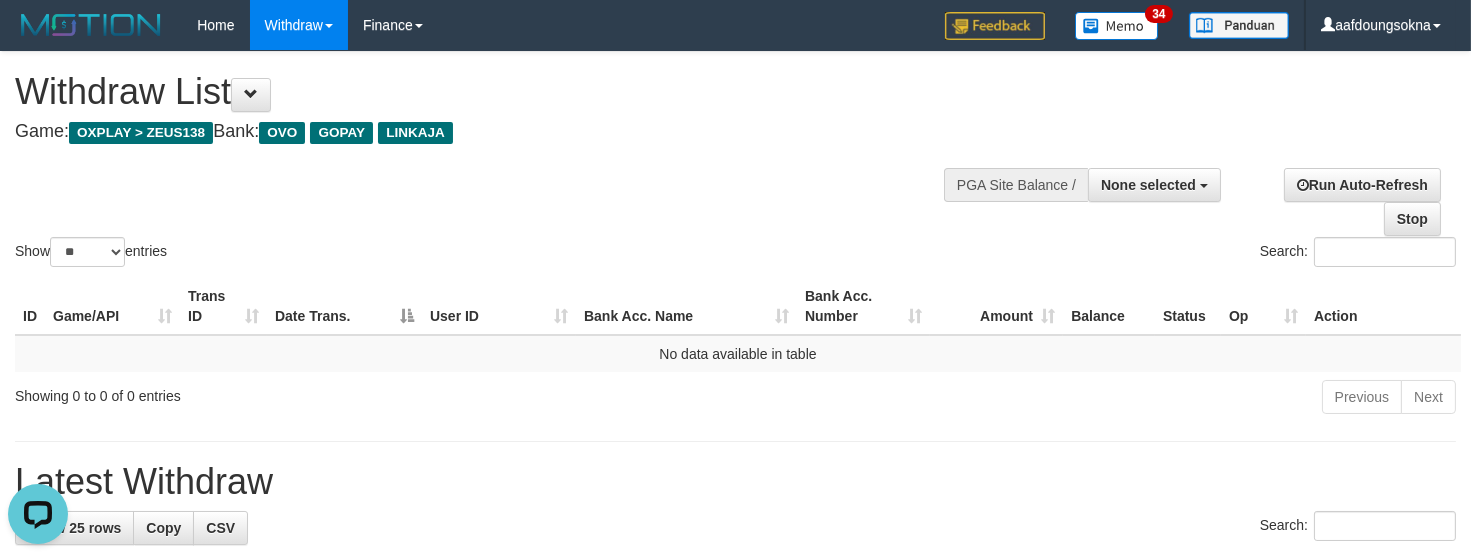 scroll, scrollTop: 0, scrollLeft: 0, axis: both 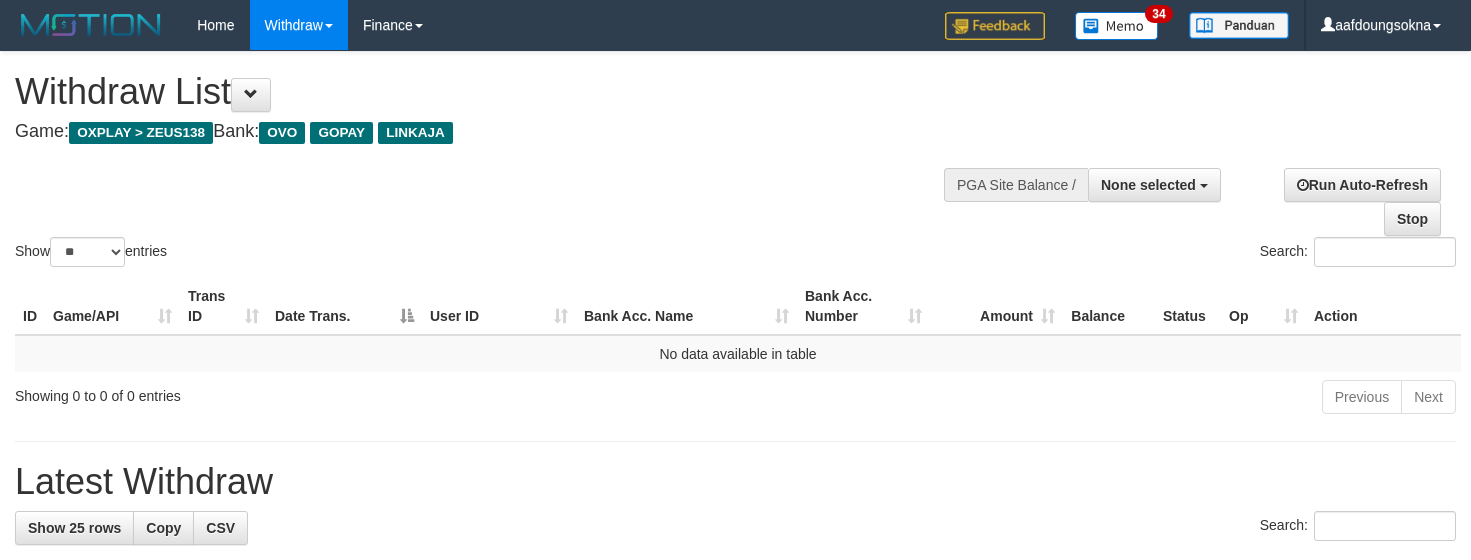 select 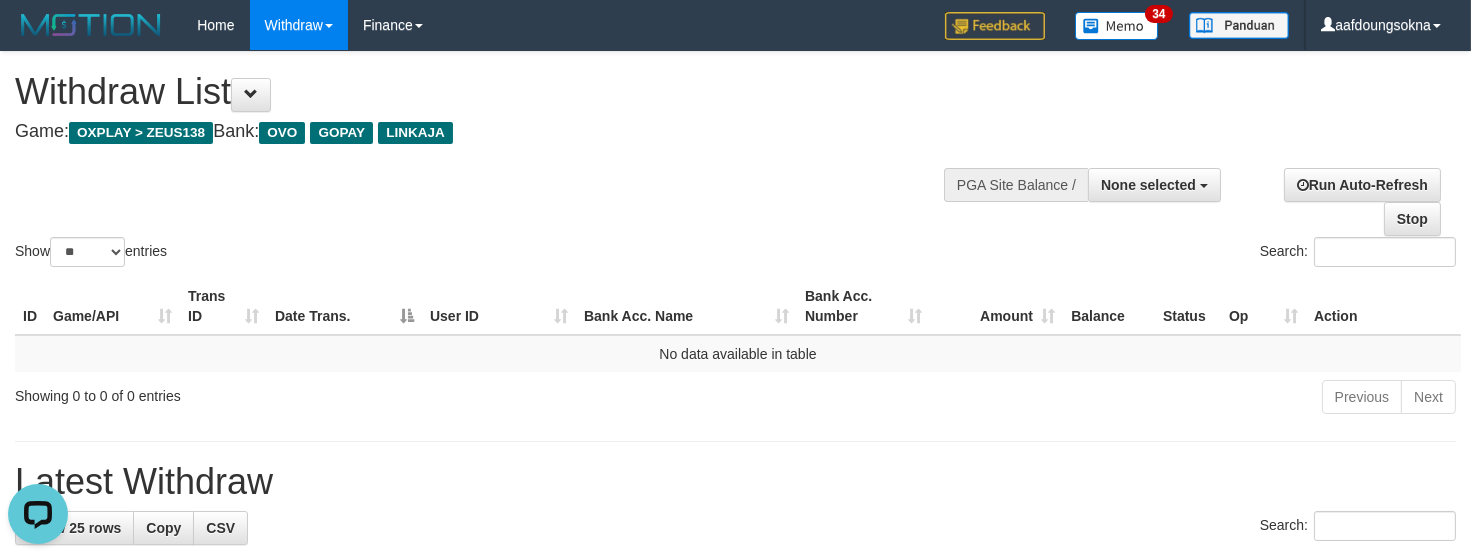 scroll, scrollTop: 0, scrollLeft: 0, axis: both 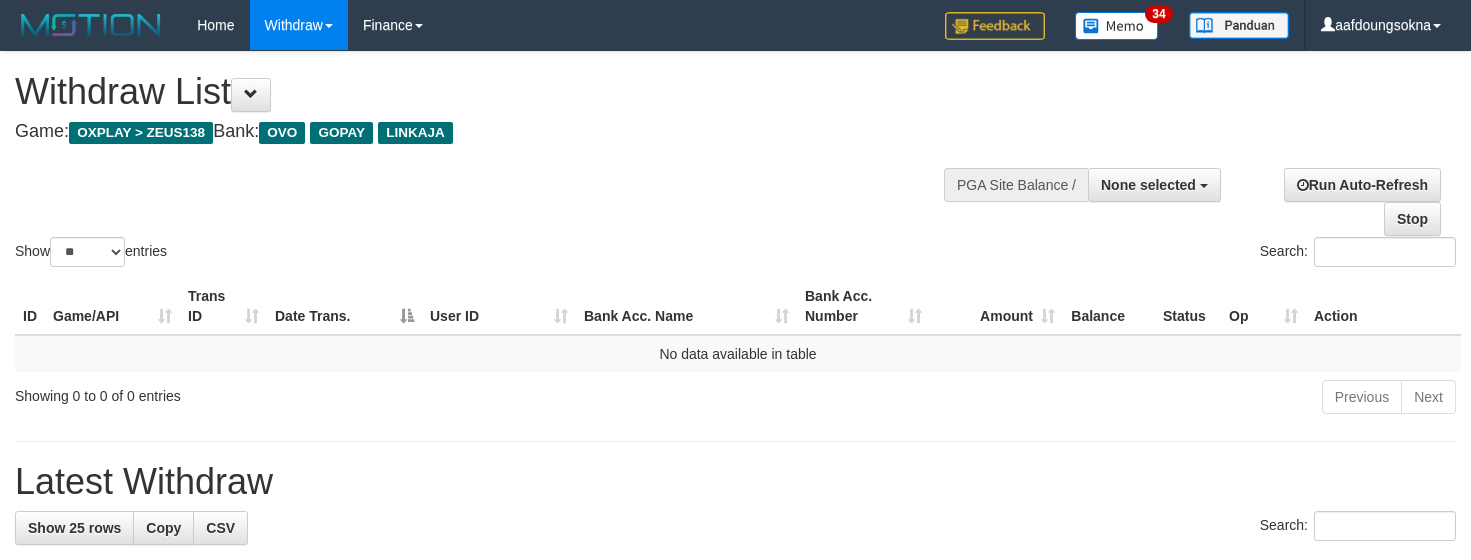 select 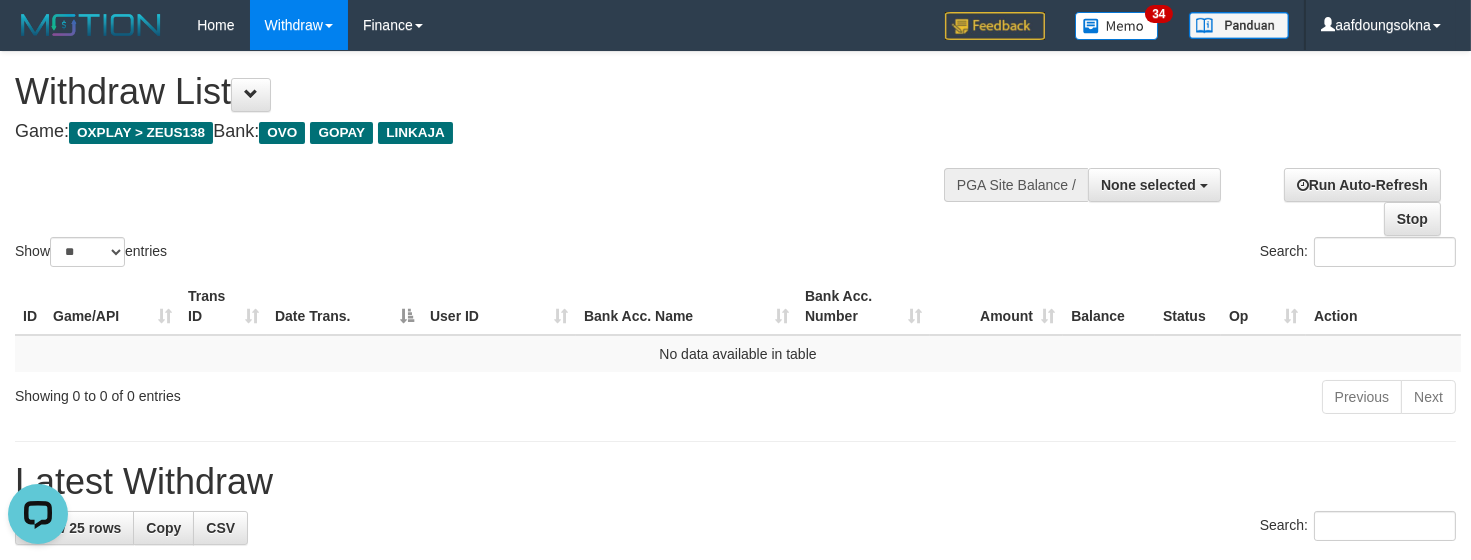 scroll, scrollTop: 0, scrollLeft: 0, axis: both 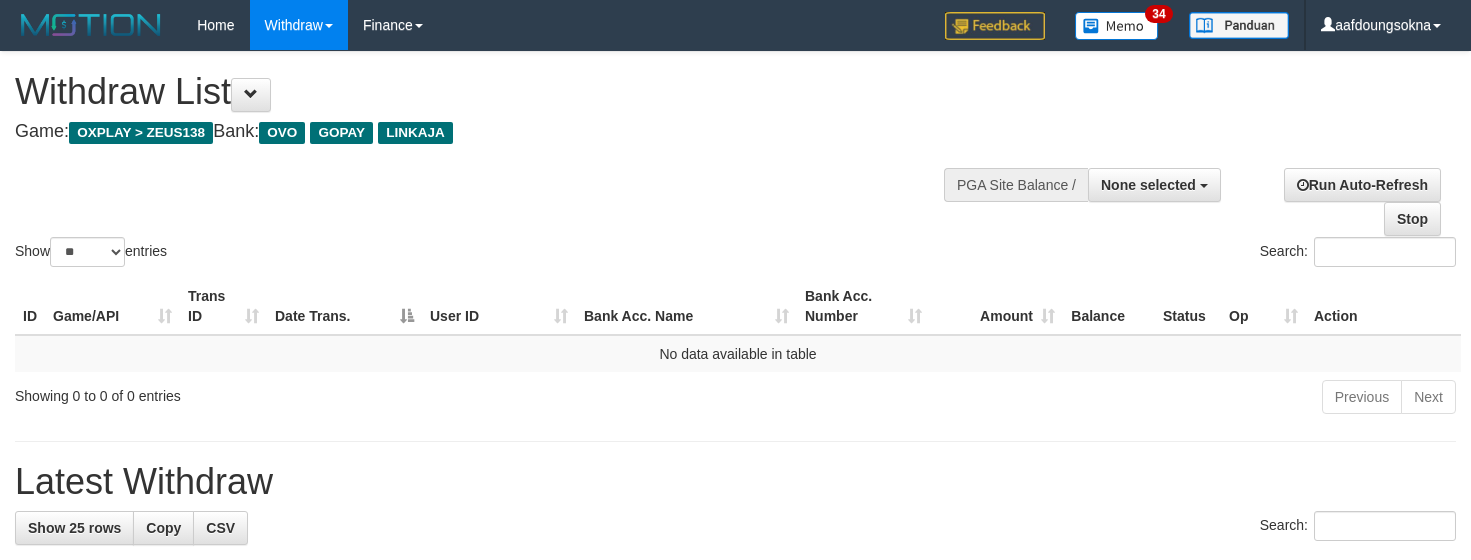 select 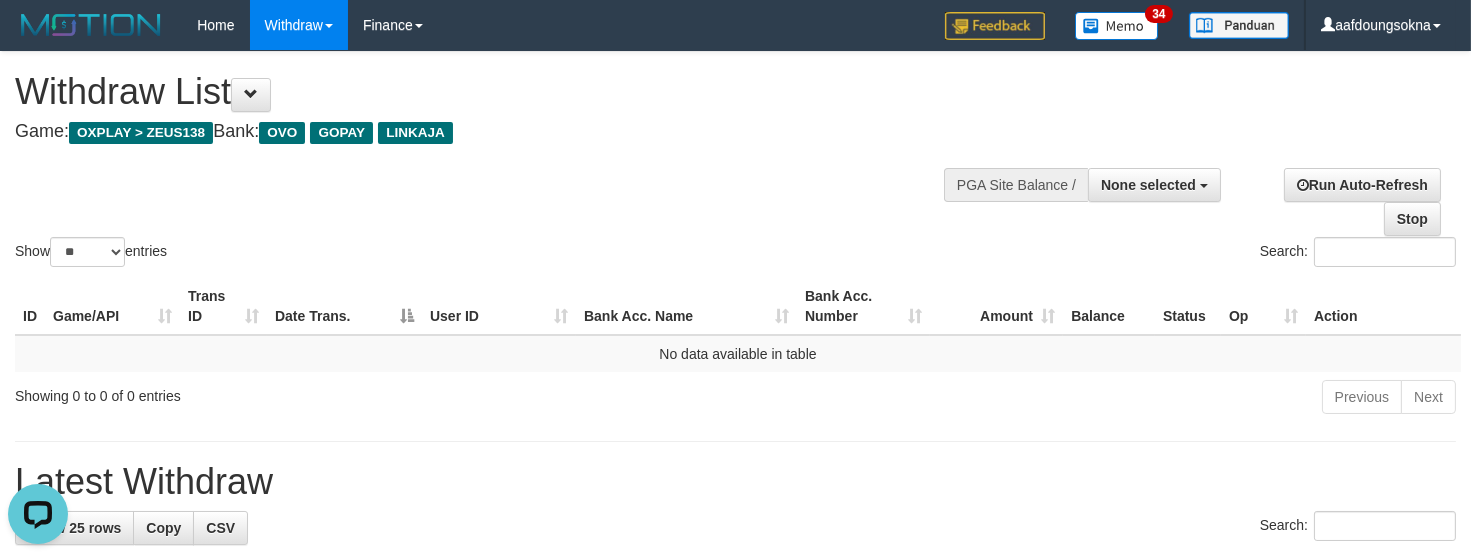 scroll, scrollTop: 0, scrollLeft: 0, axis: both 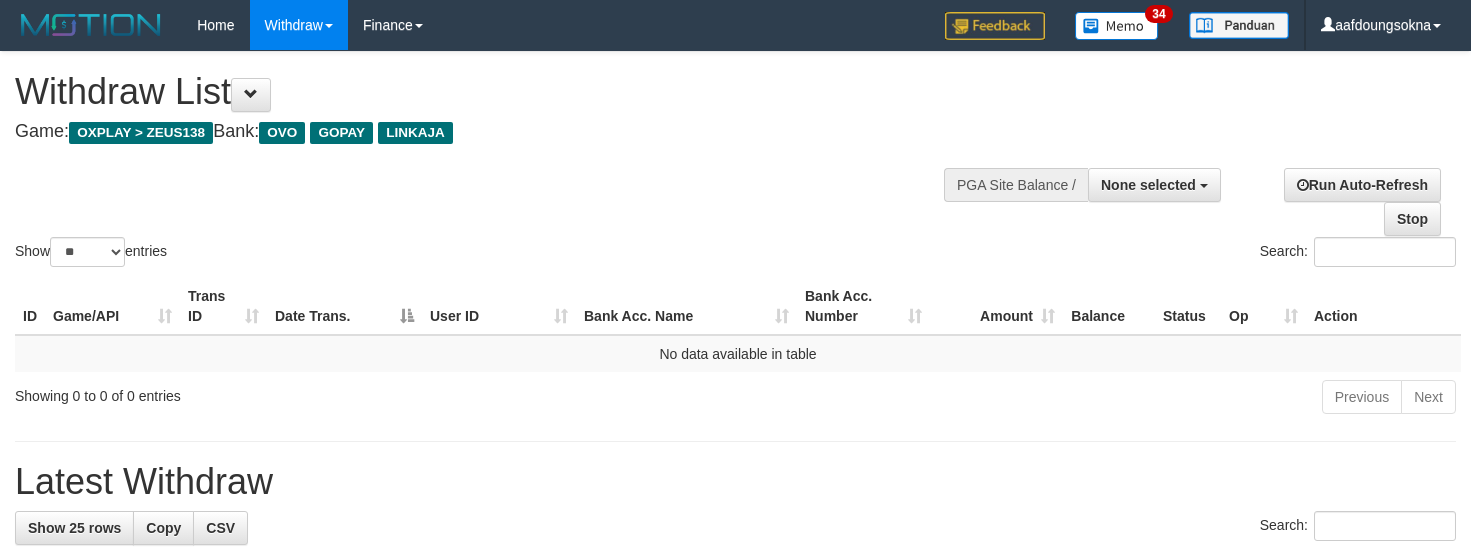 select 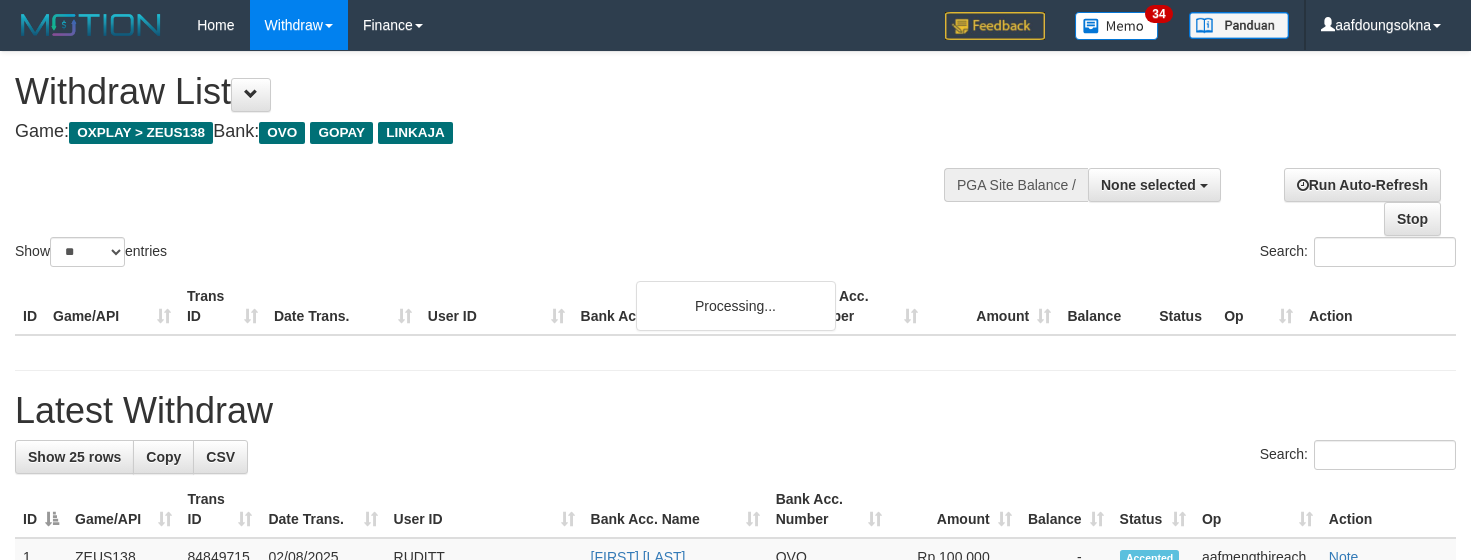 select 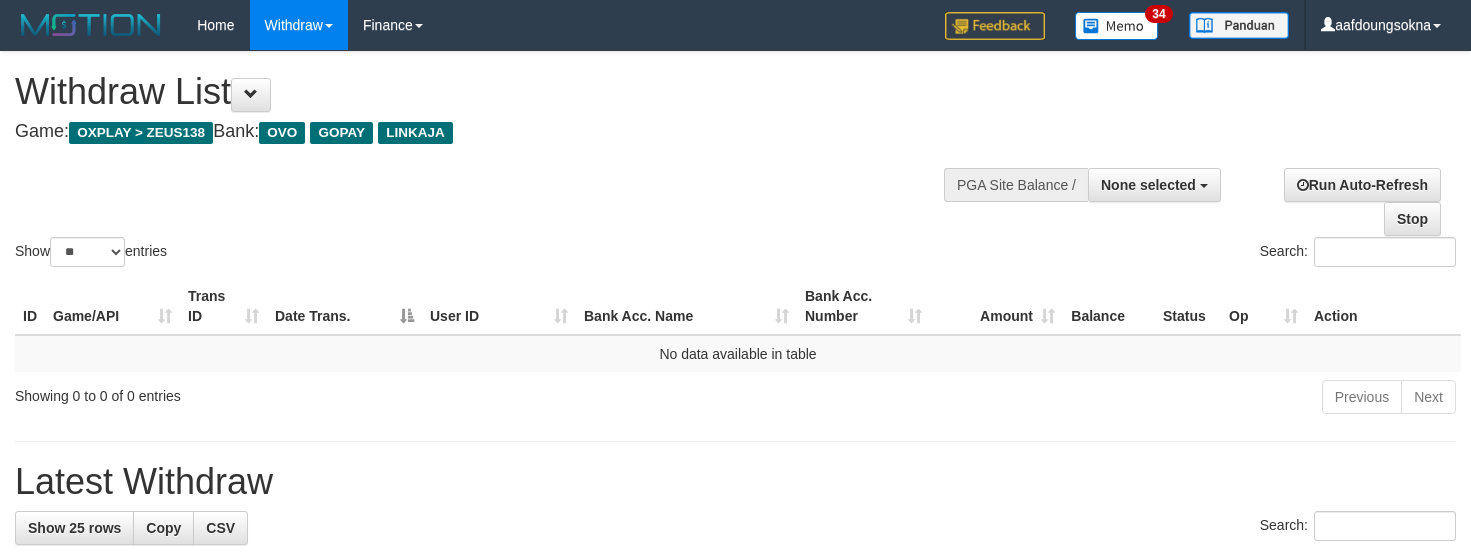 select 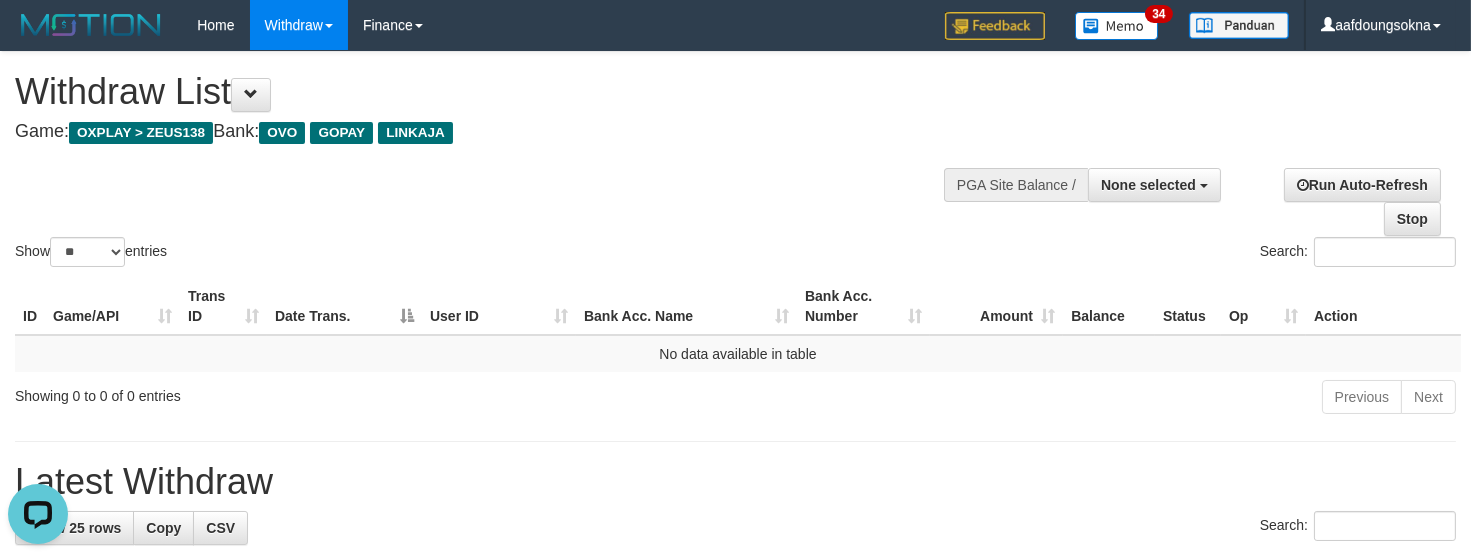 scroll, scrollTop: 0, scrollLeft: 0, axis: both 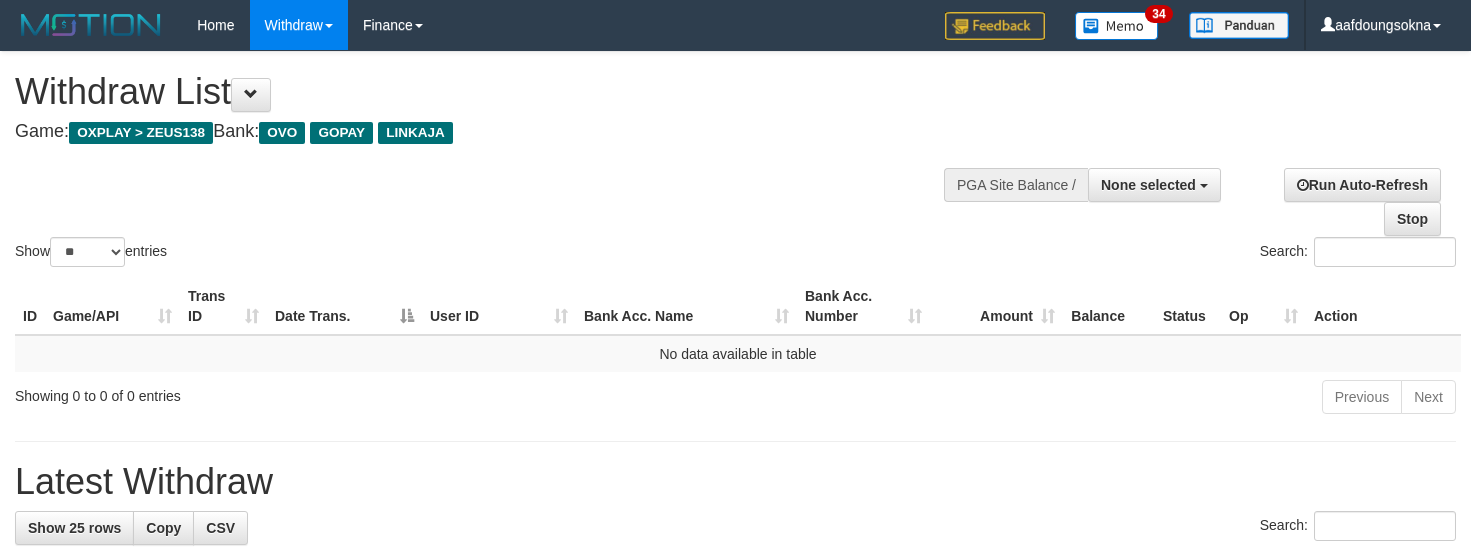select 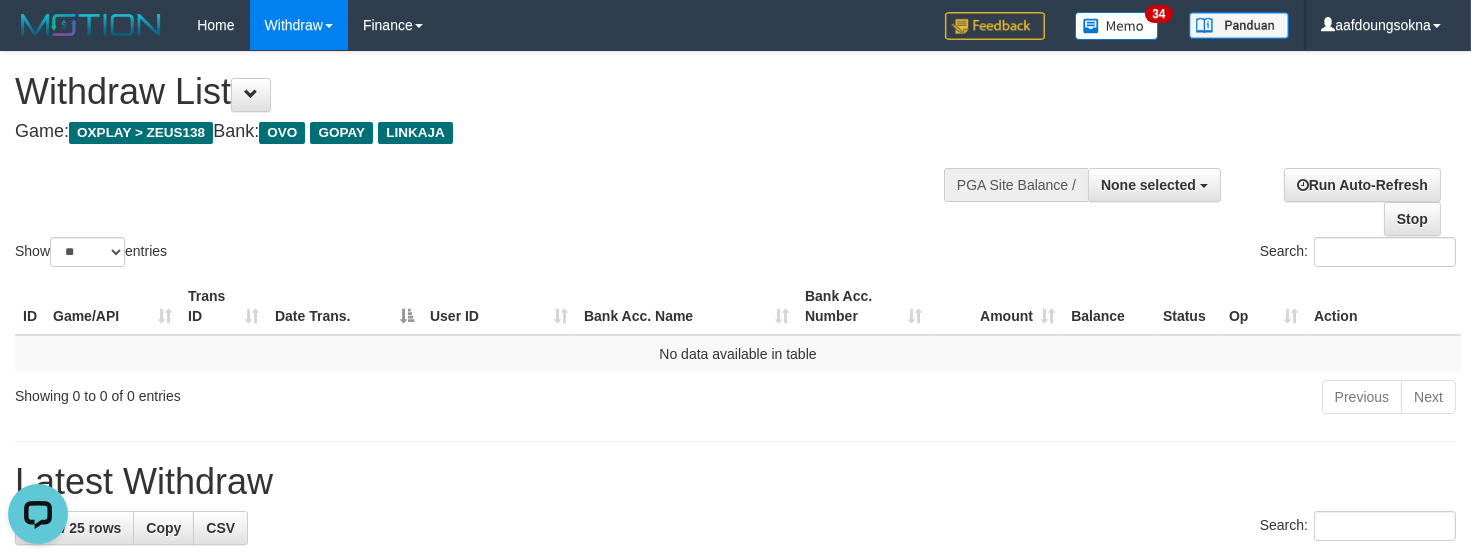 scroll, scrollTop: 0, scrollLeft: 0, axis: both 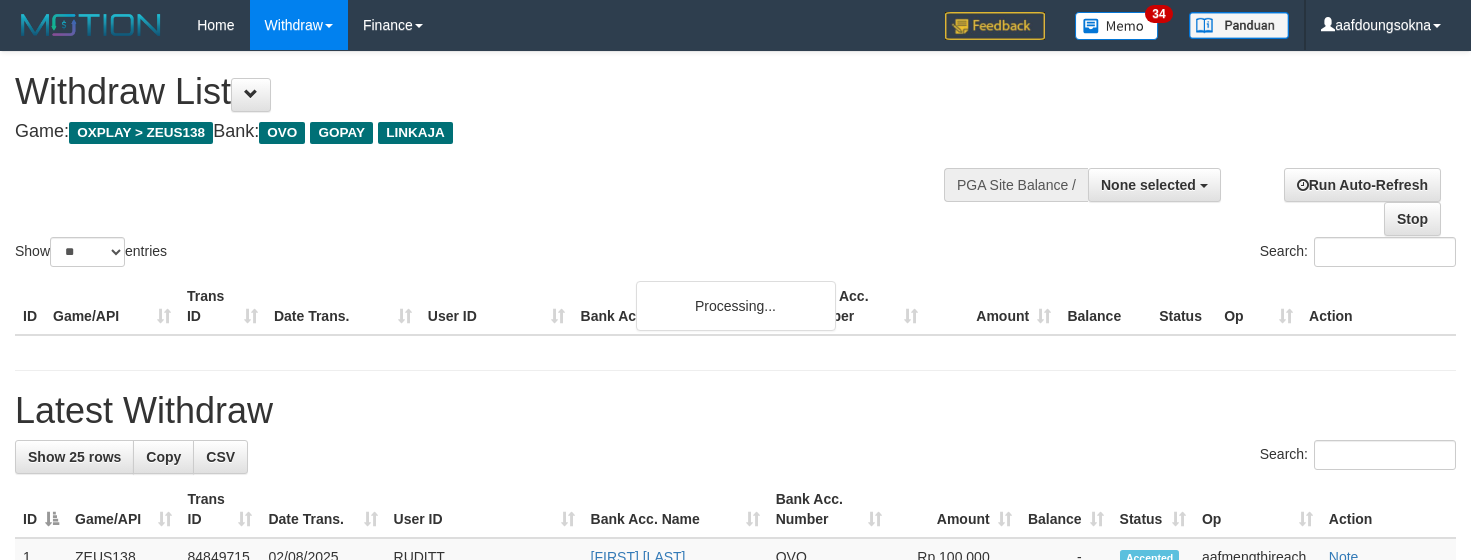 select 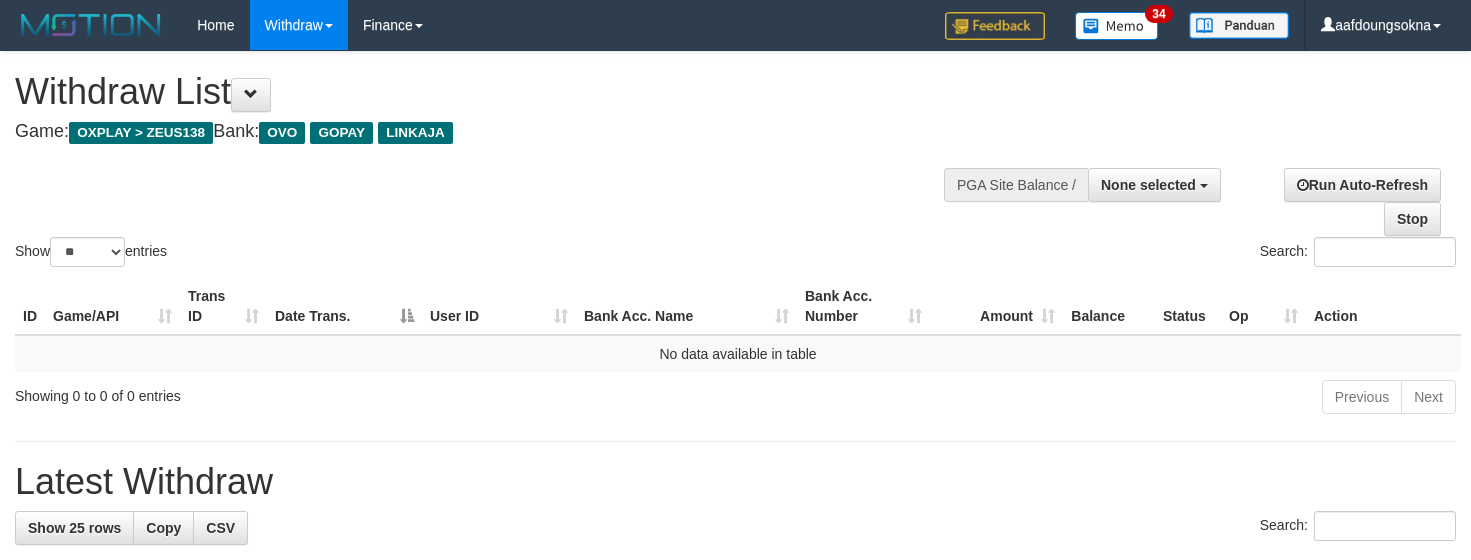 select 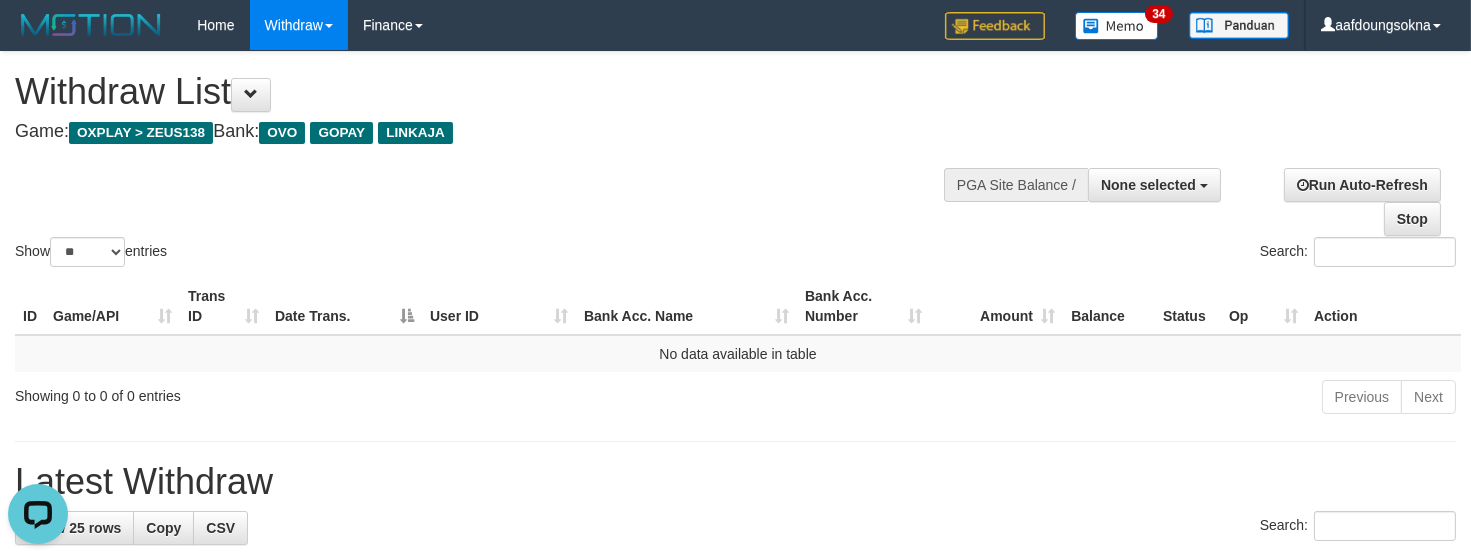 scroll, scrollTop: 0, scrollLeft: 0, axis: both 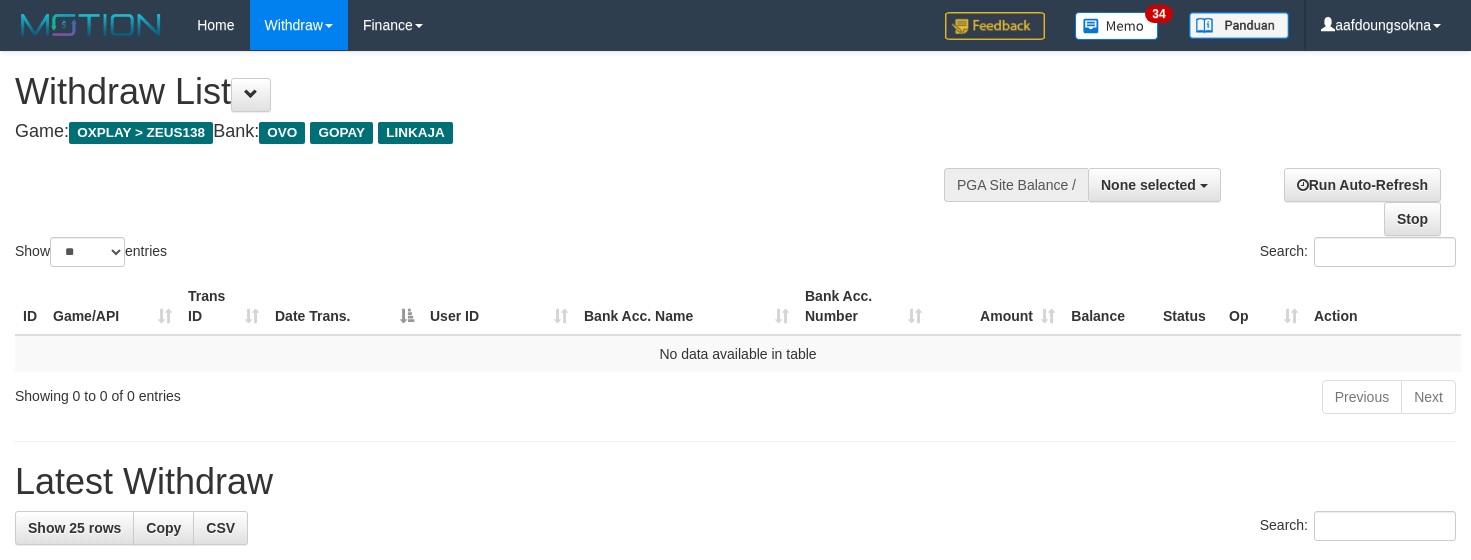 select 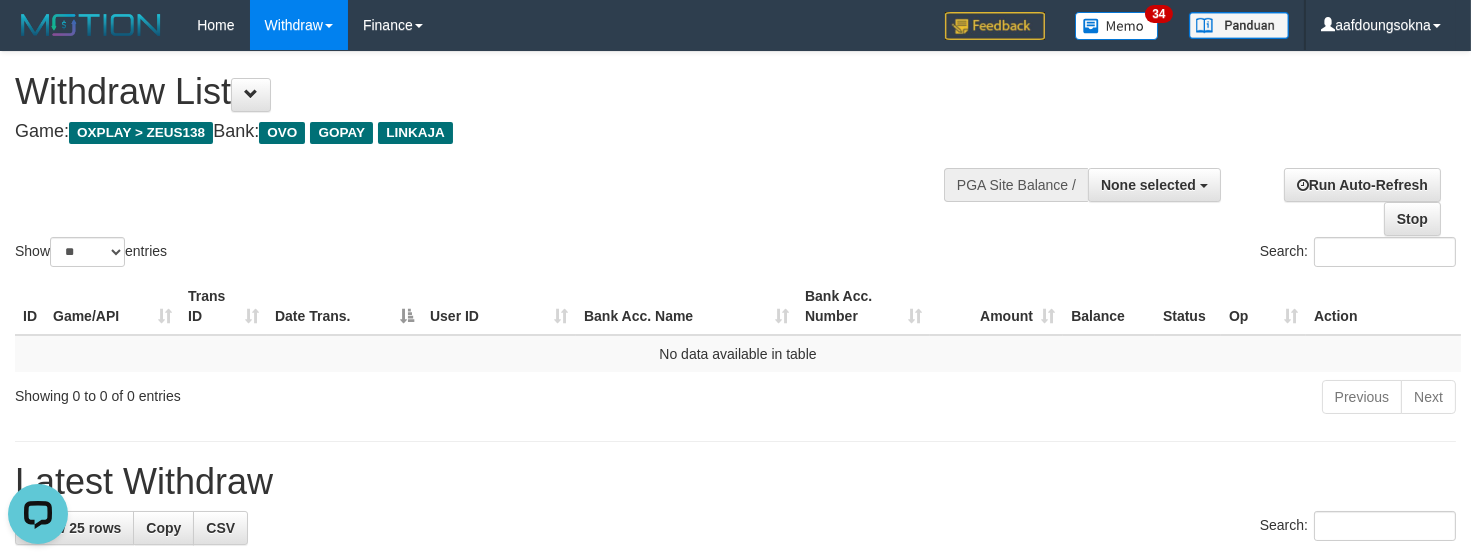 scroll, scrollTop: 0, scrollLeft: 0, axis: both 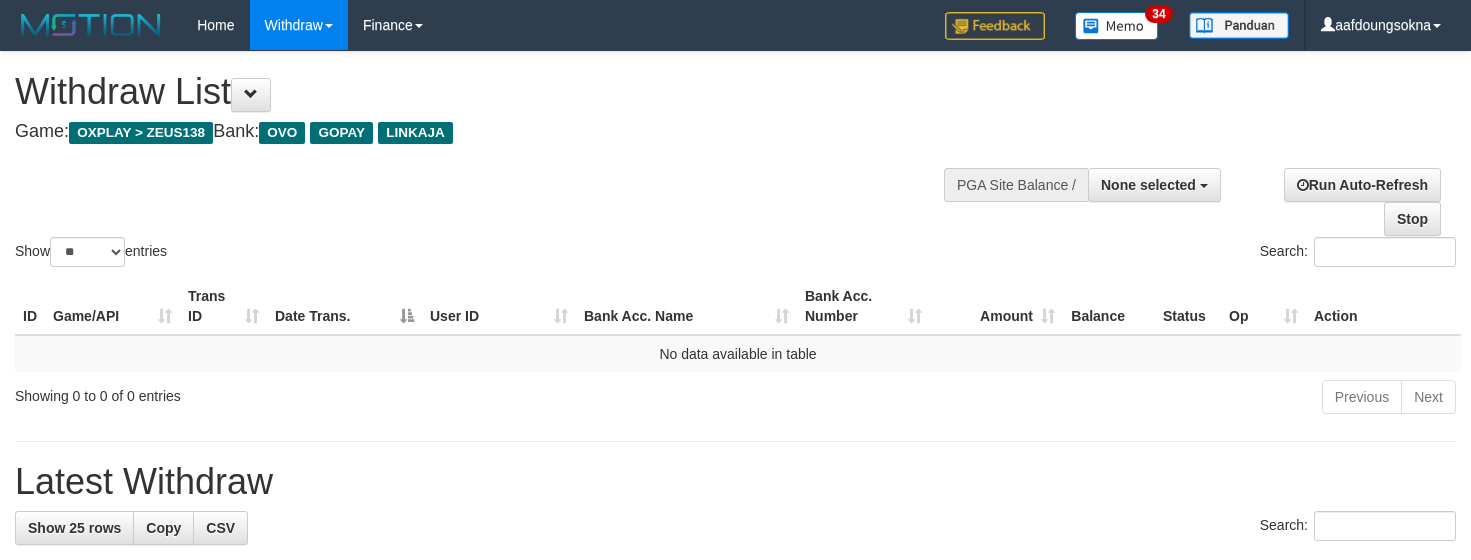 select 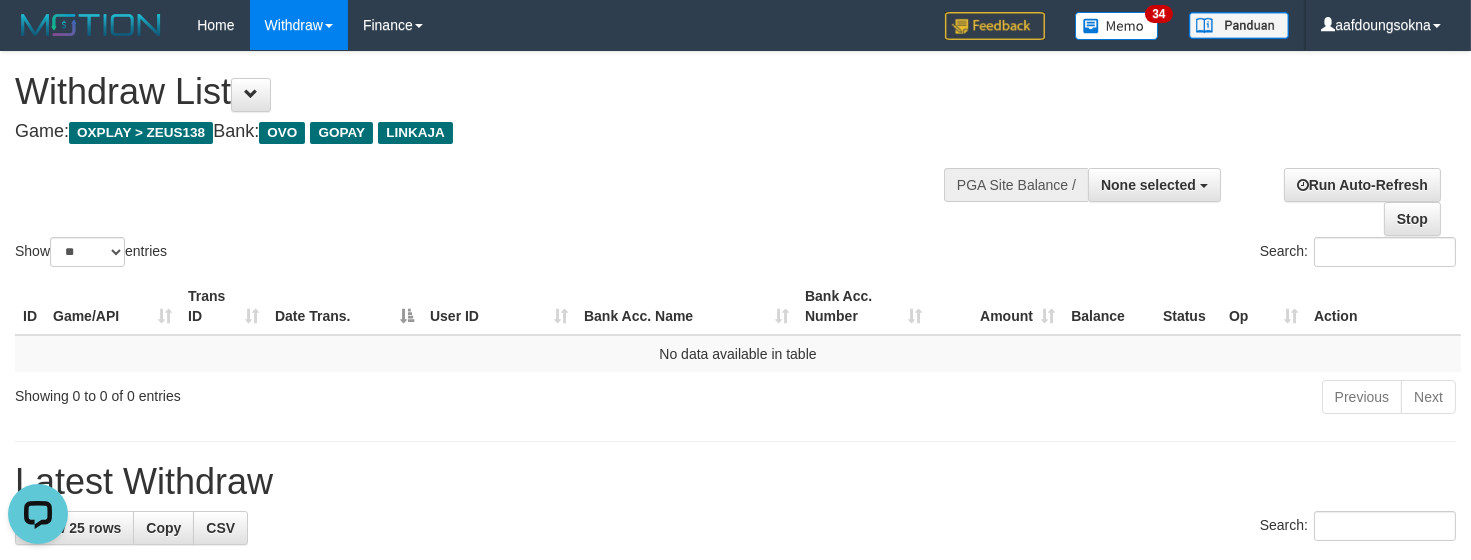 scroll, scrollTop: 0, scrollLeft: 0, axis: both 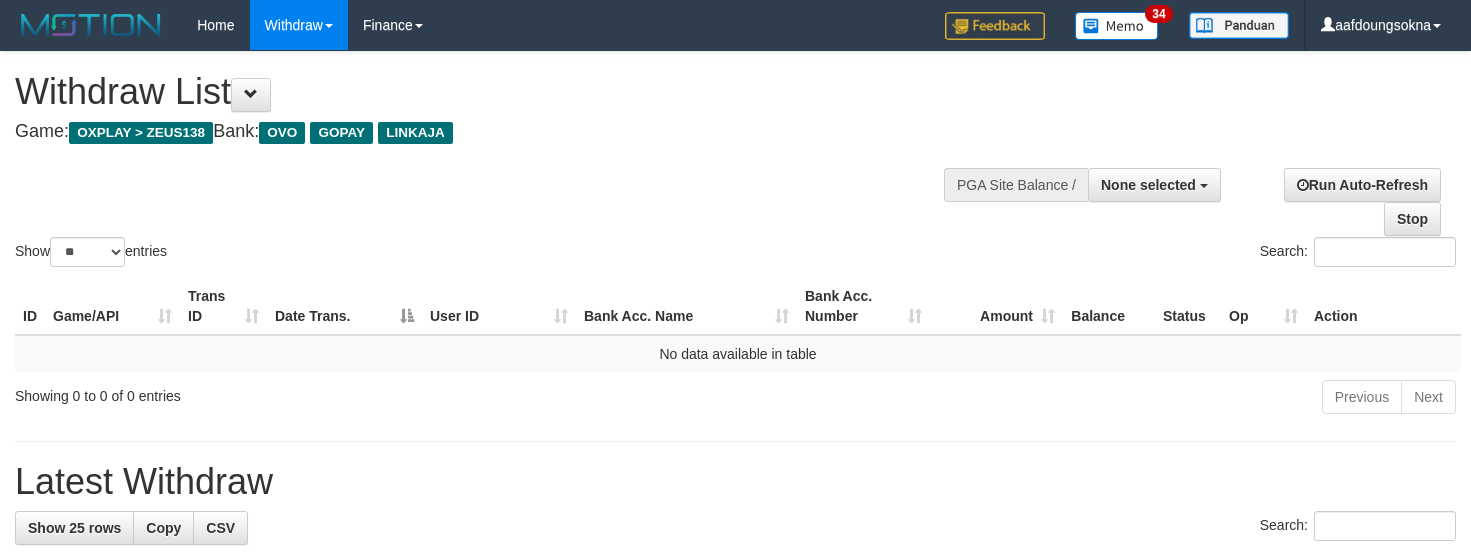 select 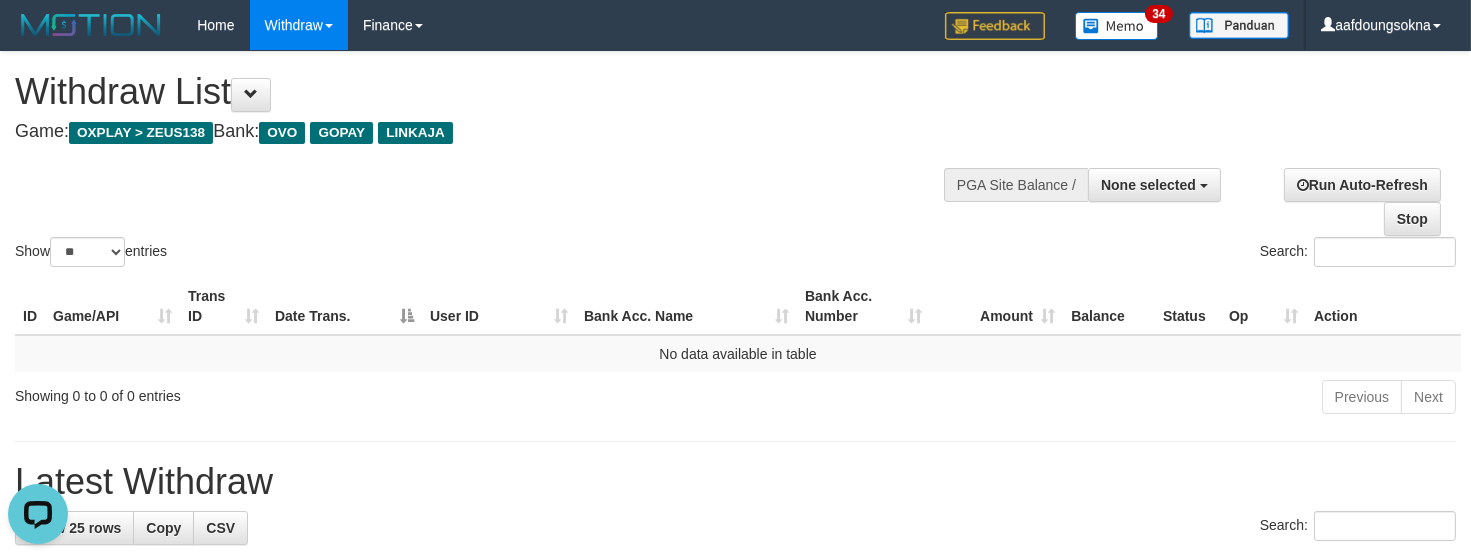 scroll, scrollTop: 0, scrollLeft: 0, axis: both 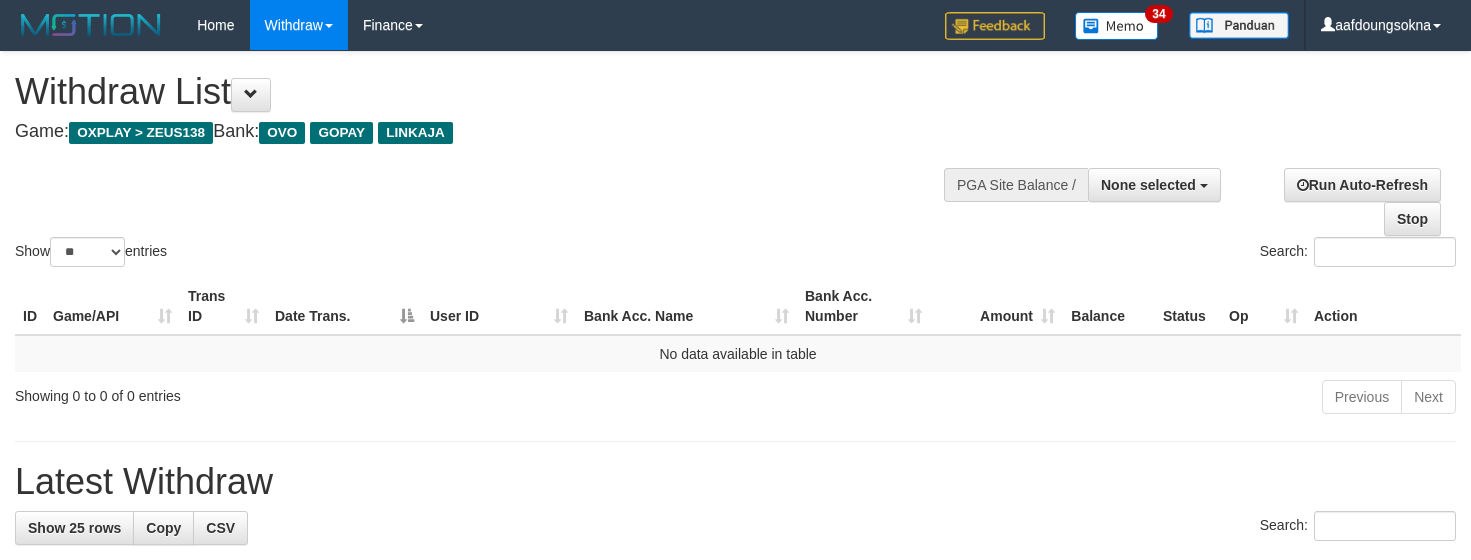 select 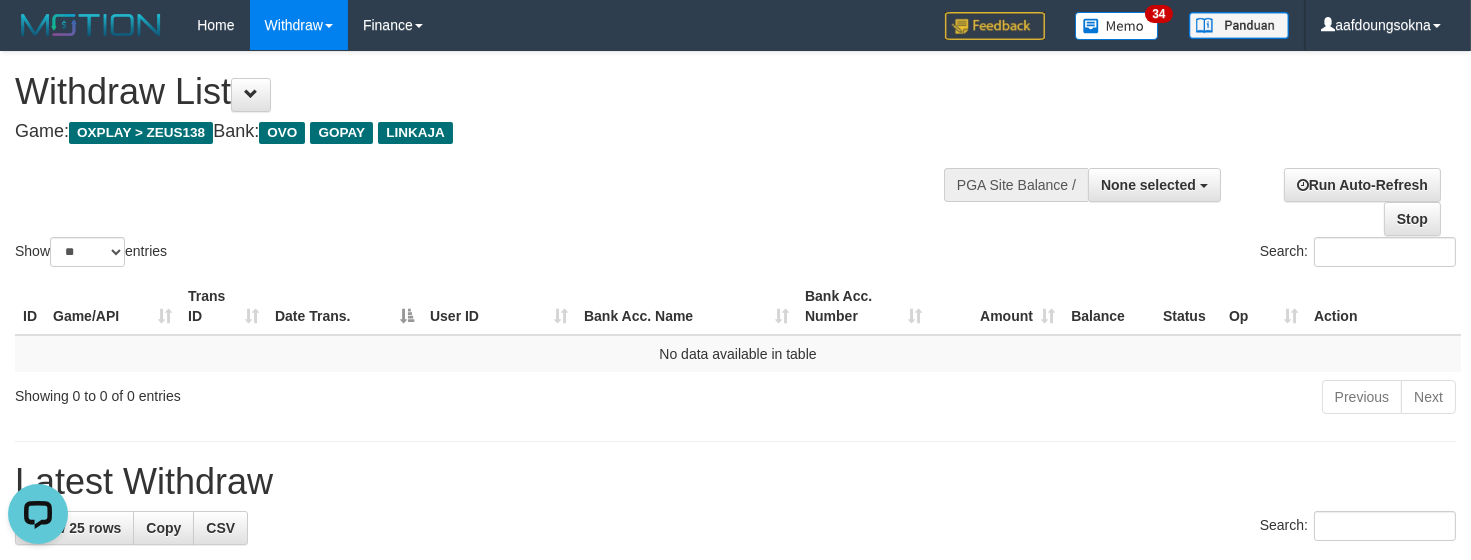 scroll, scrollTop: 0, scrollLeft: 0, axis: both 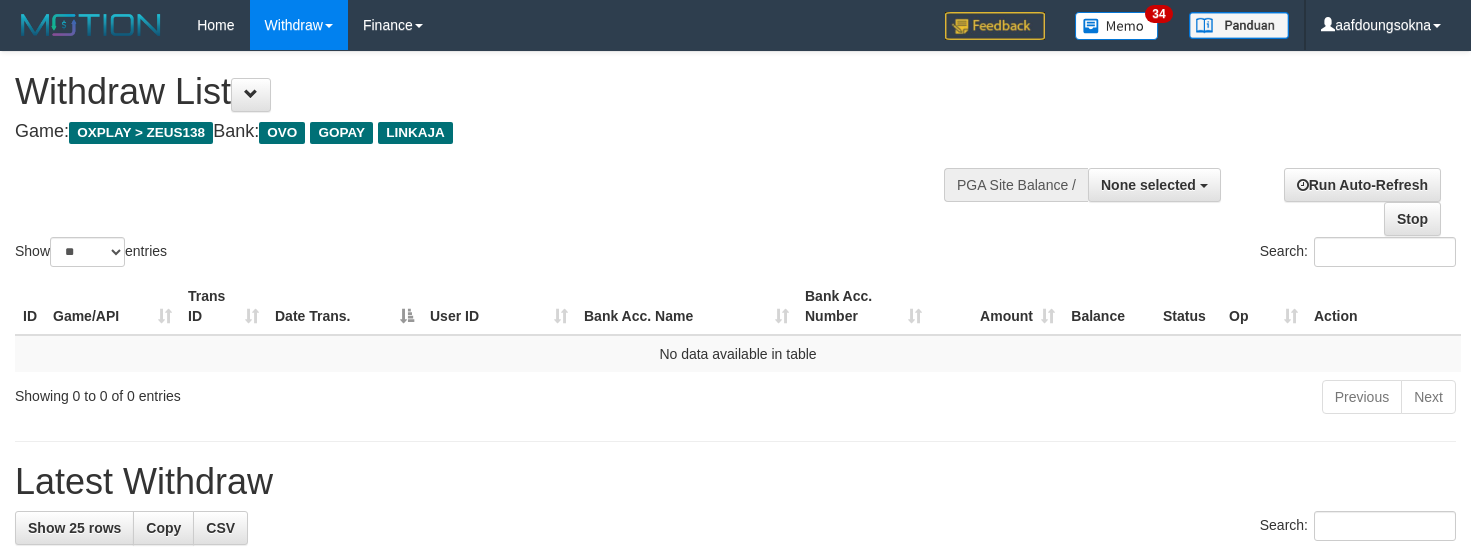 select 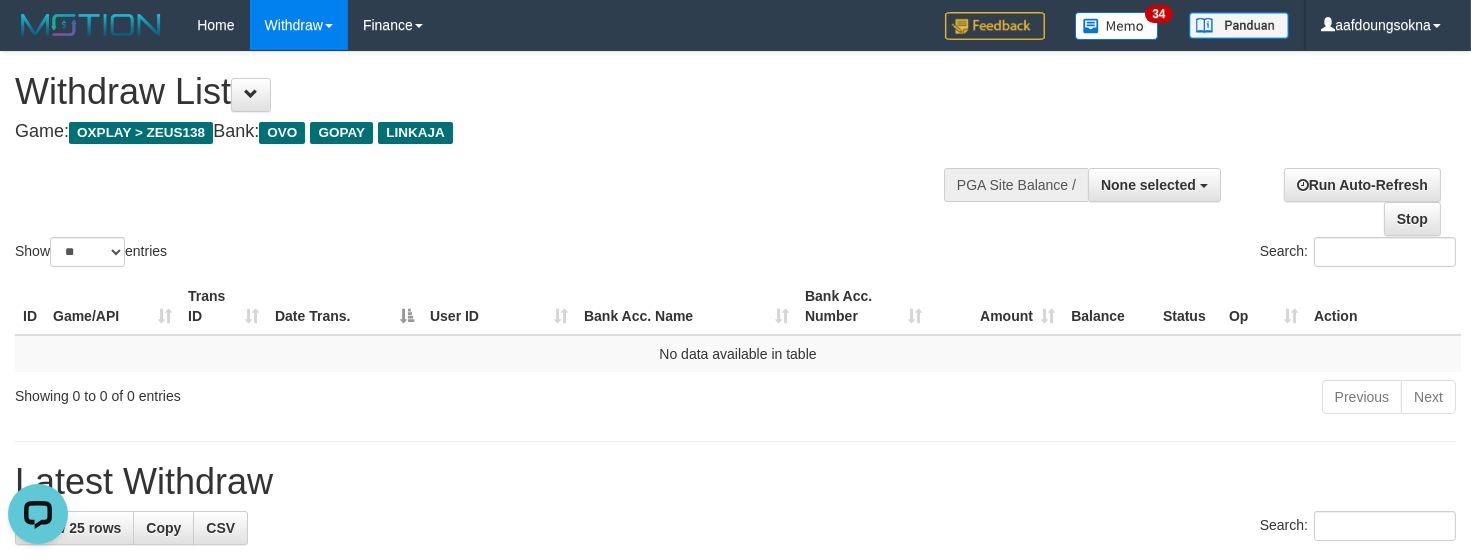 scroll, scrollTop: 0, scrollLeft: 0, axis: both 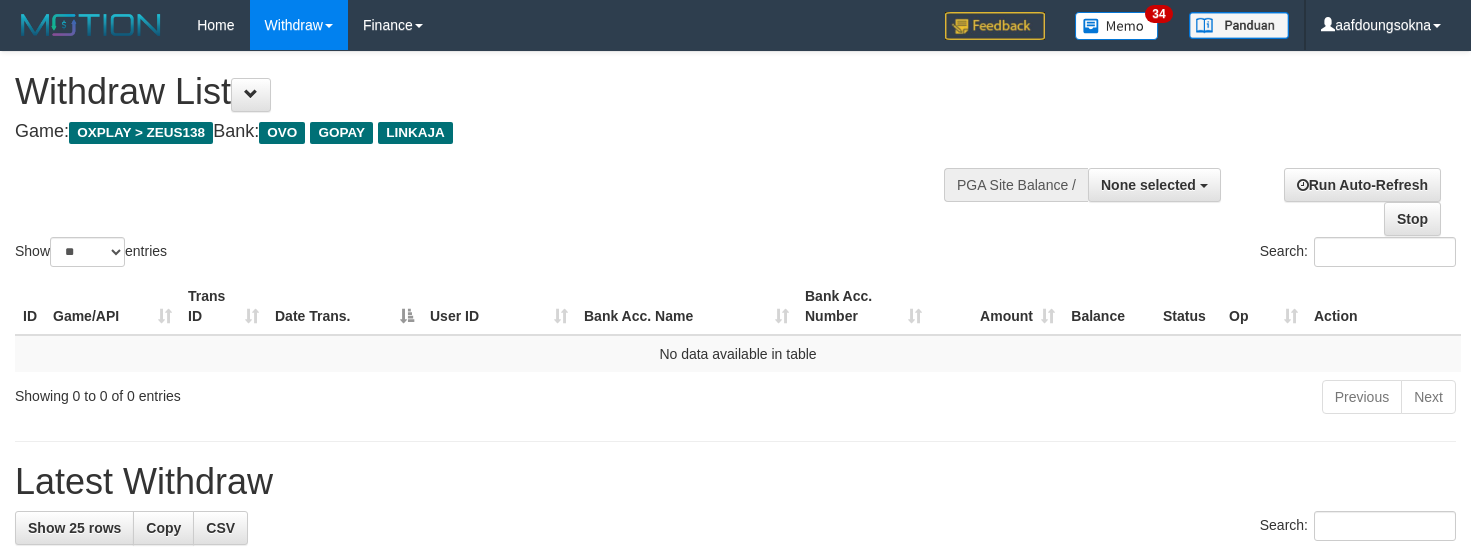 select 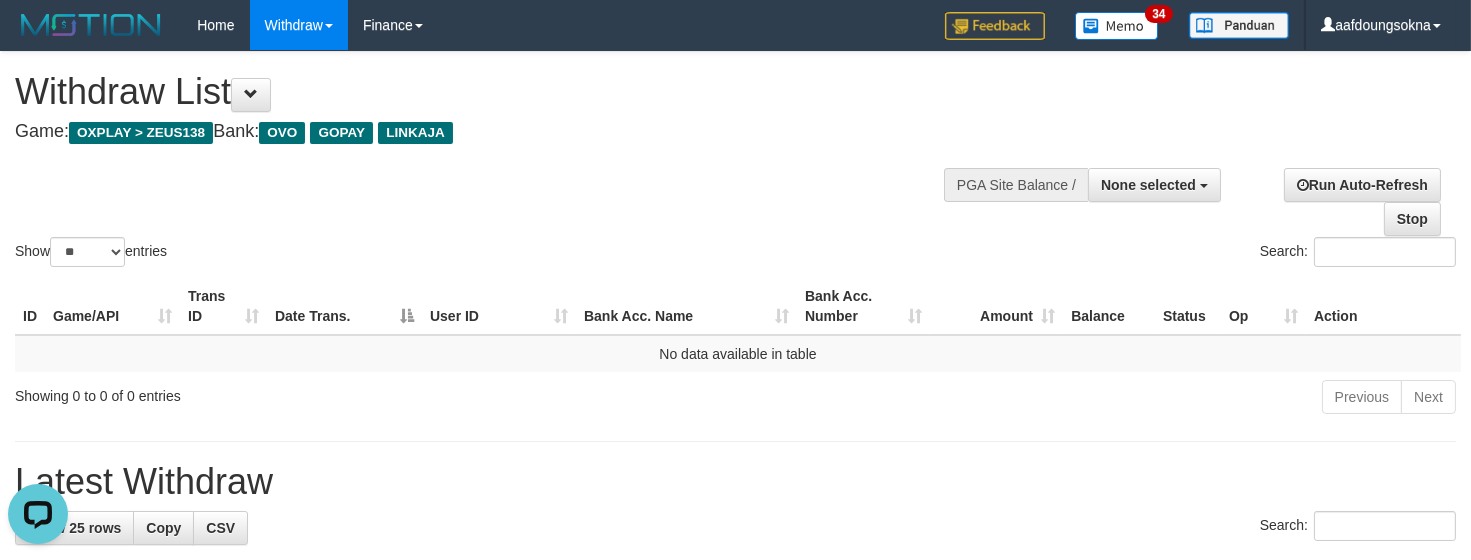 scroll, scrollTop: 0, scrollLeft: 0, axis: both 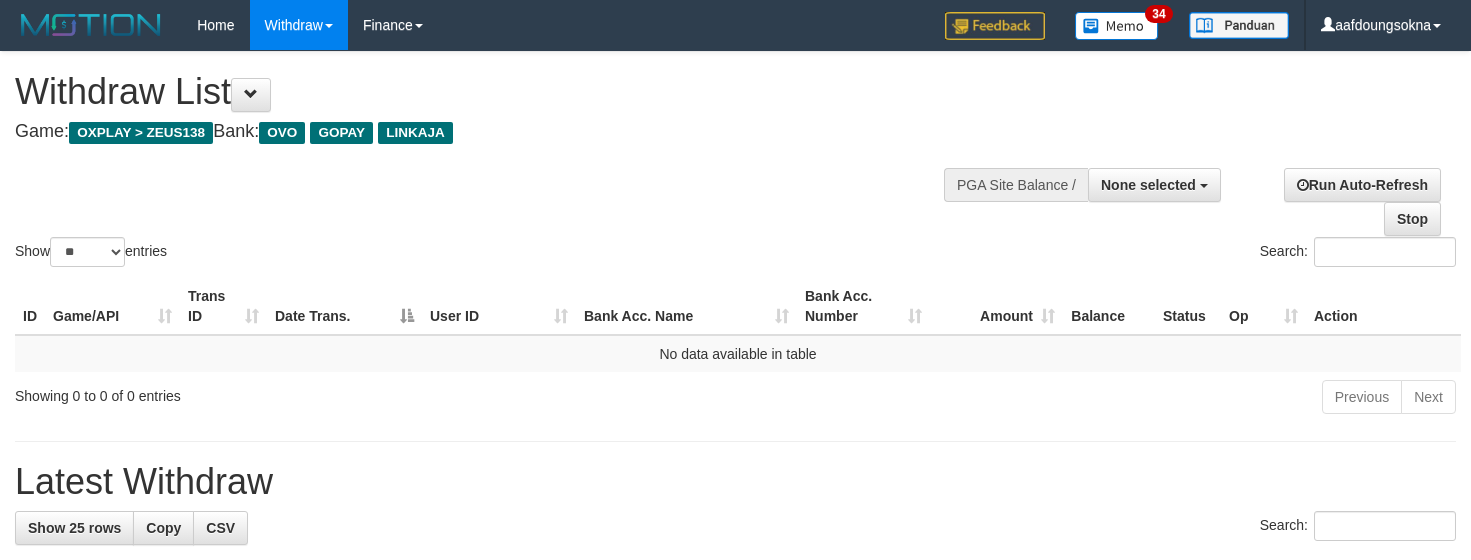 select 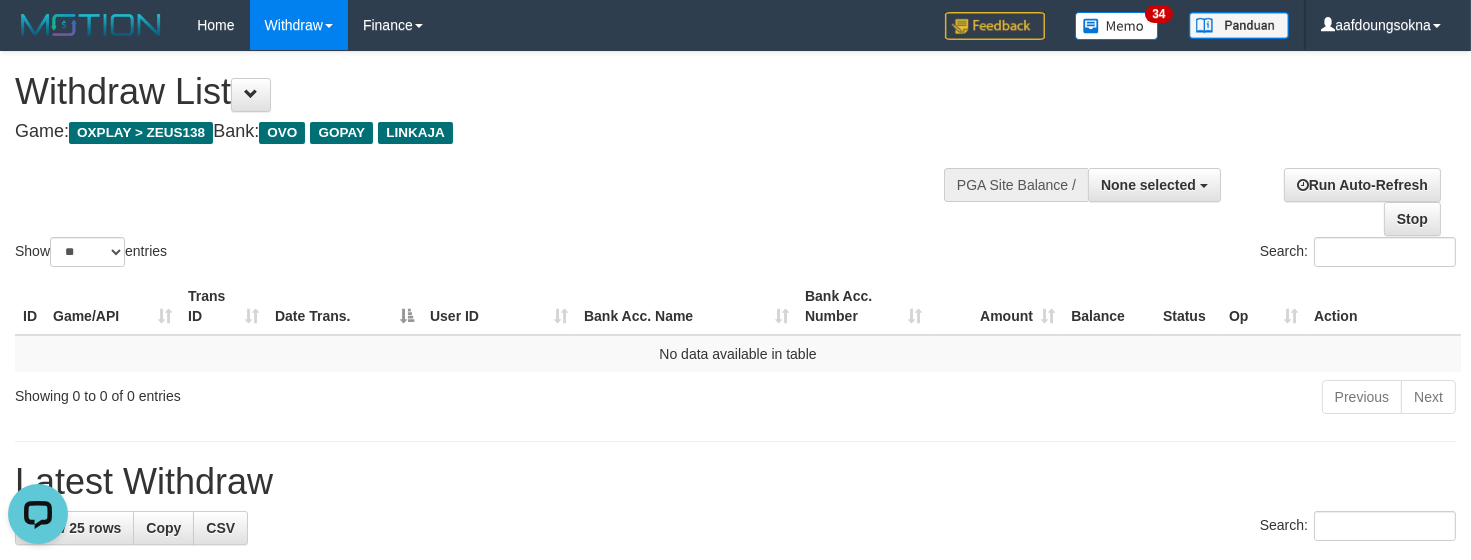scroll, scrollTop: 0, scrollLeft: 0, axis: both 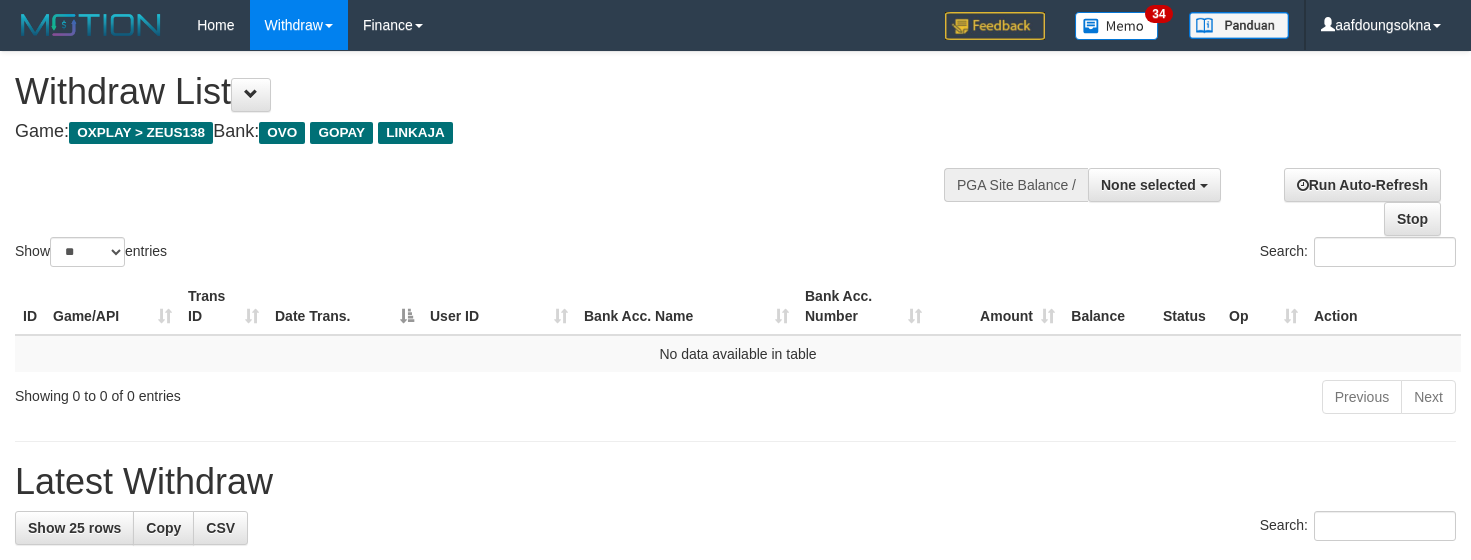 select 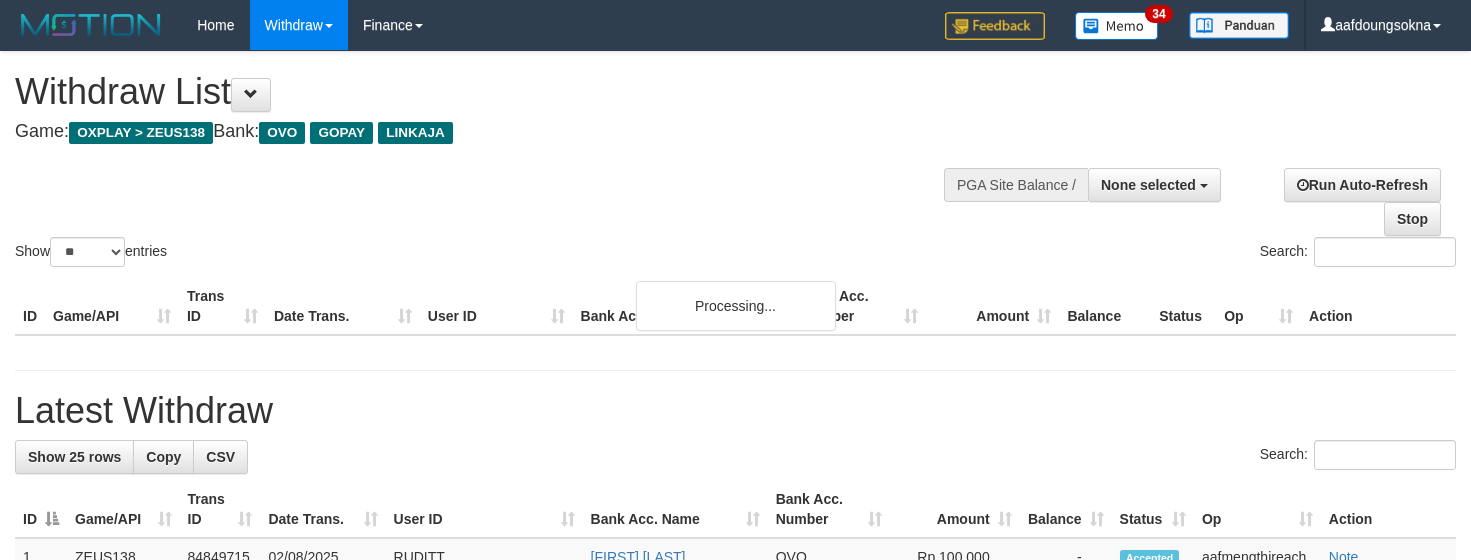 select 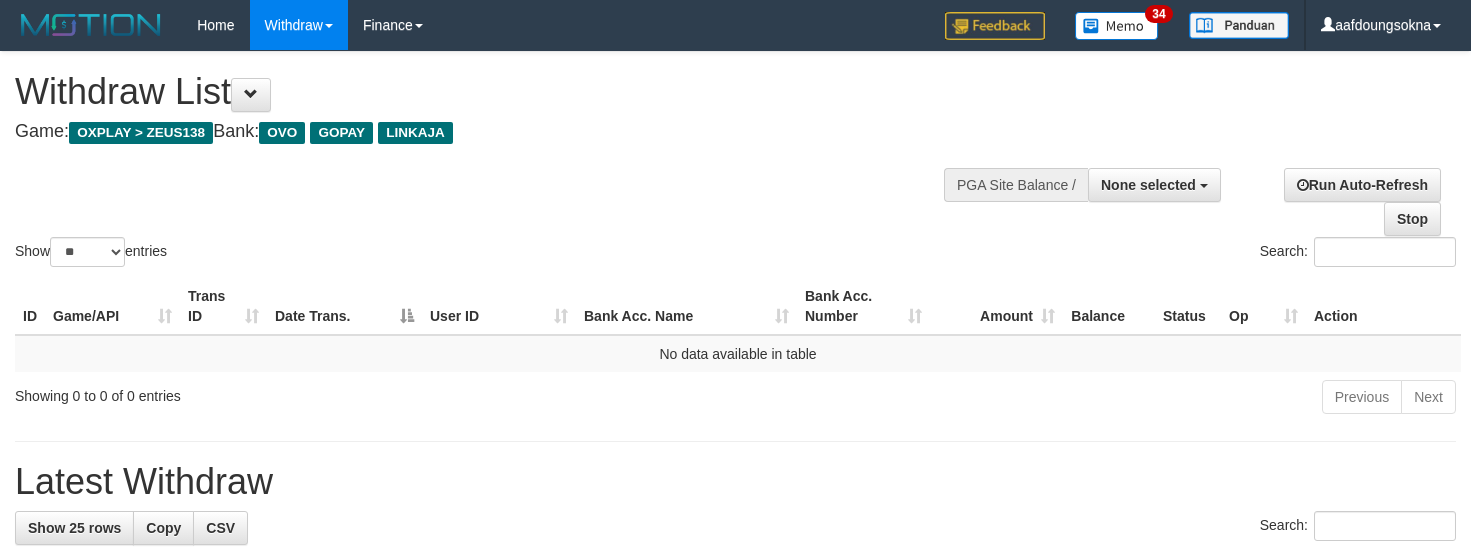 select 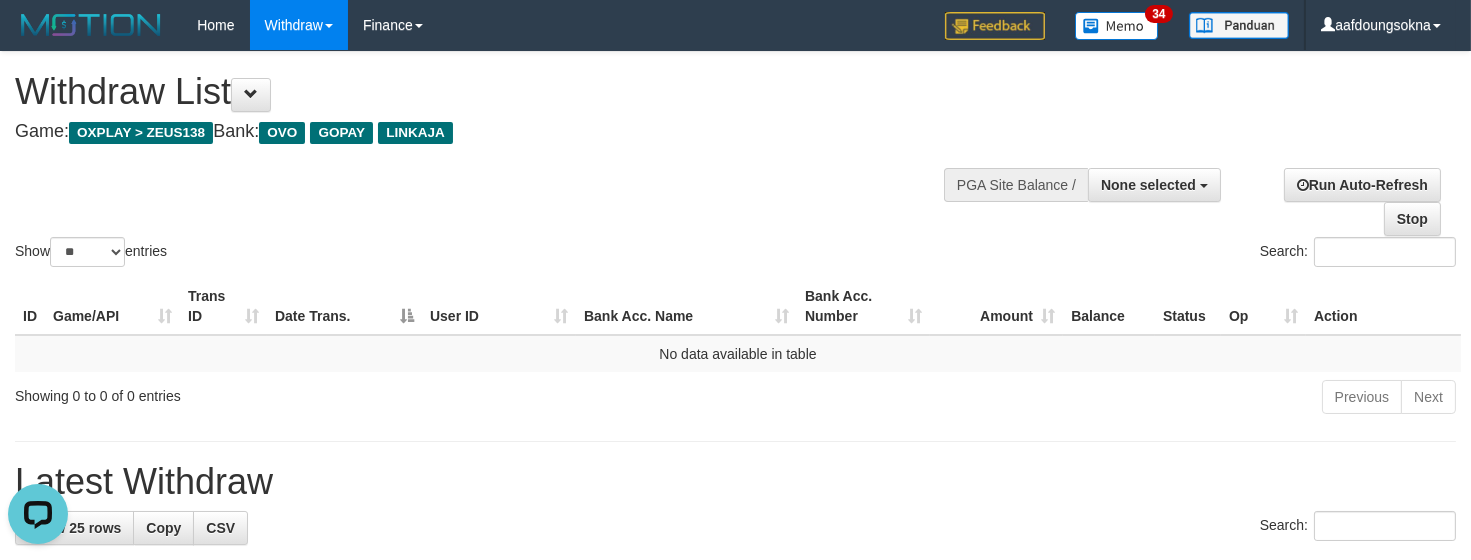 scroll, scrollTop: 0, scrollLeft: 0, axis: both 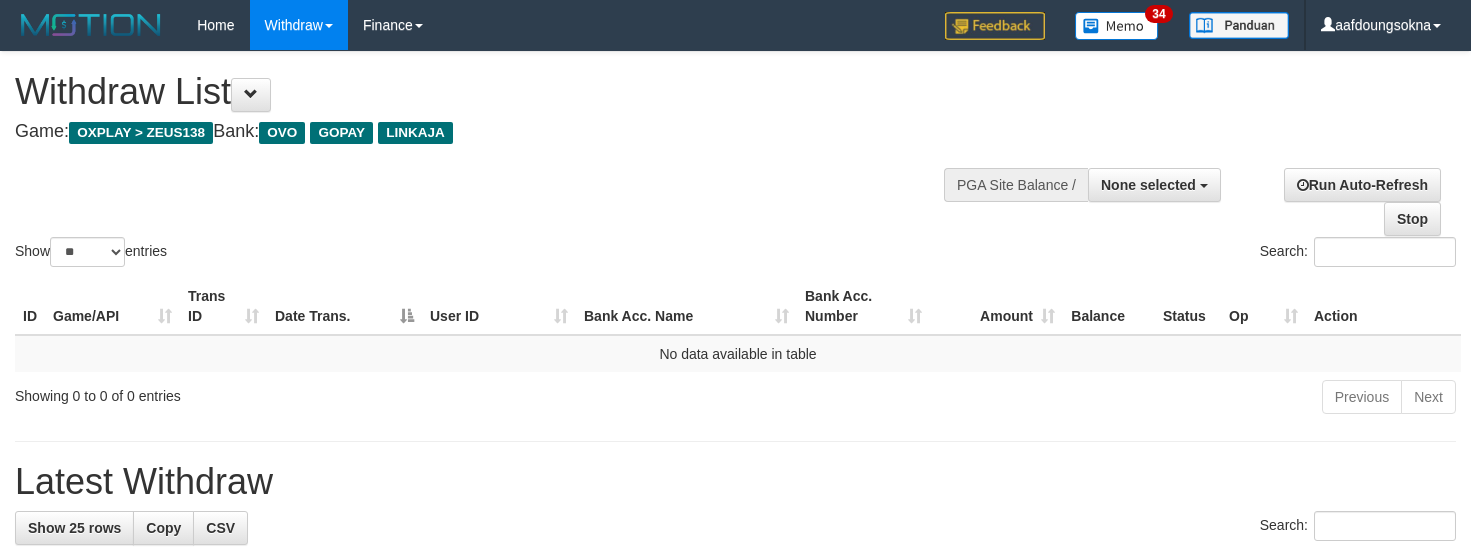 select 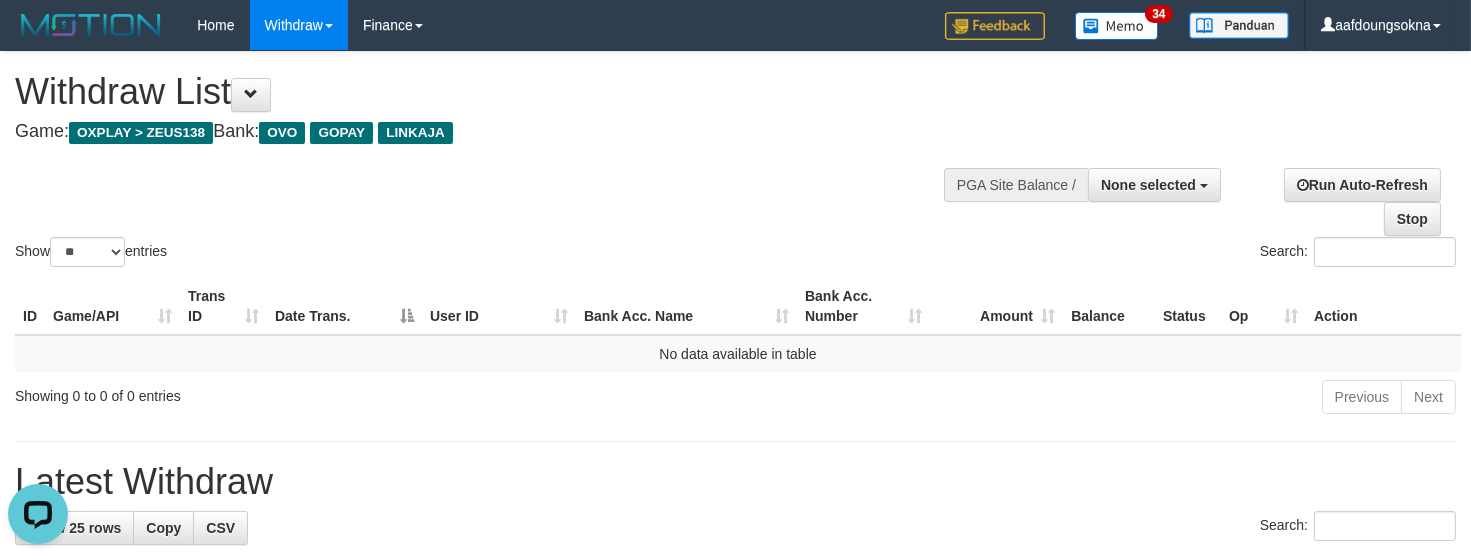 scroll, scrollTop: 0, scrollLeft: 0, axis: both 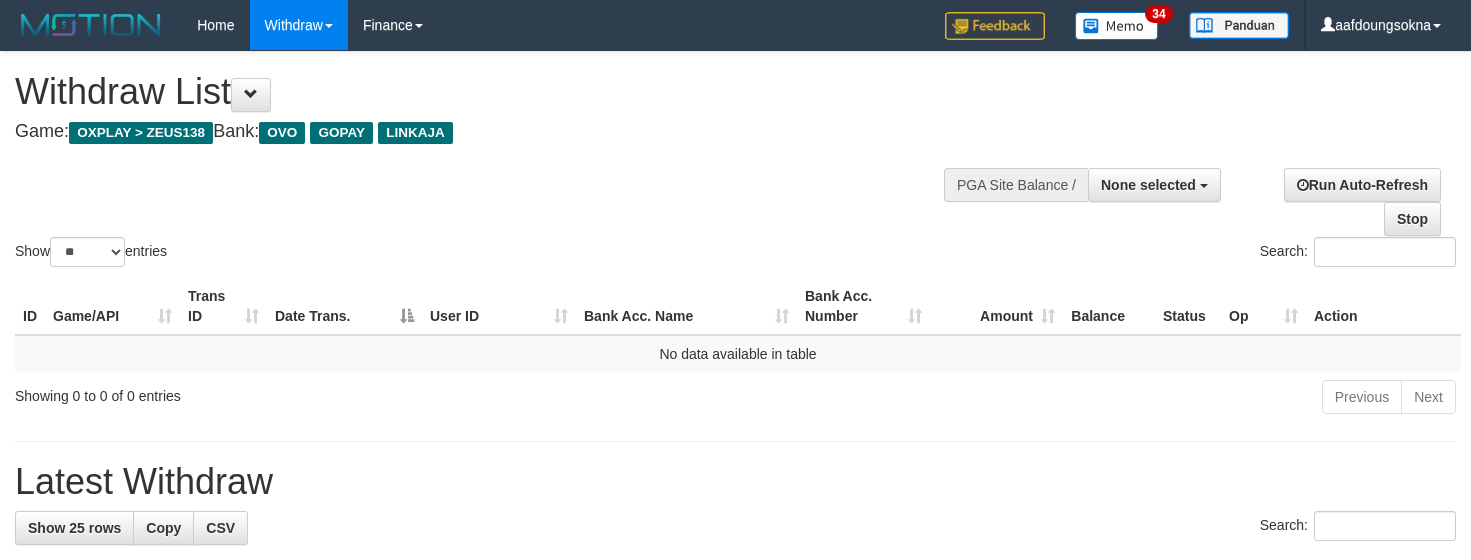 select 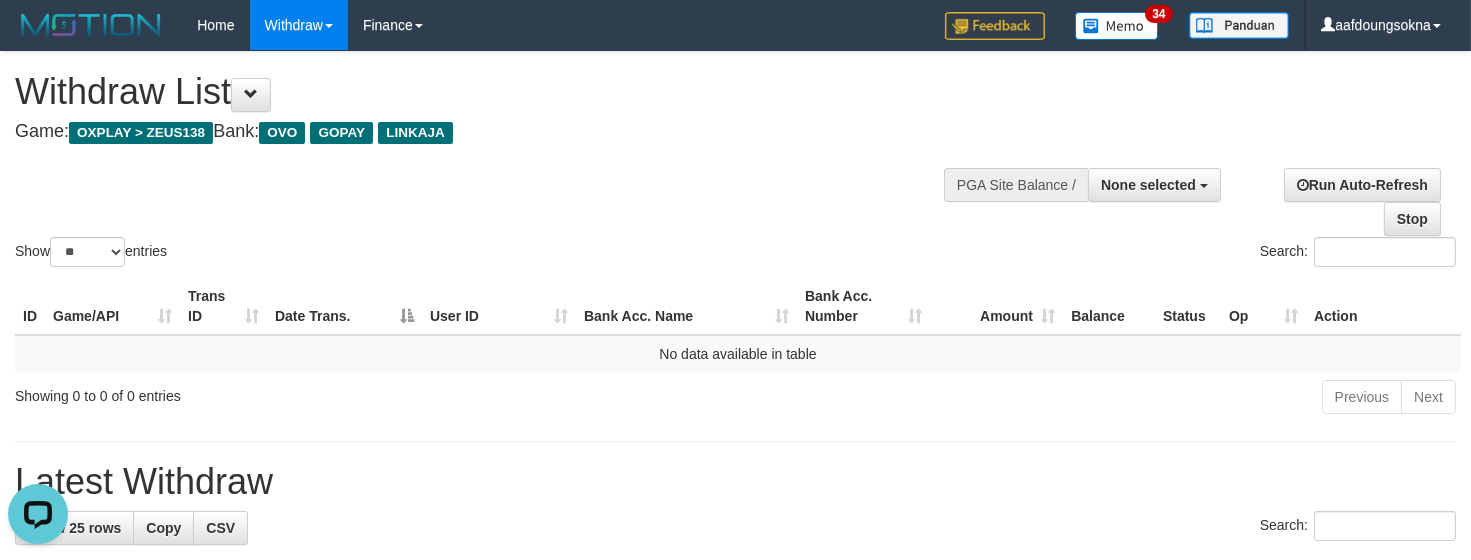scroll, scrollTop: 0, scrollLeft: 0, axis: both 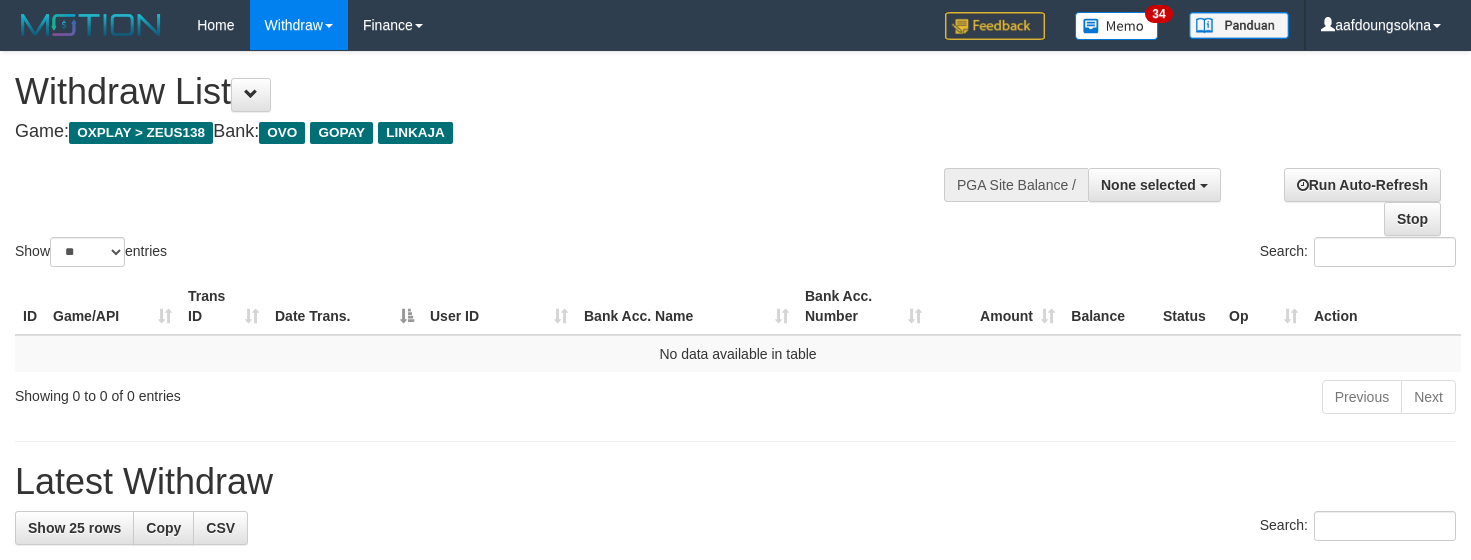 select 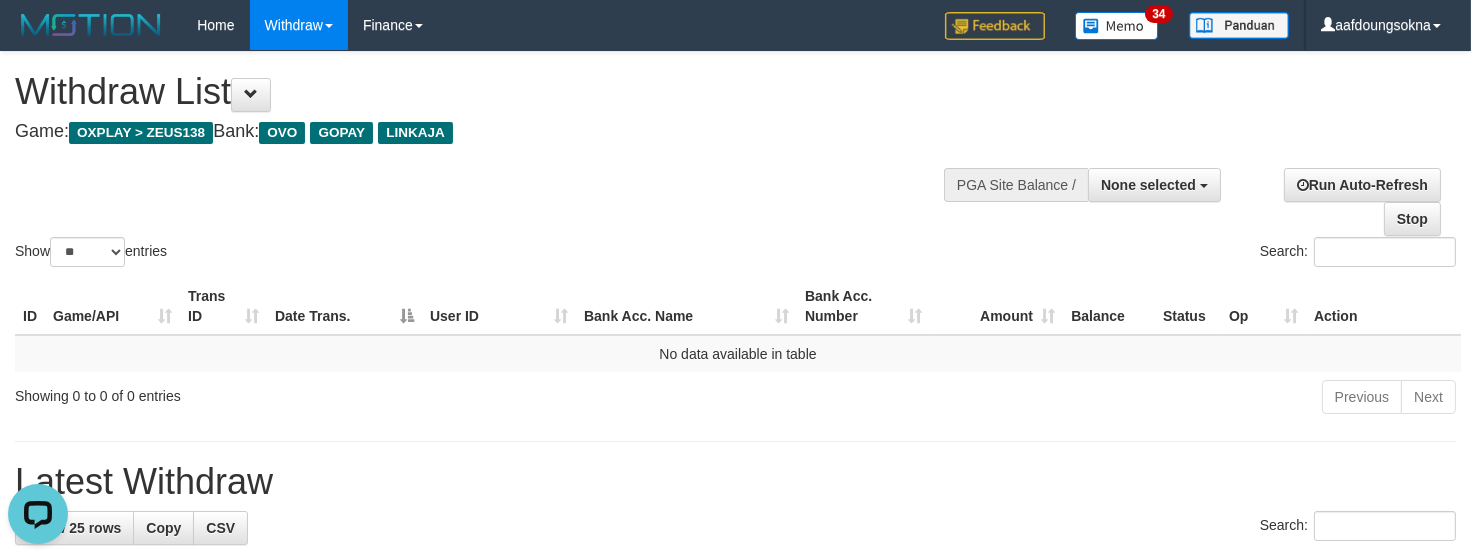 scroll, scrollTop: 0, scrollLeft: 0, axis: both 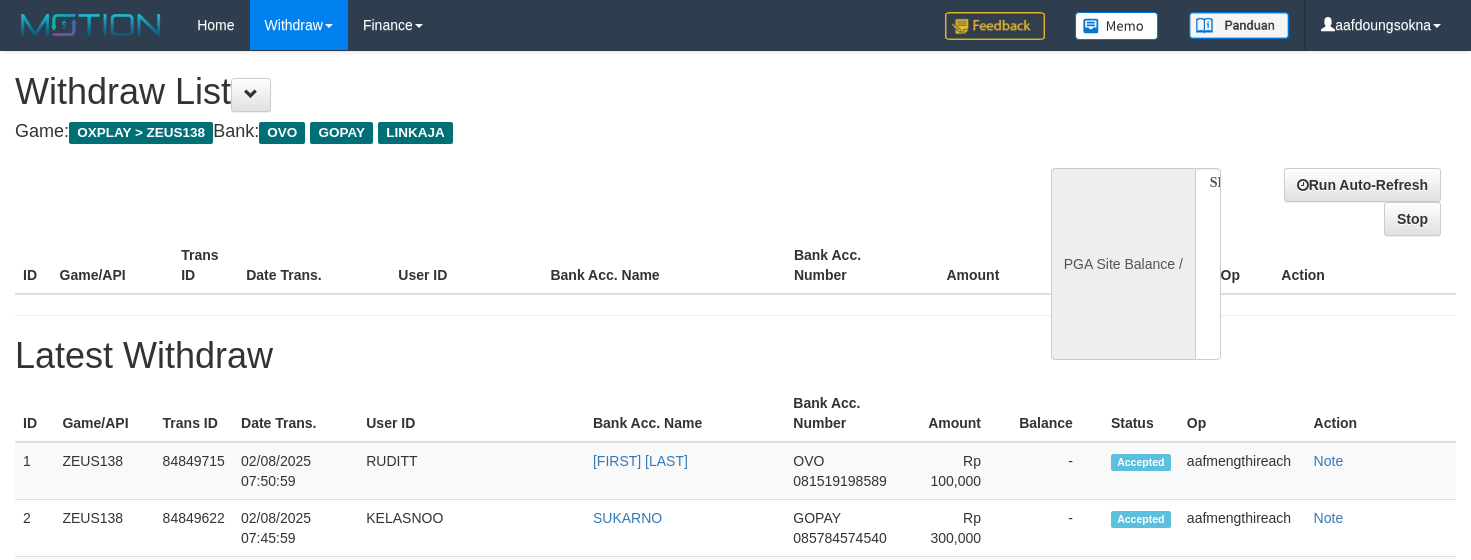 select 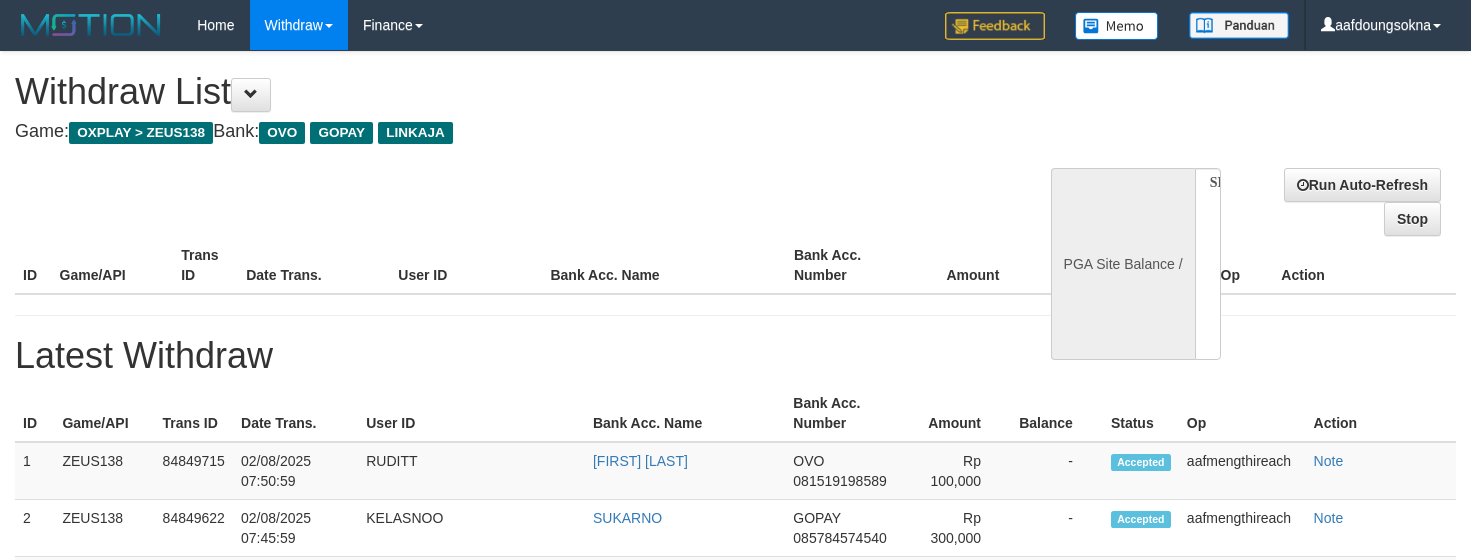 scroll, scrollTop: 0, scrollLeft: 0, axis: both 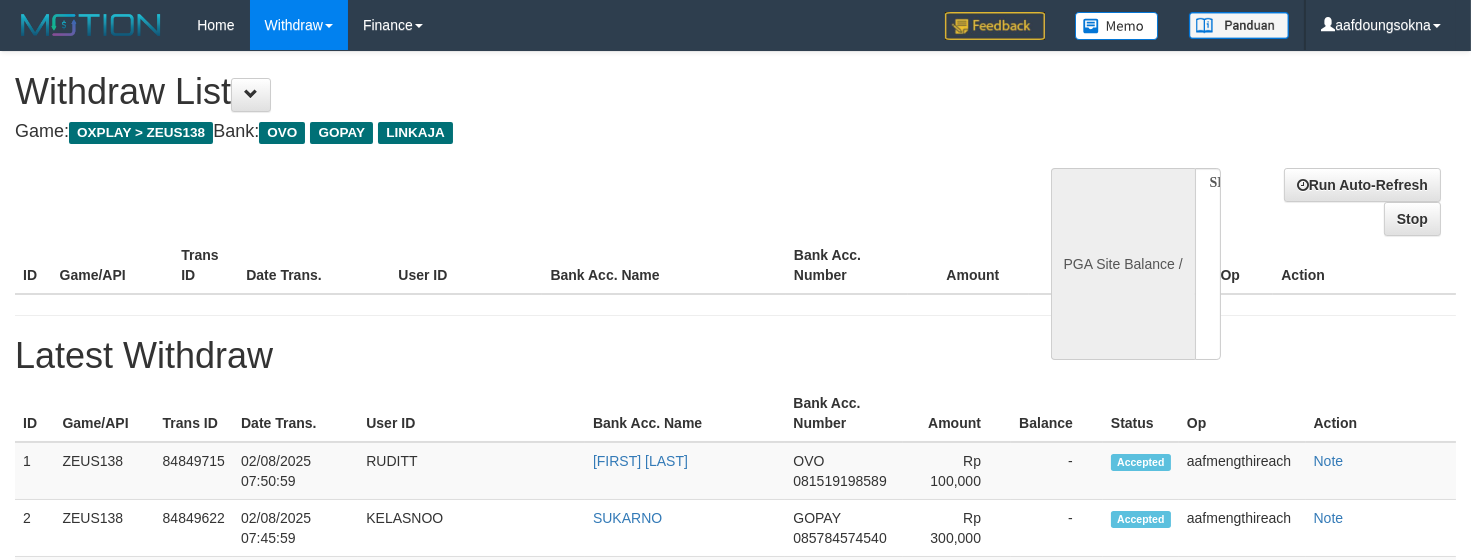 select on "**" 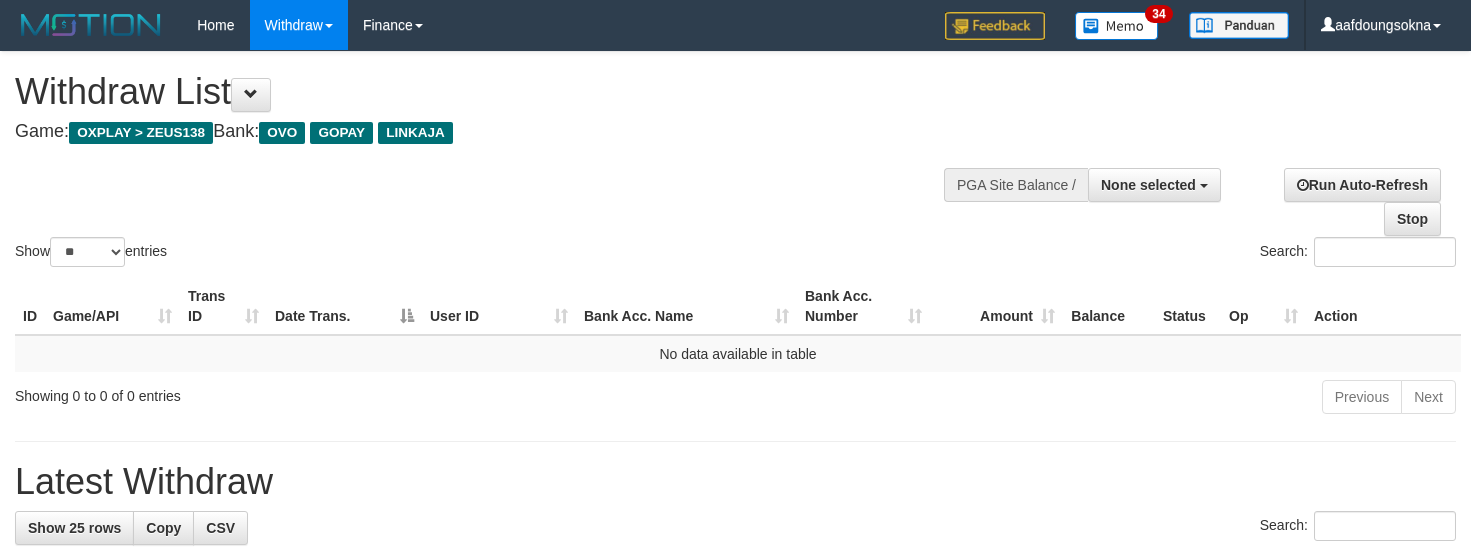 select 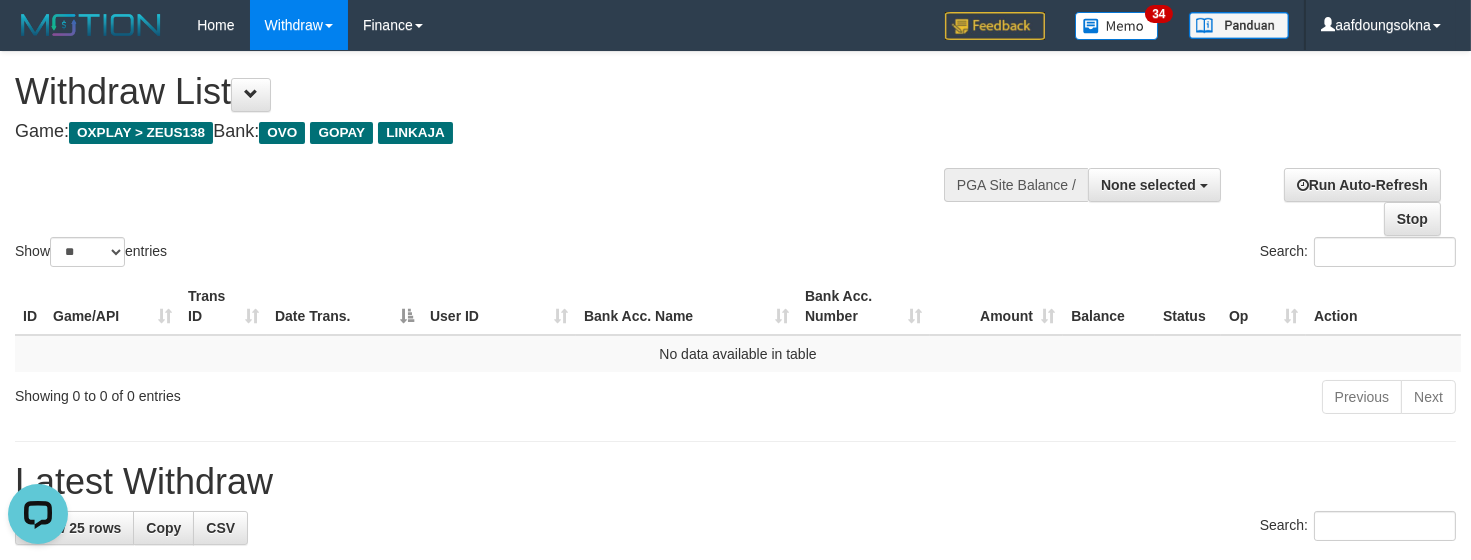 scroll, scrollTop: 0, scrollLeft: 0, axis: both 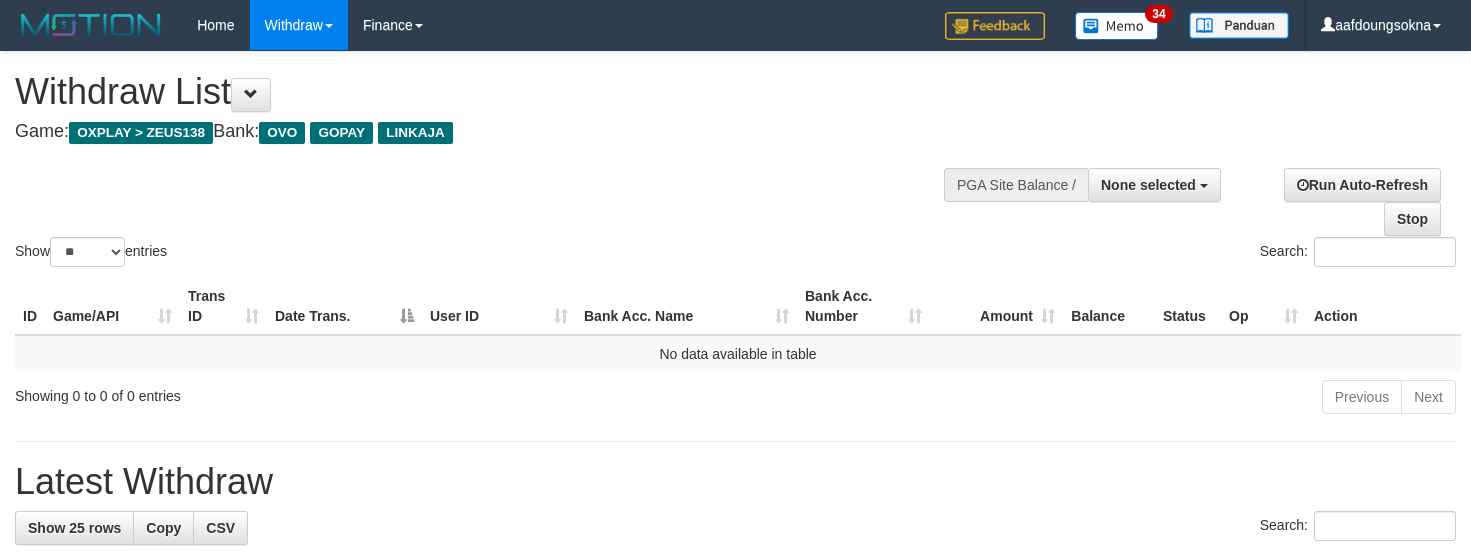 select 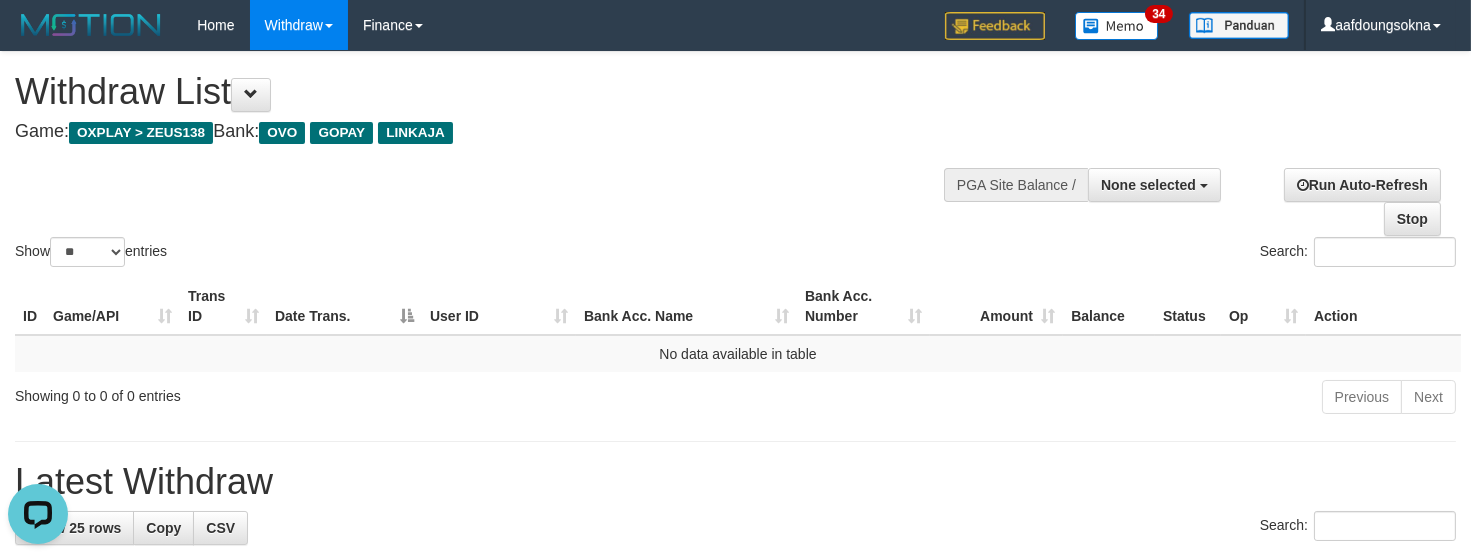 scroll, scrollTop: 0, scrollLeft: 0, axis: both 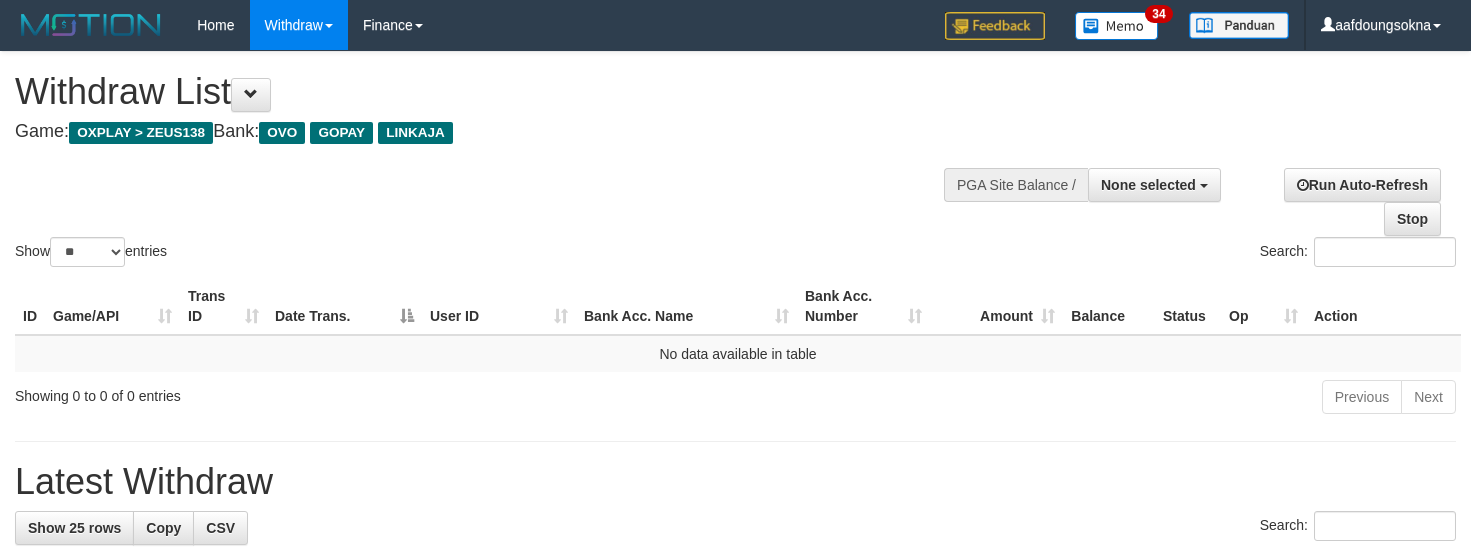 select 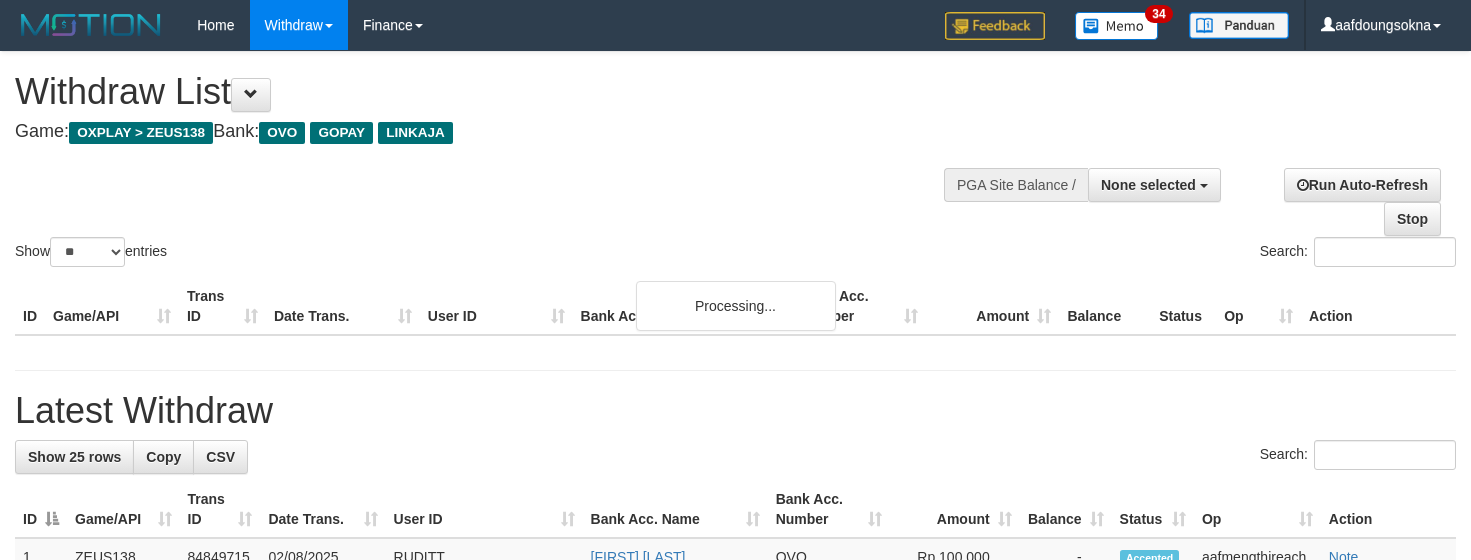 select 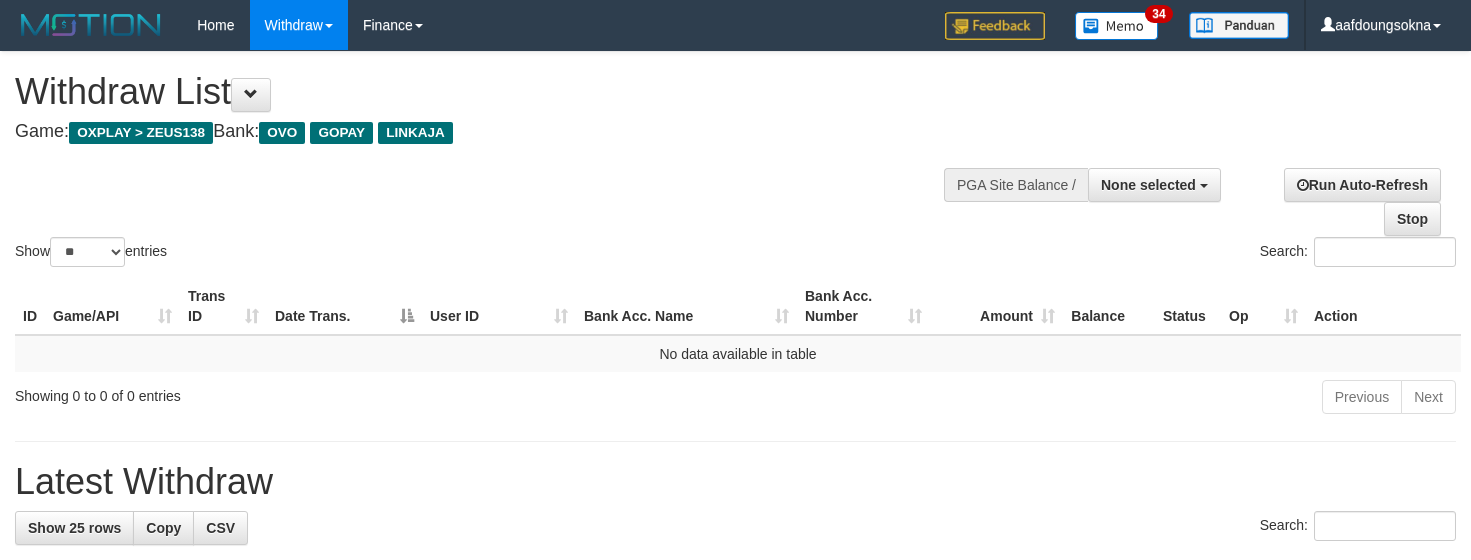 select 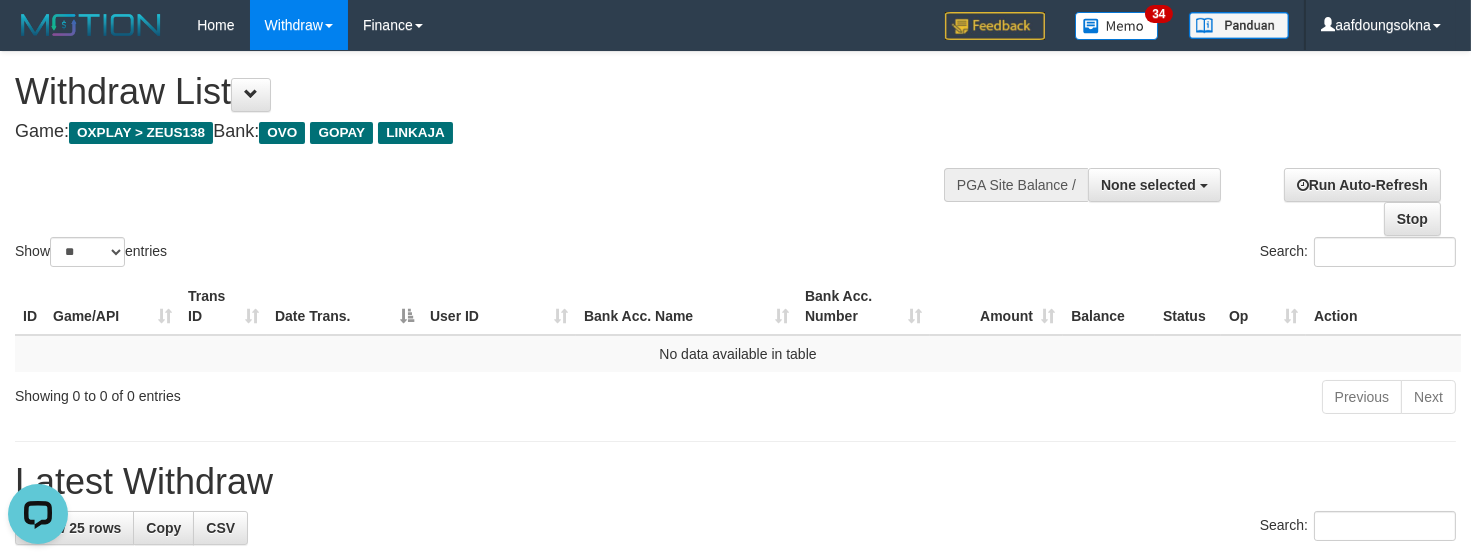 scroll, scrollTop: 0, scrollLeft: 0, axis: both 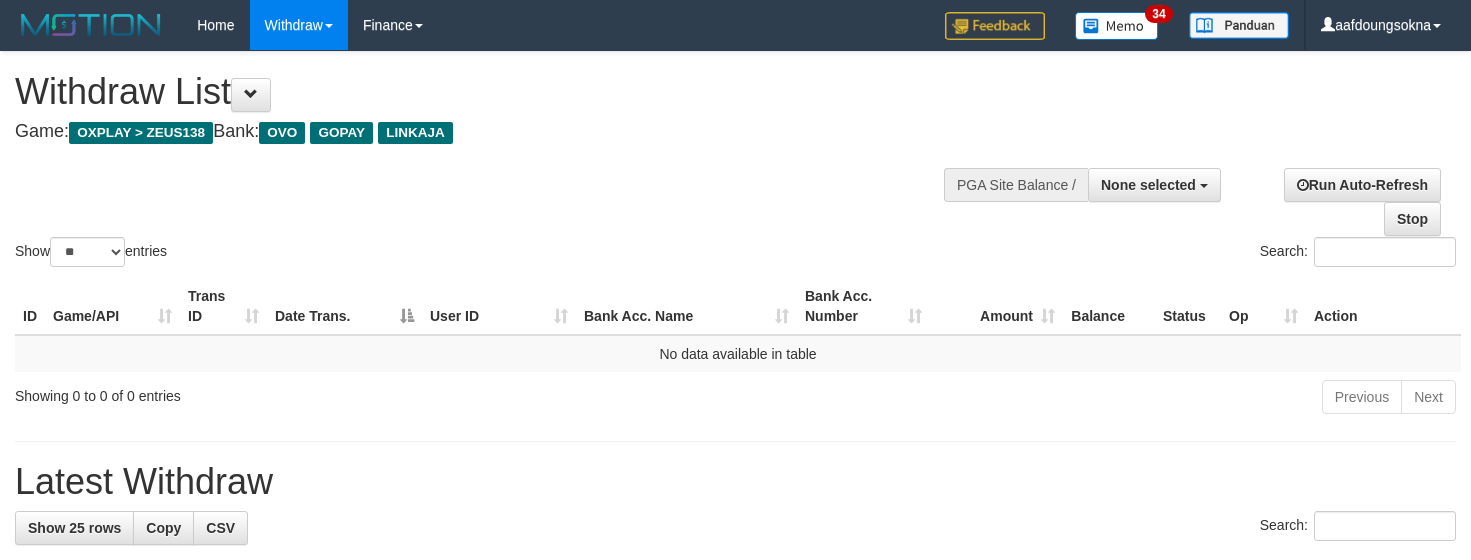 select 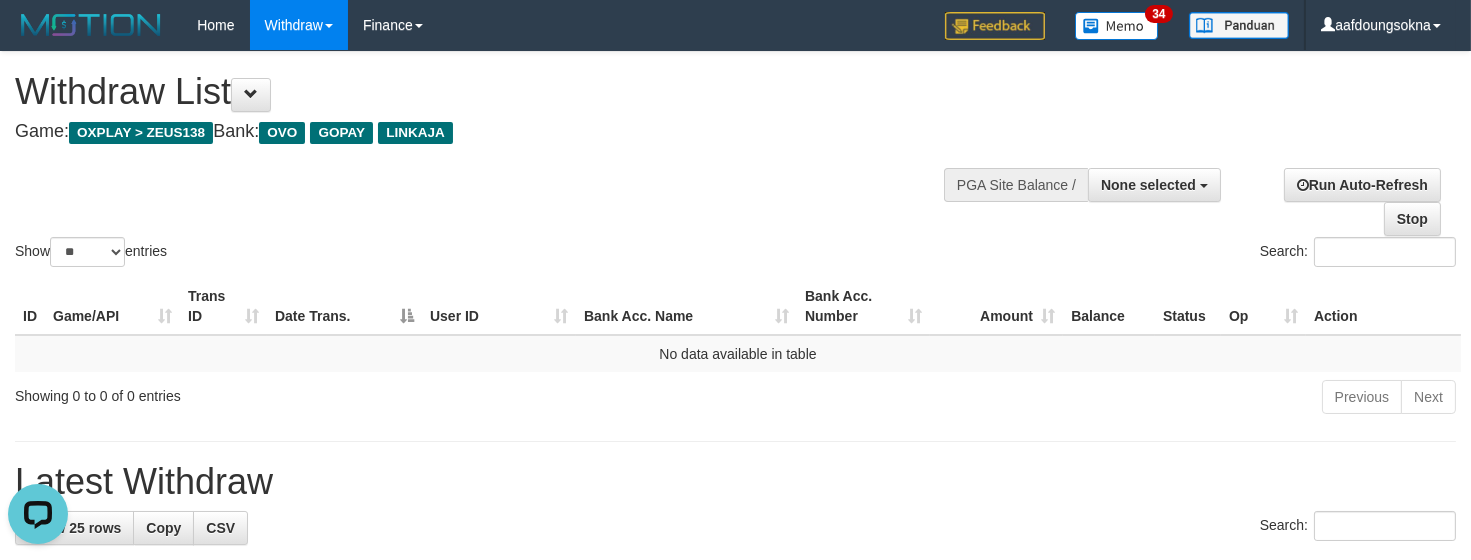 scroll, scrollTop: 0, scrollLeft: 0, axis: both 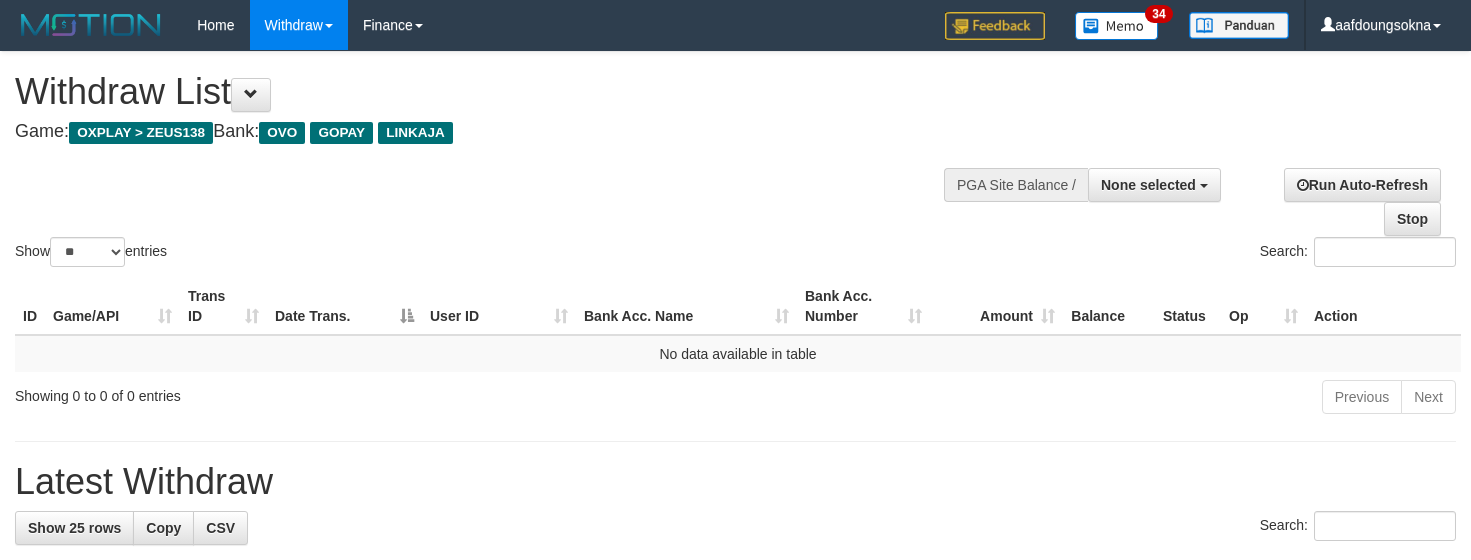 select 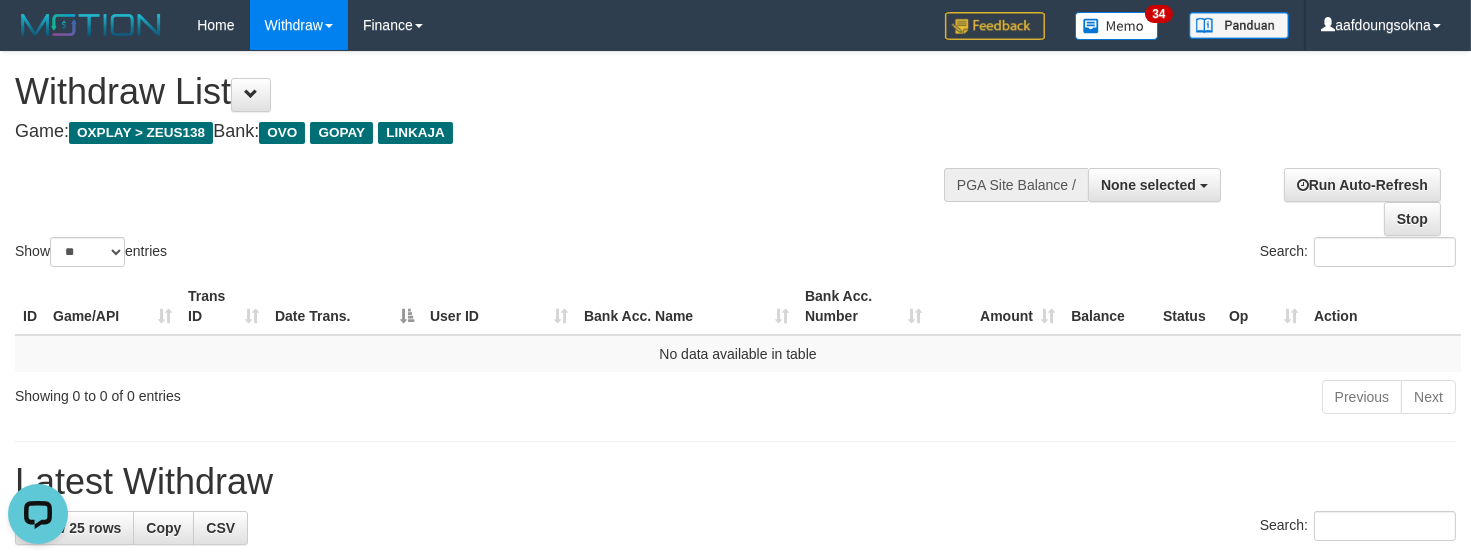 scroll, scrollTop: 0, scrollLeft: 0, axis: both 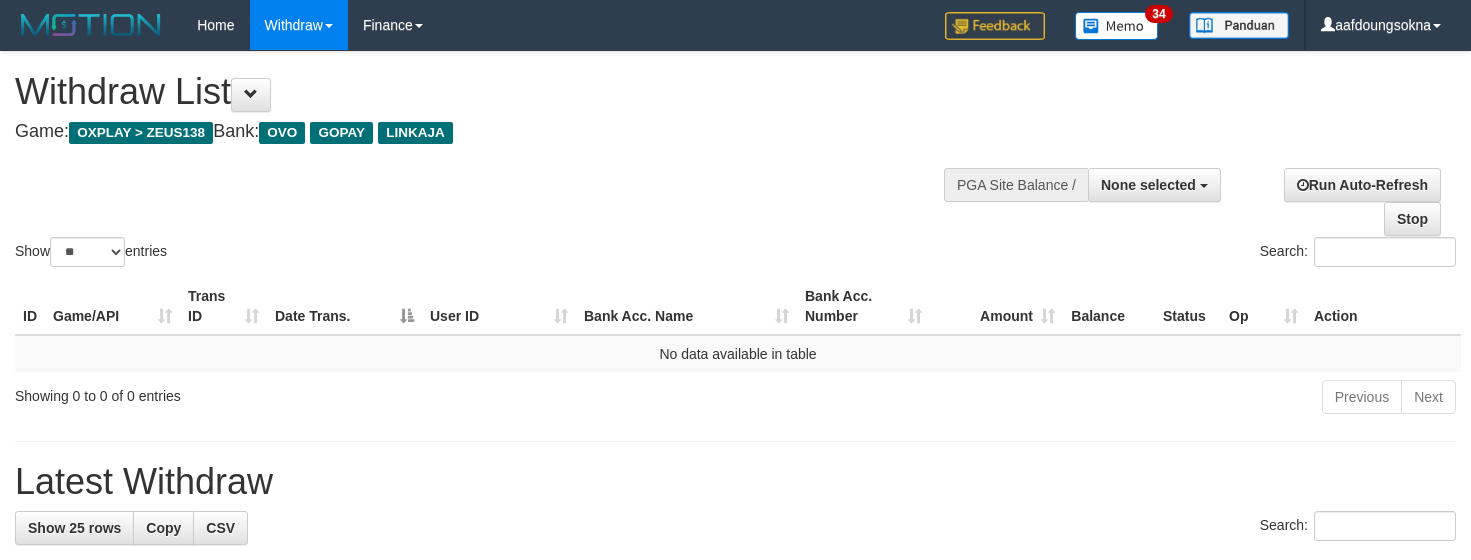 select 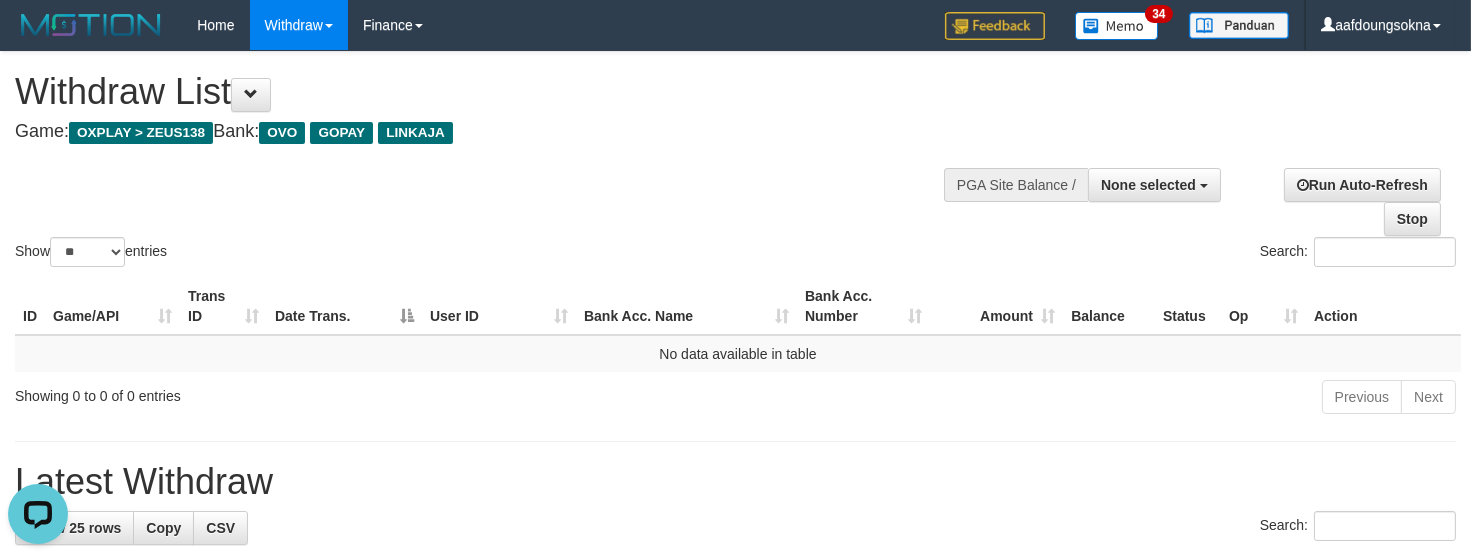 scroll, scrollTop: 0, scrollLeft: 0, axis: both 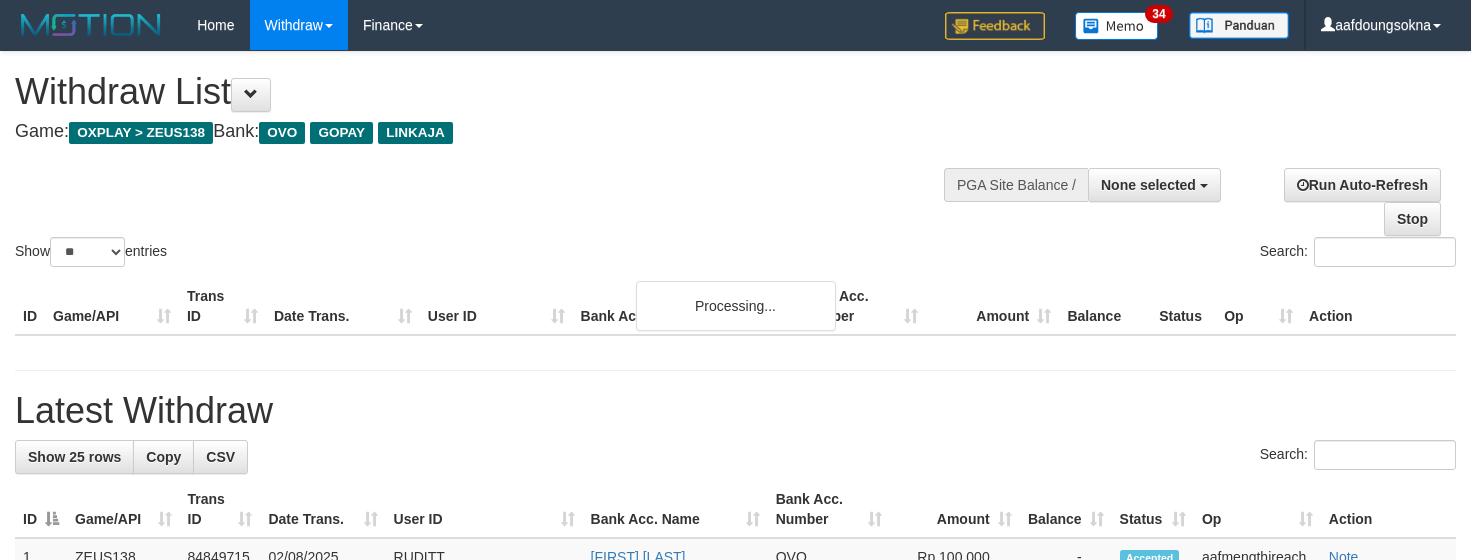 select 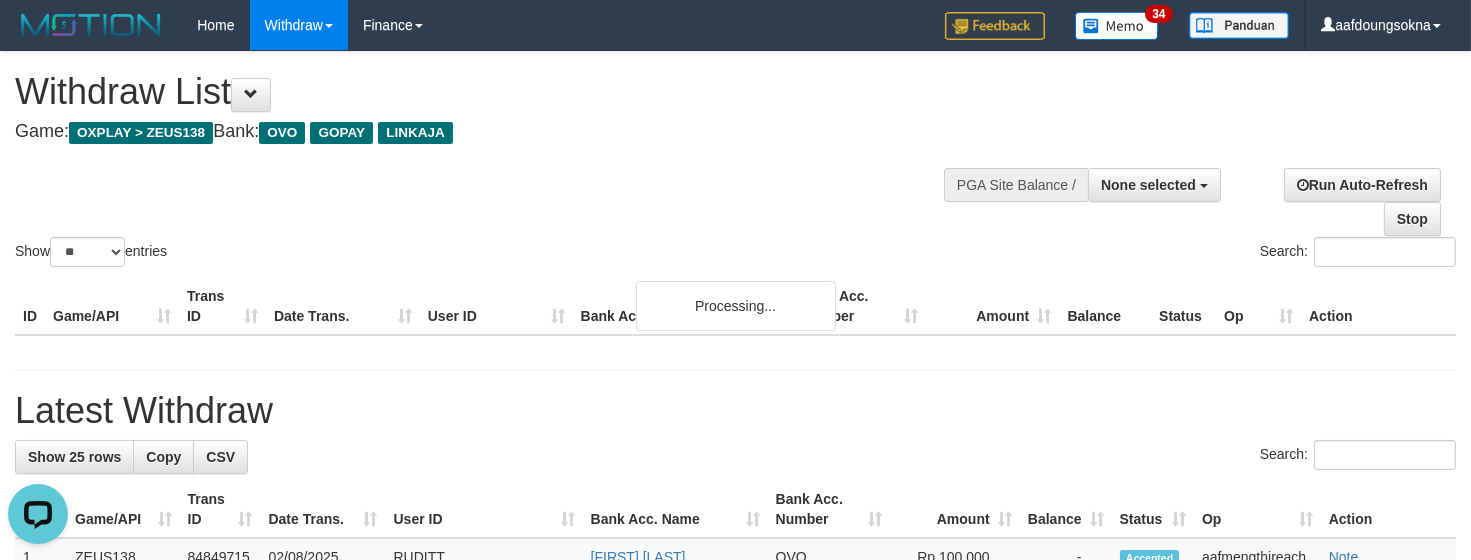 scroll, scrollTop: 0, scrollLeft: 0, axis: both 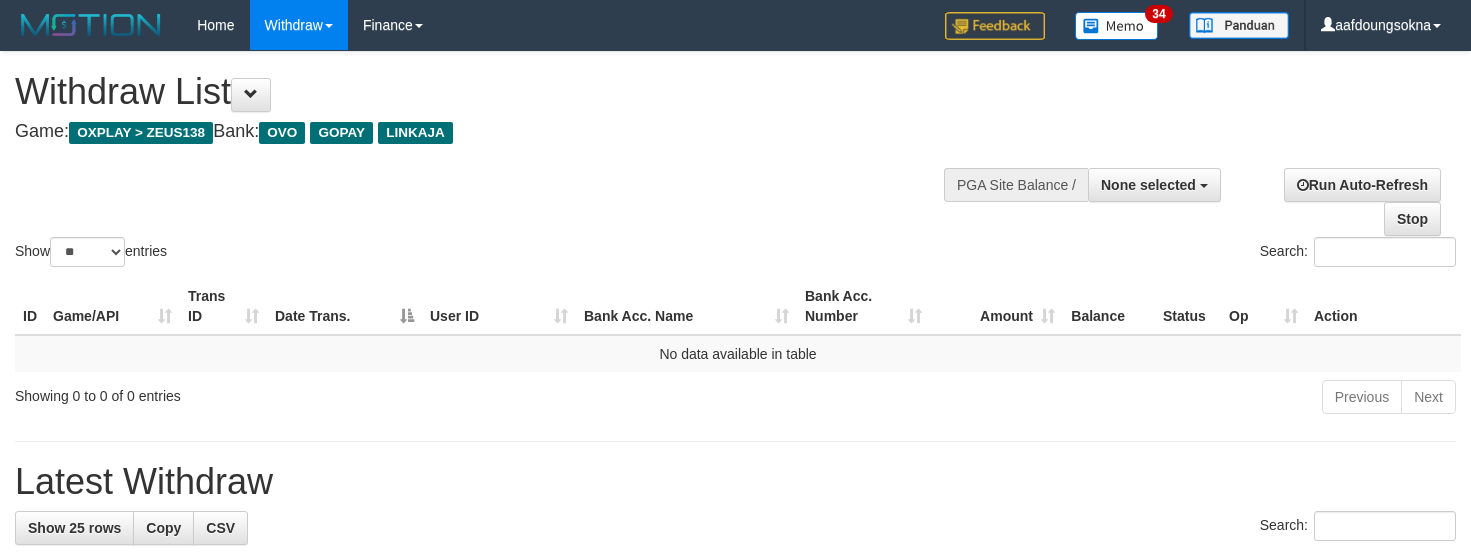 select 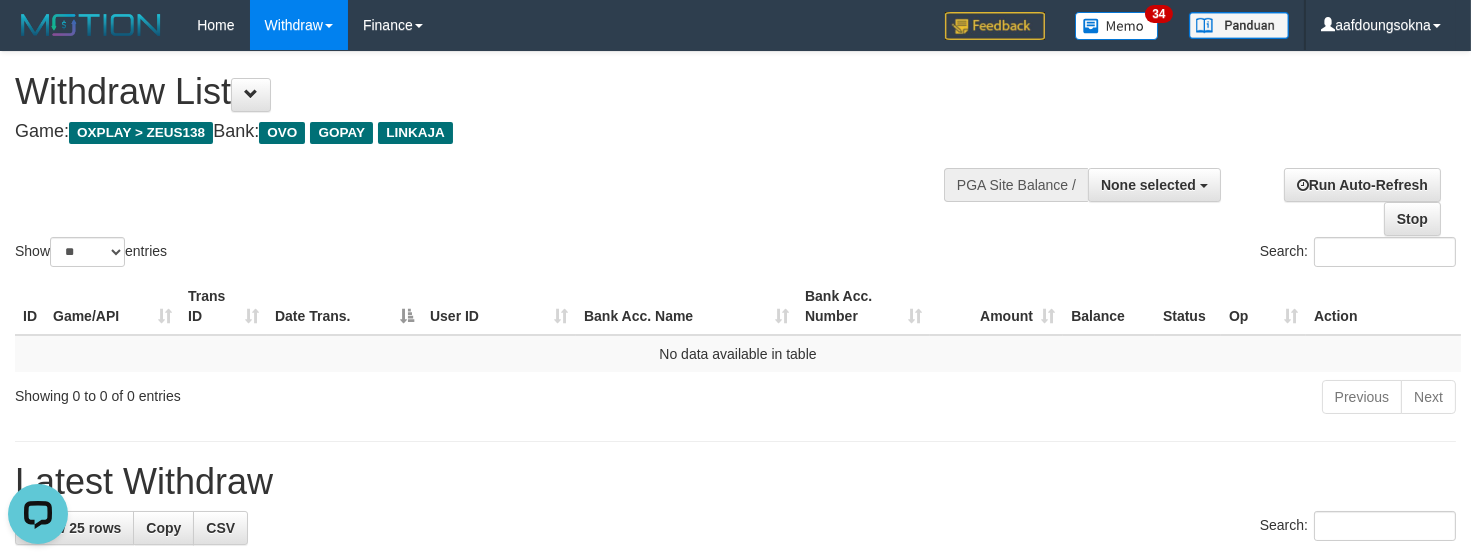 scroll, scrollTop: 0, scrollLeft: 0, axis: both 